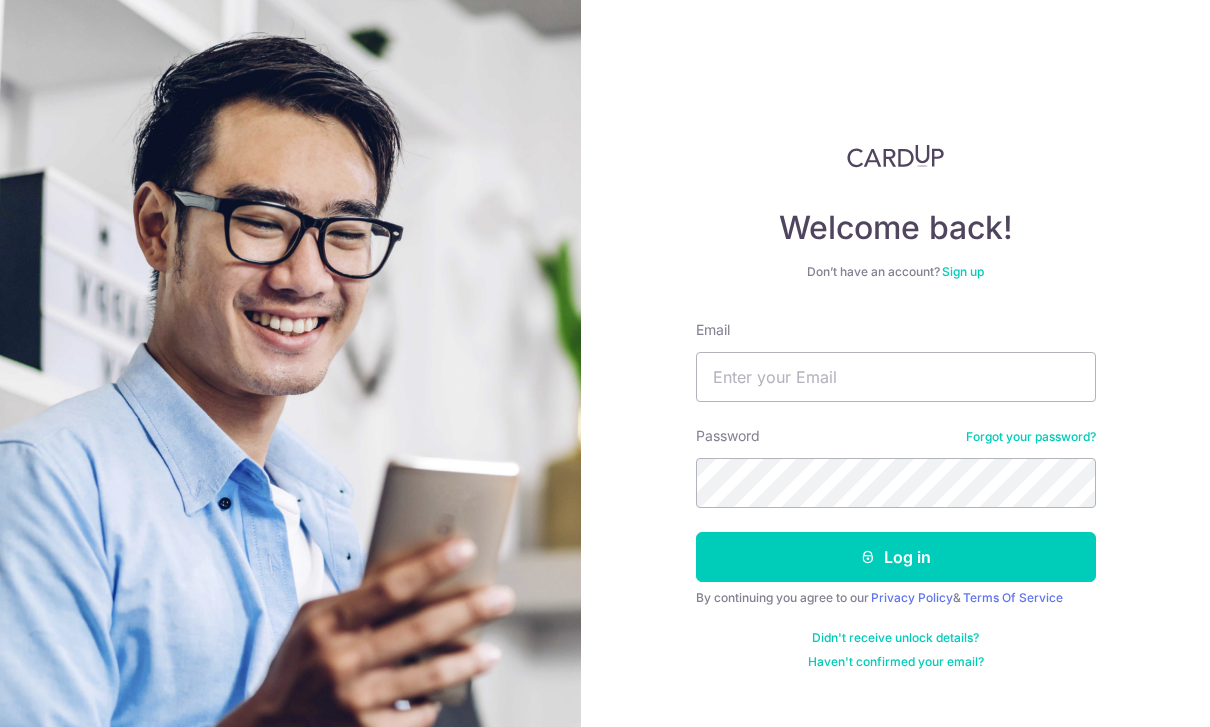 scroll, scrollTop: 192, scrollLeft: 0, axis: vertical 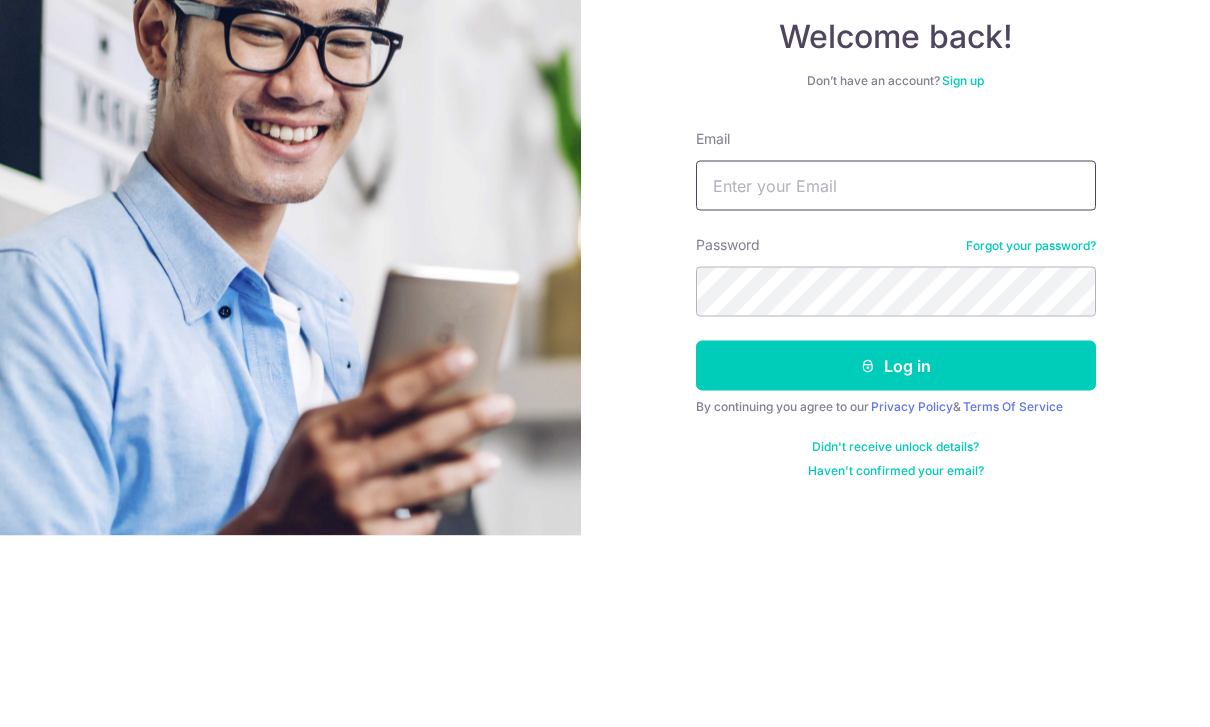 type on "Mdzakidj@gmail.com" 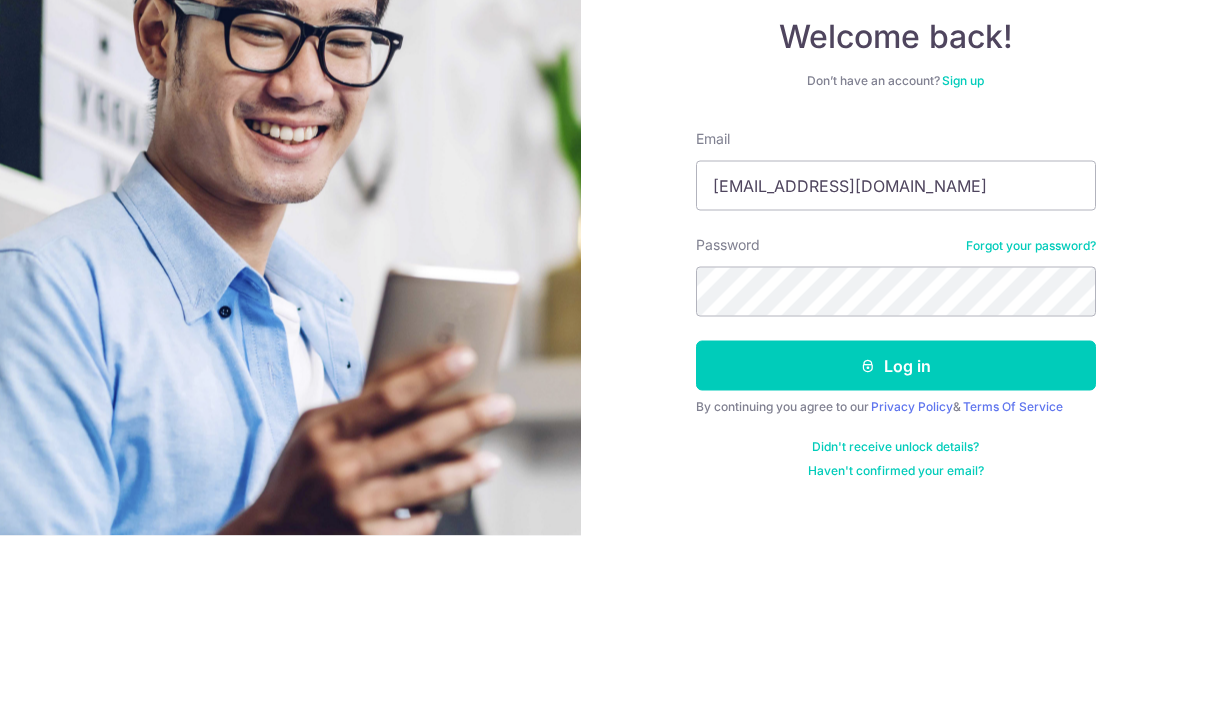 click on "Log in" at bounding box center [896, 557] 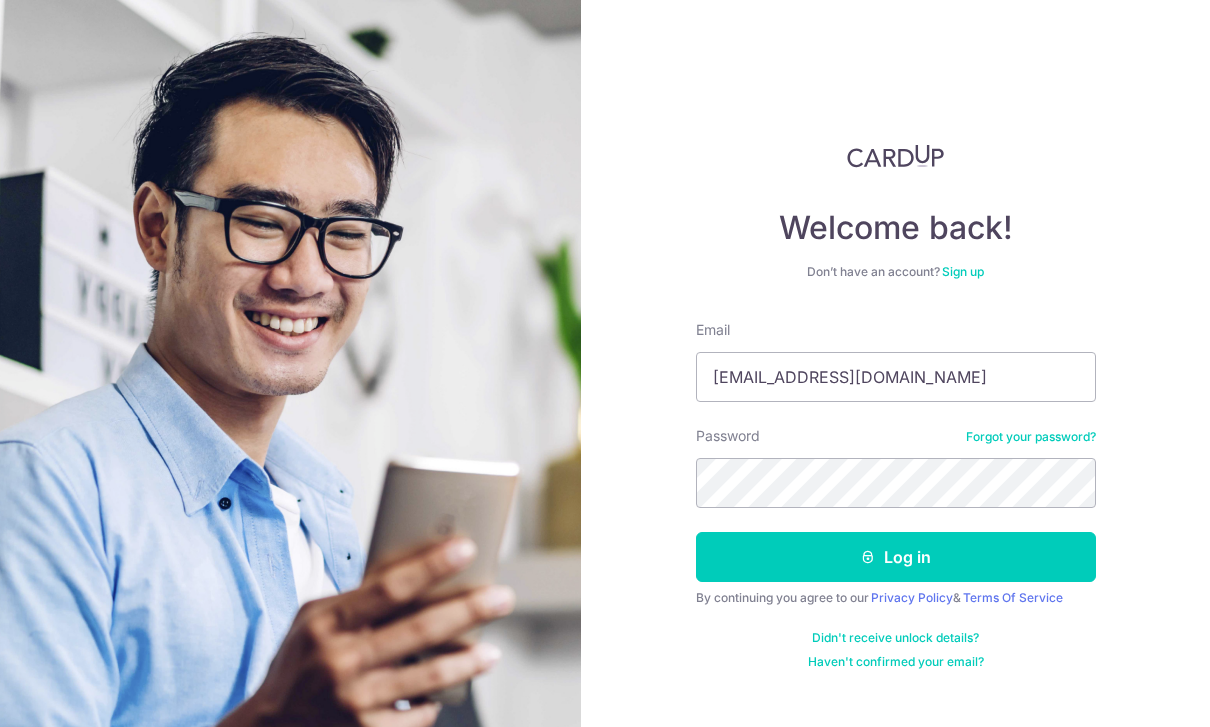 click on "Log in" at bounding box center [896, 557] 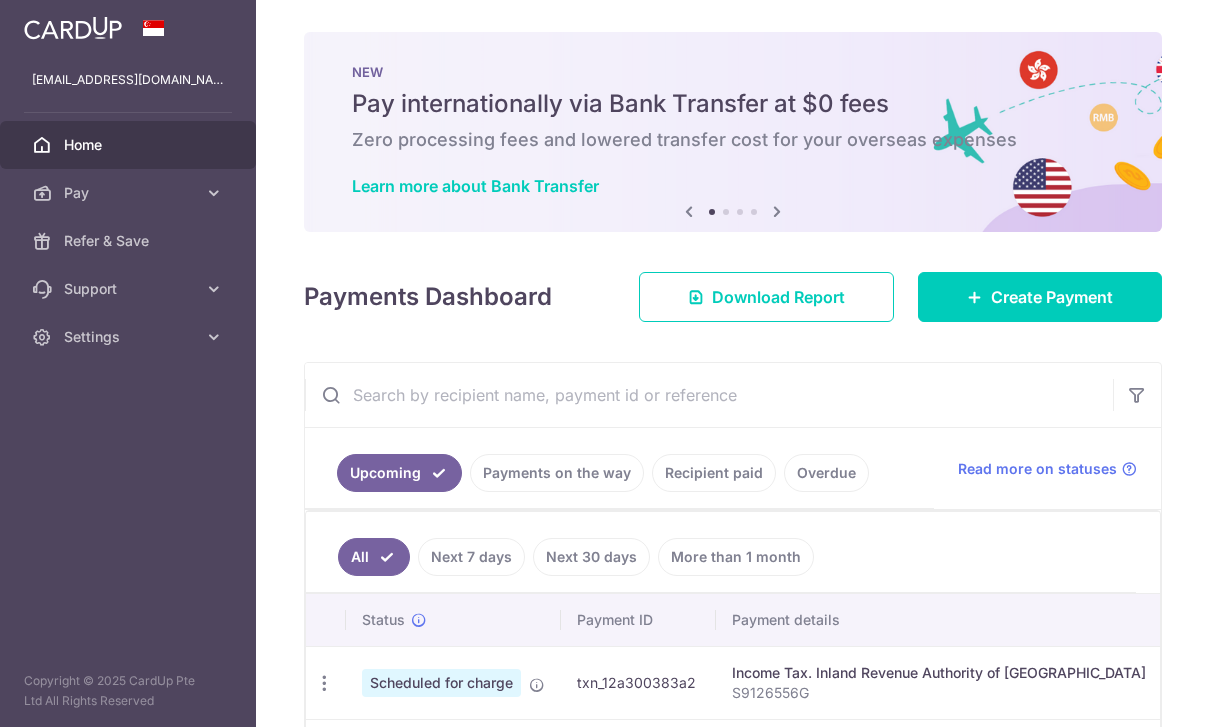 scroll, scrollTop: 0, scrollLeft: 0, axis: both 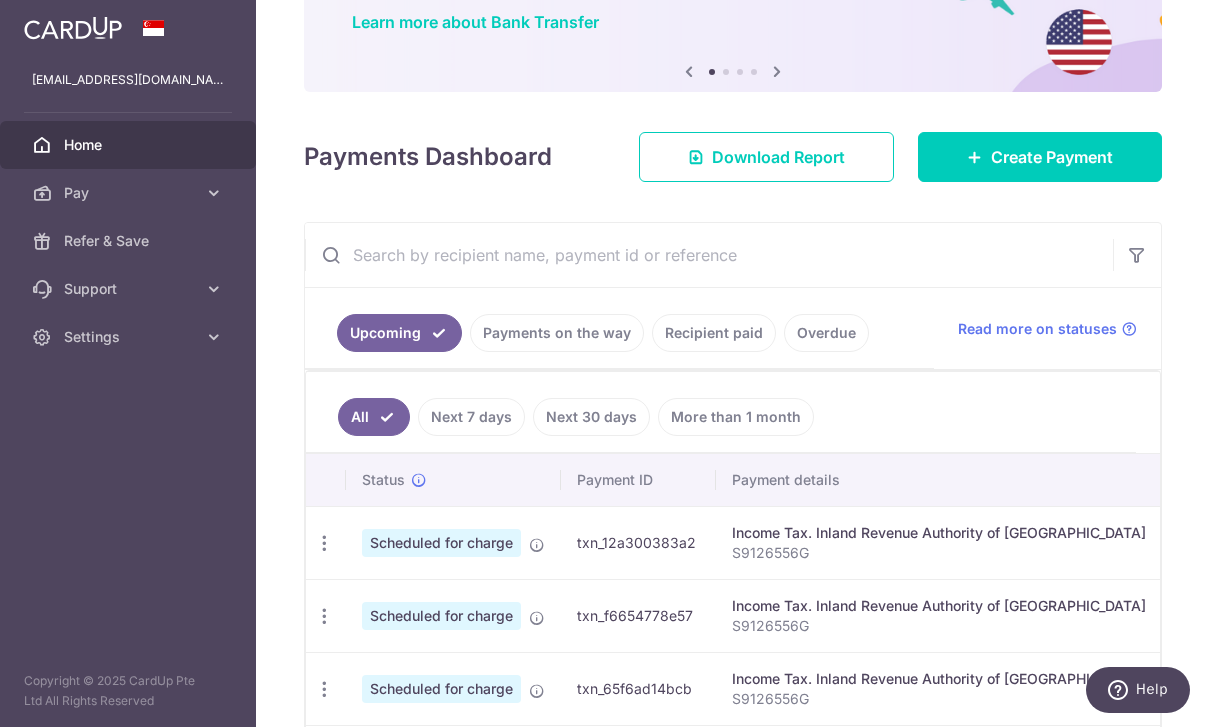 click on "Create Payment" at bounding box center [1052, 157] 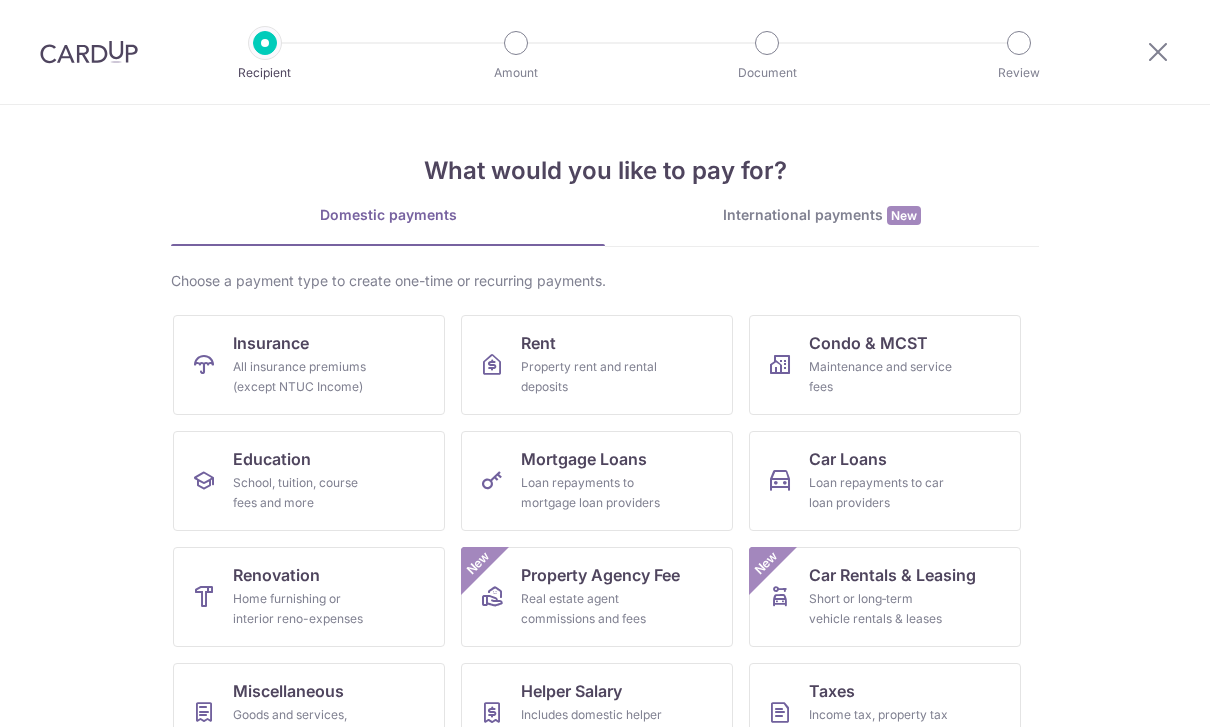 scroll, scrollTop: 0, scrollLeft: 0, axis: both 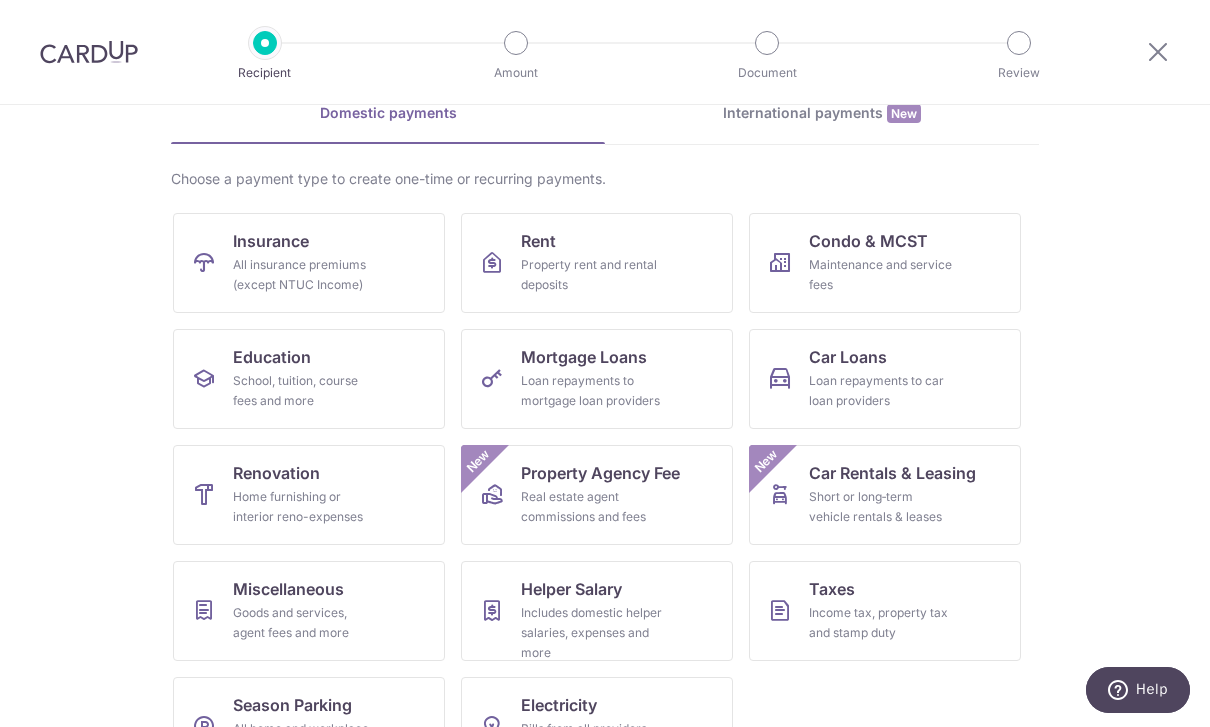click on "Condo & MCST Maintenance and service fees" at bounding box center (885, 263) 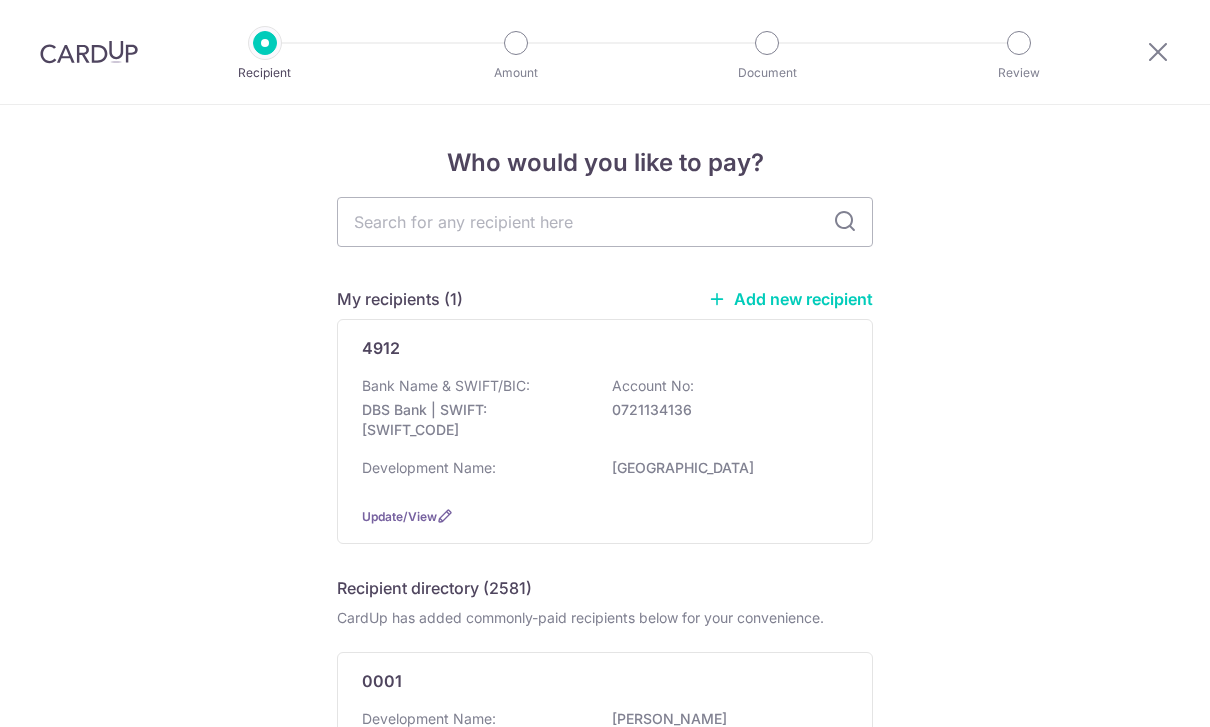 scroll, scrollTop: 0, scrollLeft: 0, axis: both 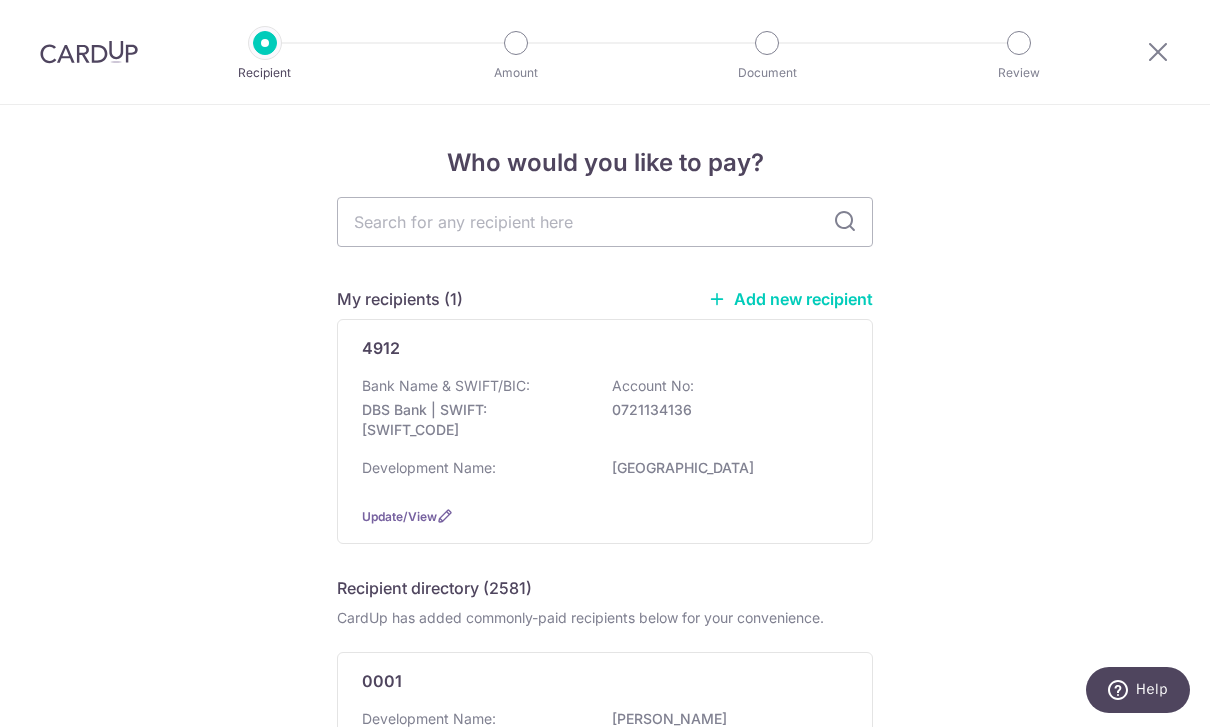 click on "Add new recipient" at bounding box center (790, 299) 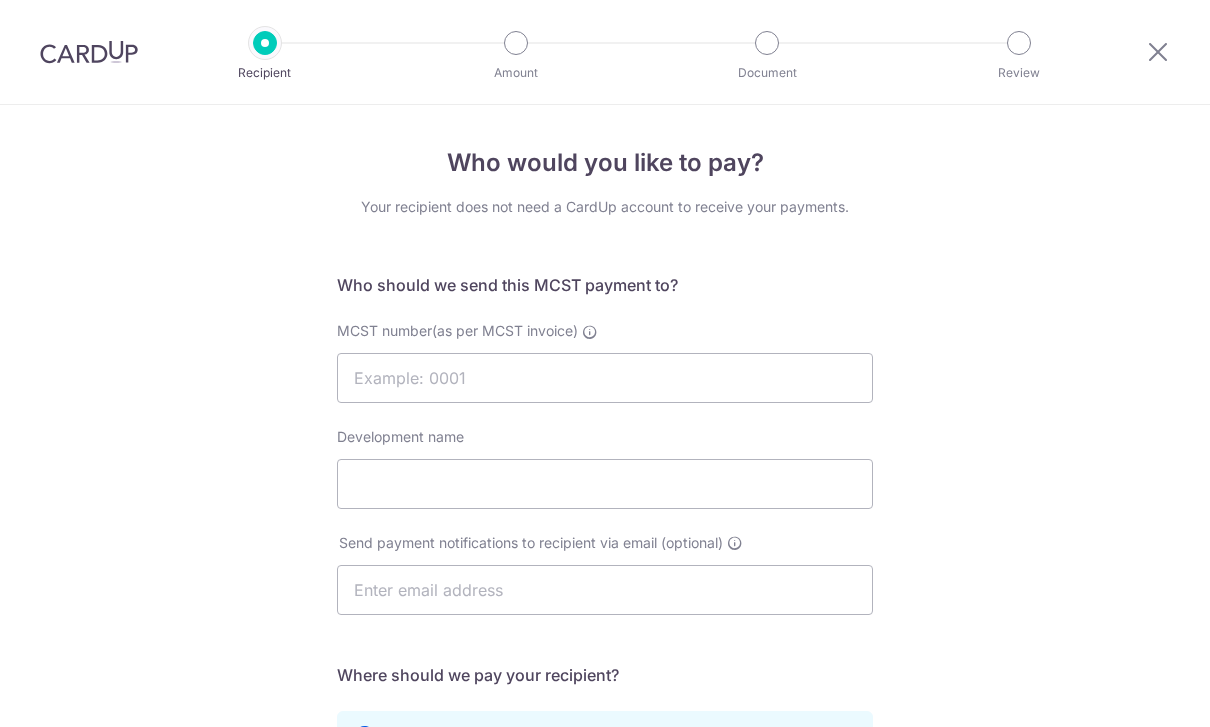 scroll, scrollTop: 0, scrollLeft: 0, axis: both 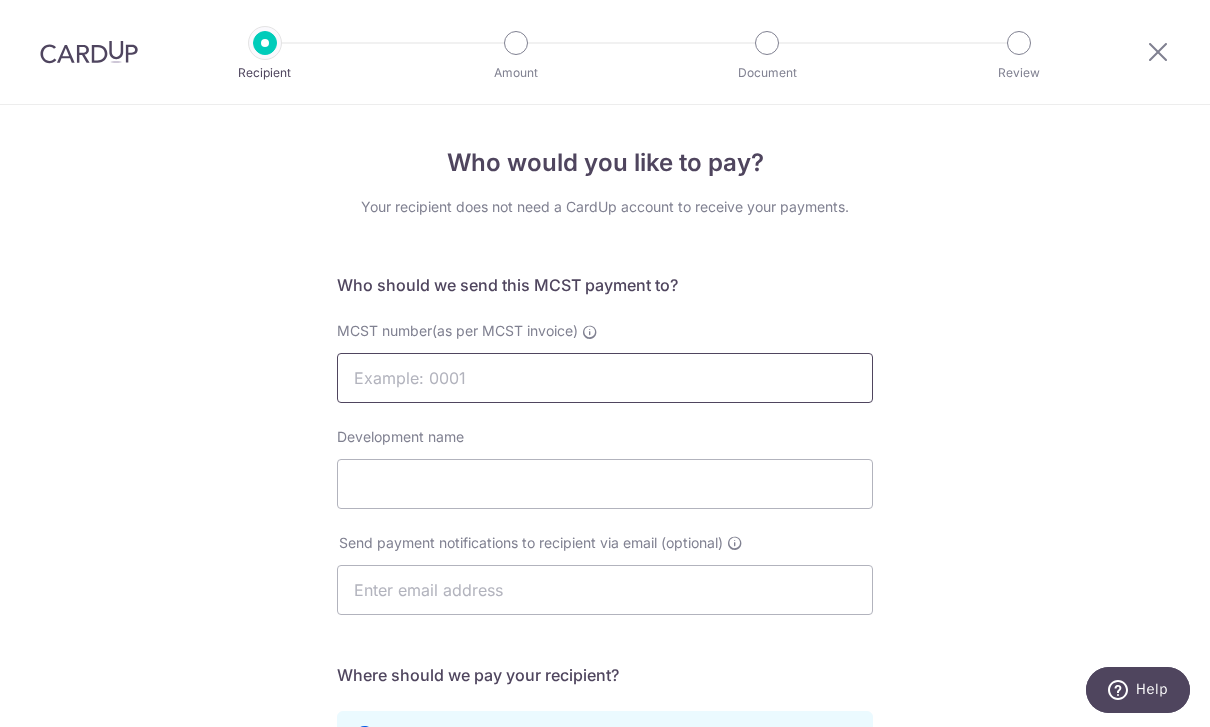 click on "MCST number(as per MCST invoice)" at bounding box center (605, 378) 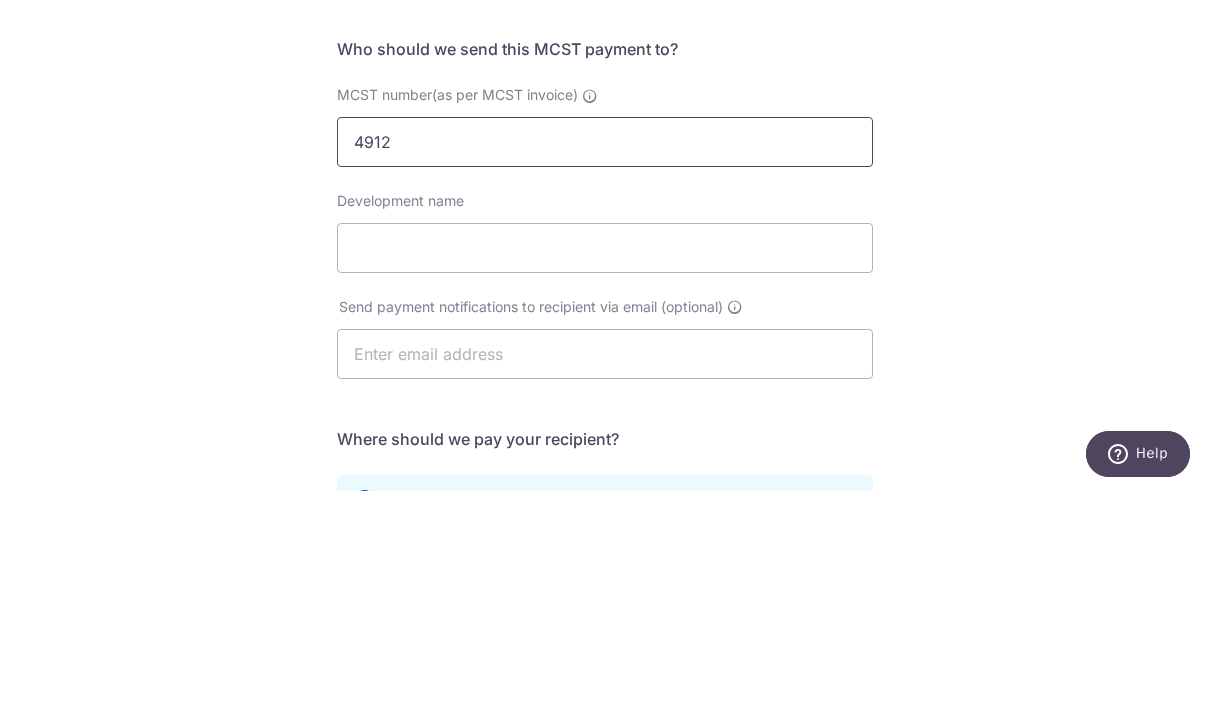 type on "4912" 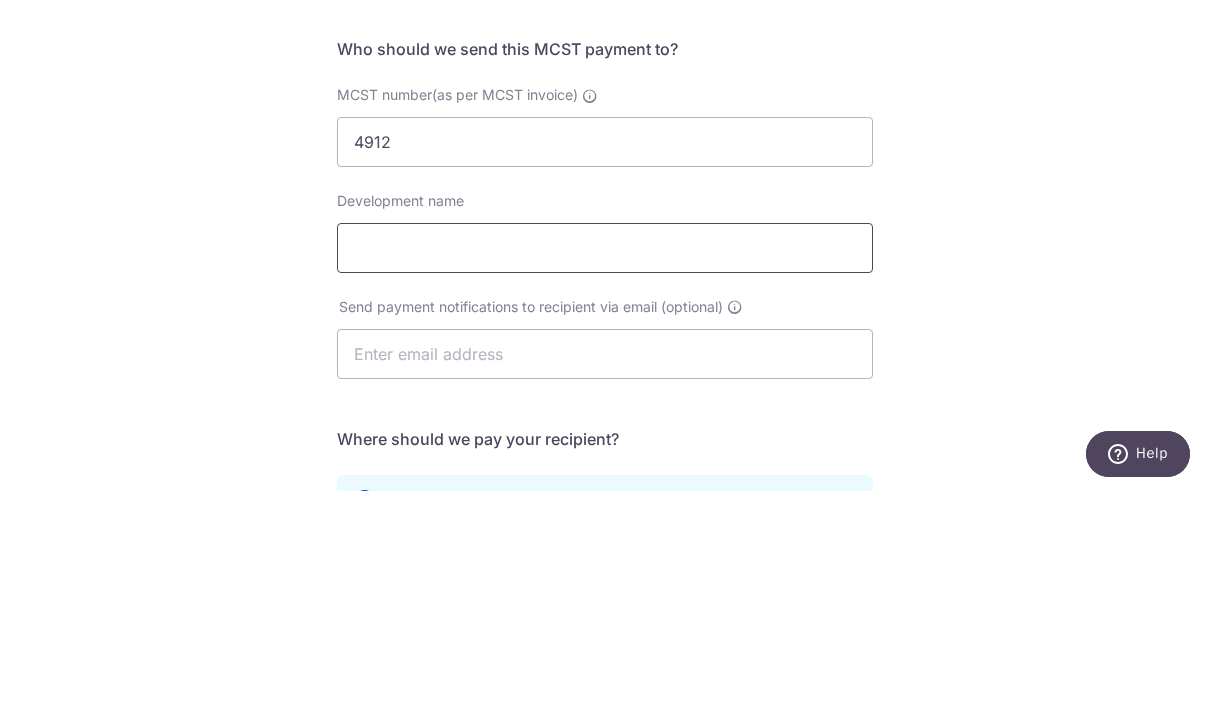 click on "Development name" at bounding box center [605, 484] 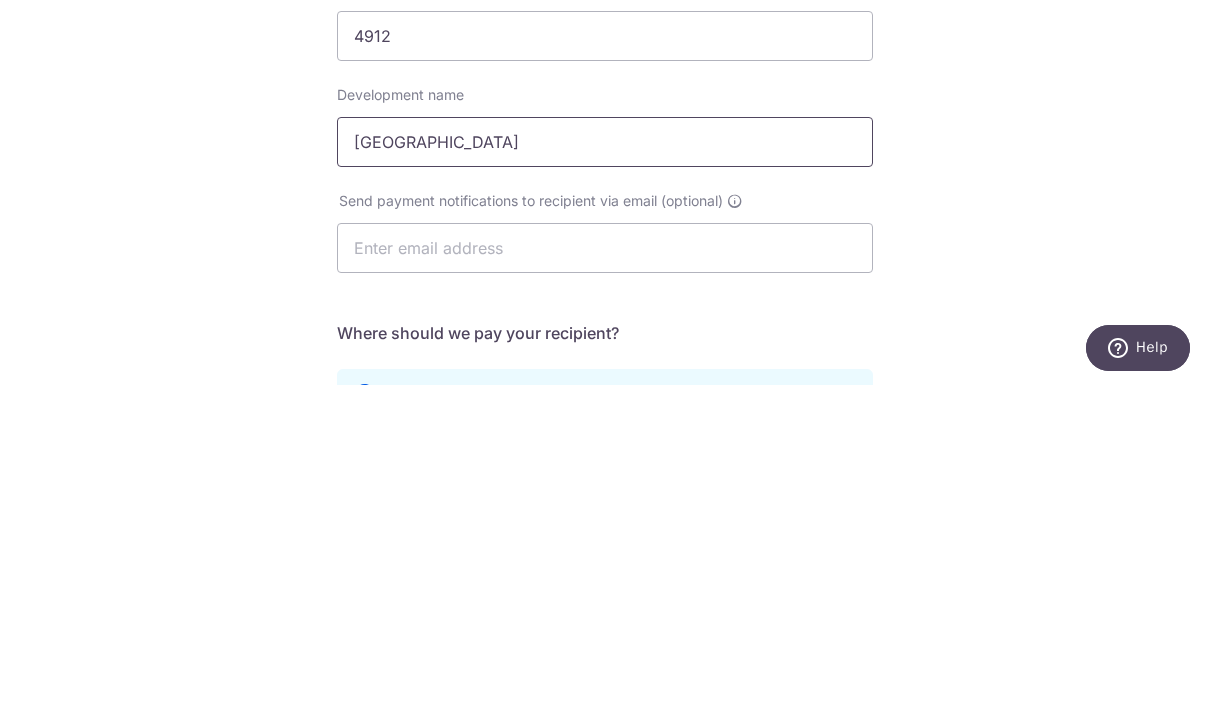 type on "Parc Greenwich" 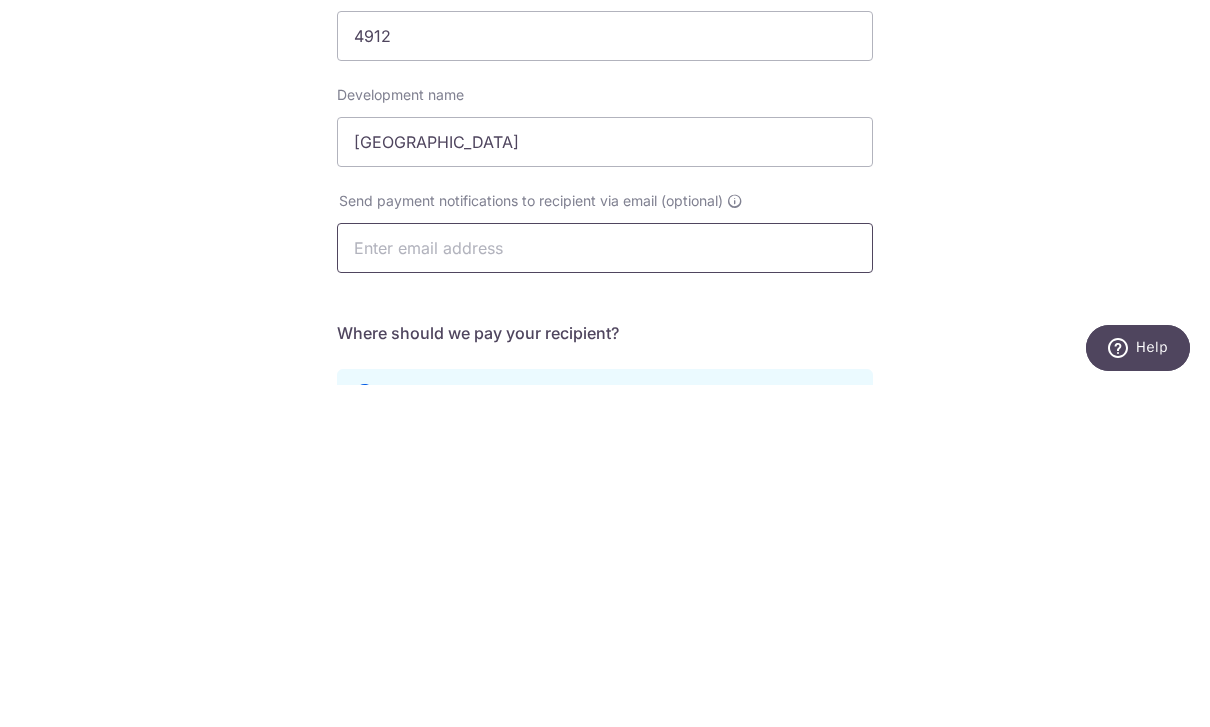 click at bounding box center (605, 590) 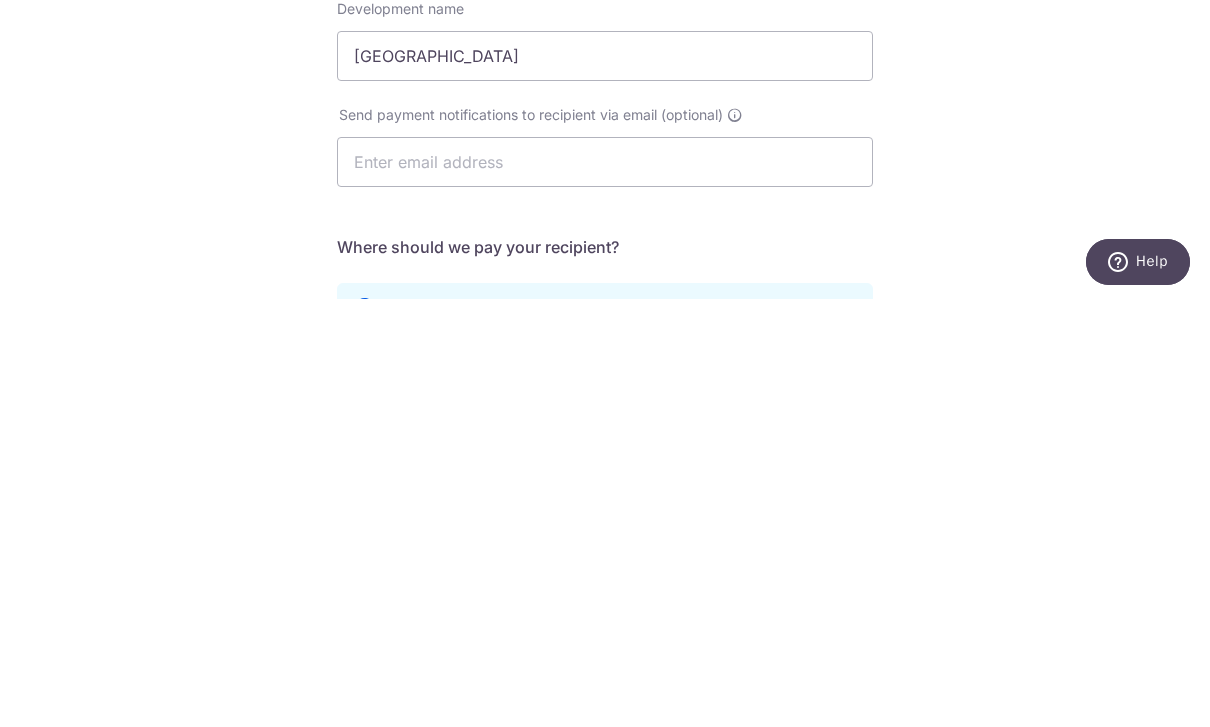 scroll, scrollTop: 66, scrollLeft: 0, axis: vertical 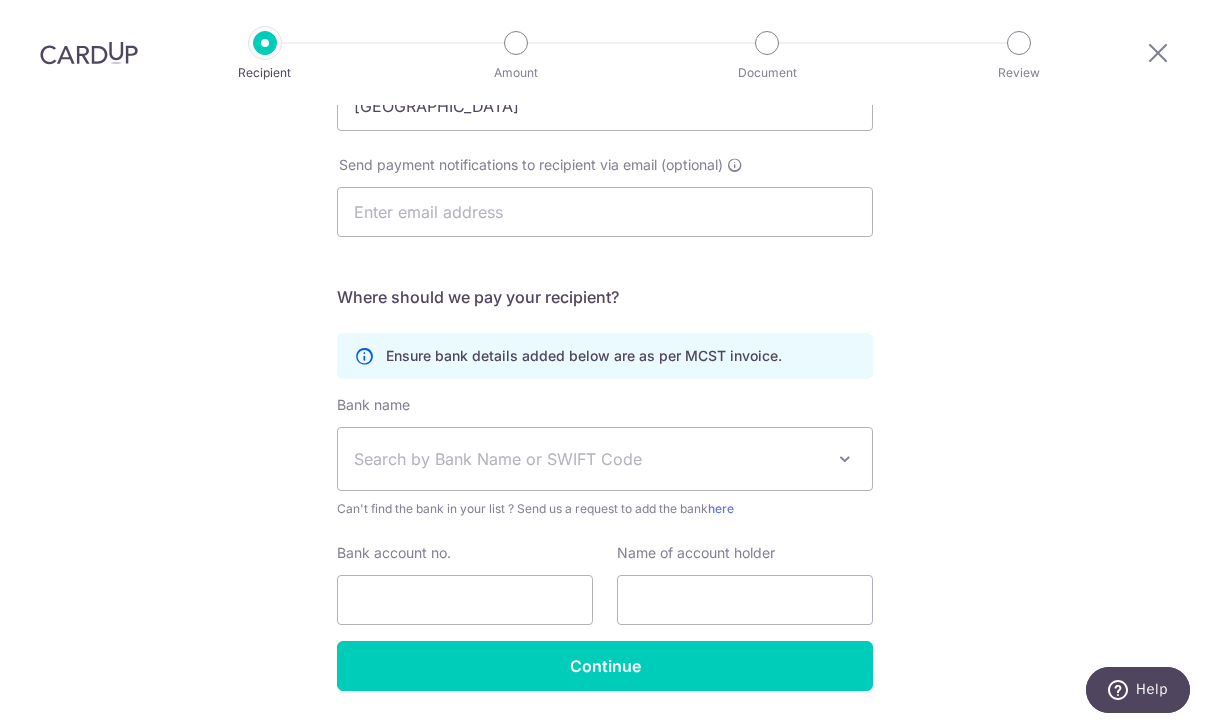click on "Search by Bank Name or SWIFT Code" at bounding box center (589, 459) 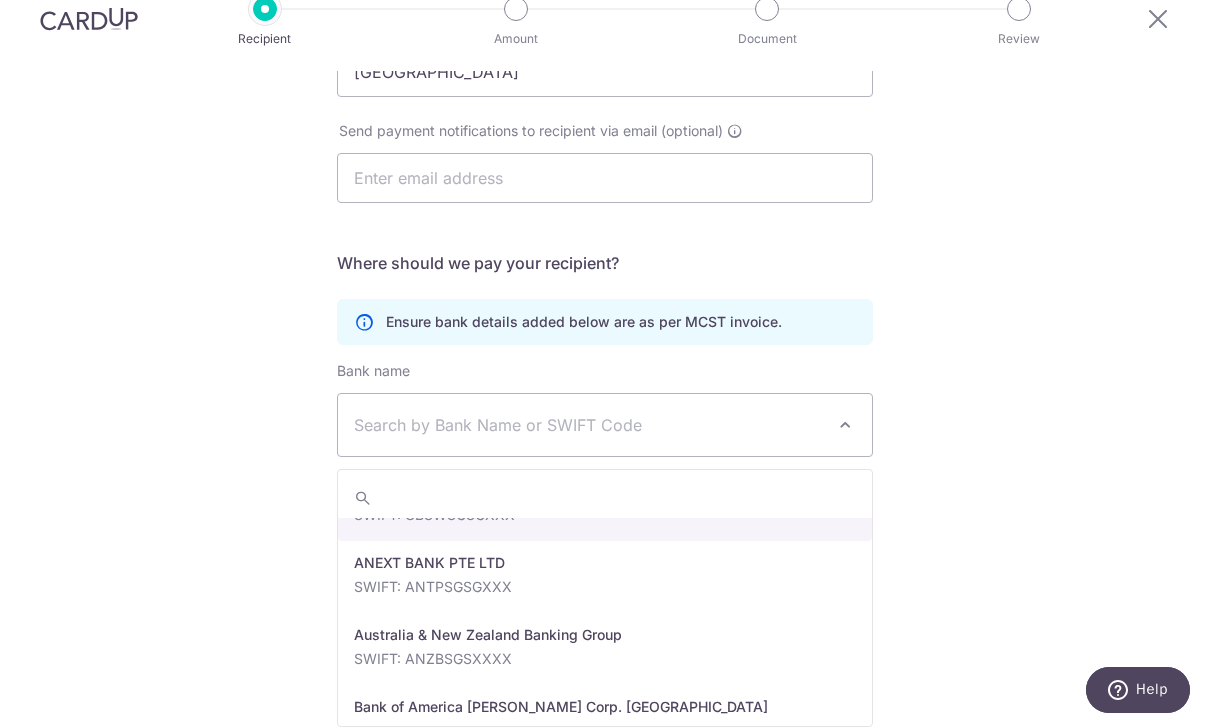 scroll, scrollTop: 54, scrollLeft: 0, axis: vertical 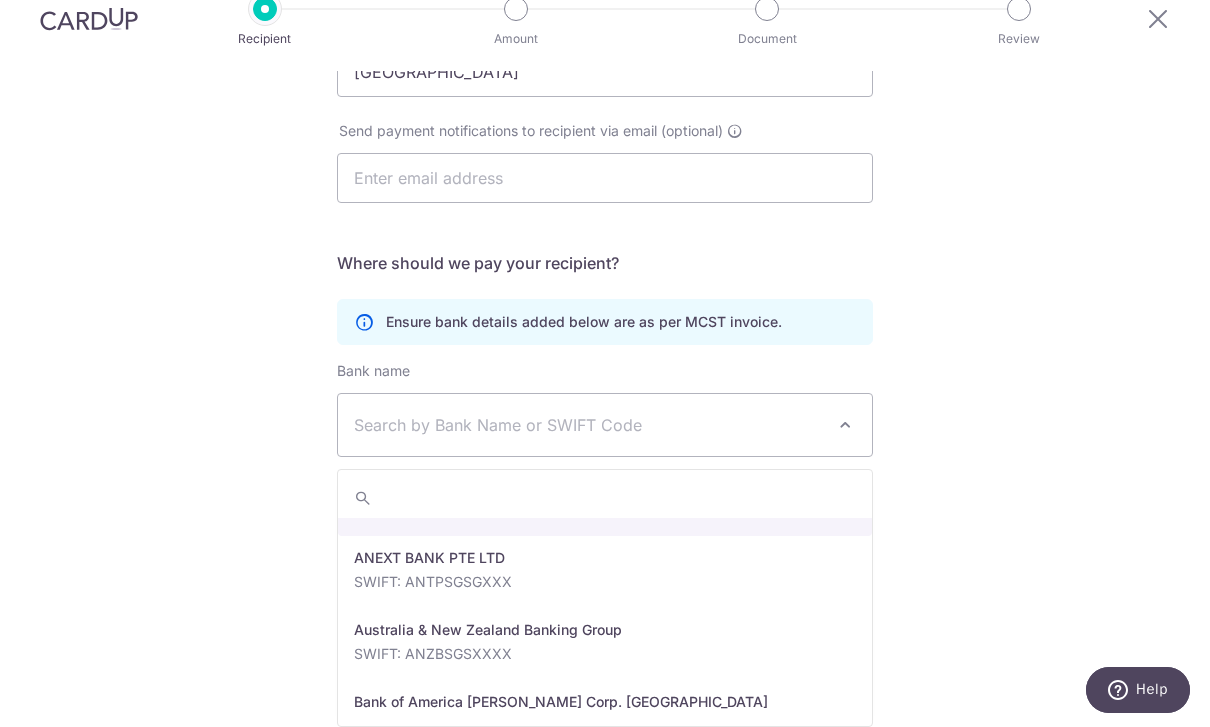 click on "Search by Bank Name or SWIFT Code" at bounding box center (589, 425) 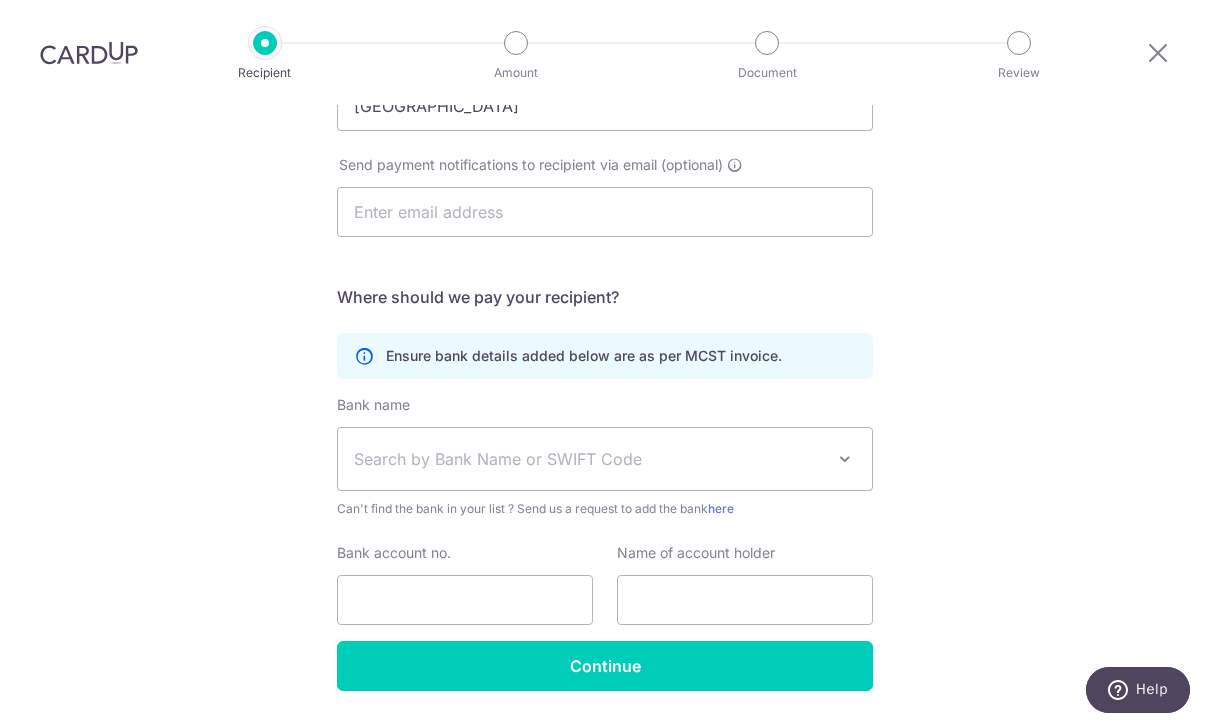click on "Search by Bank Name or SWIFT Code" at bounding box center (605, 459) 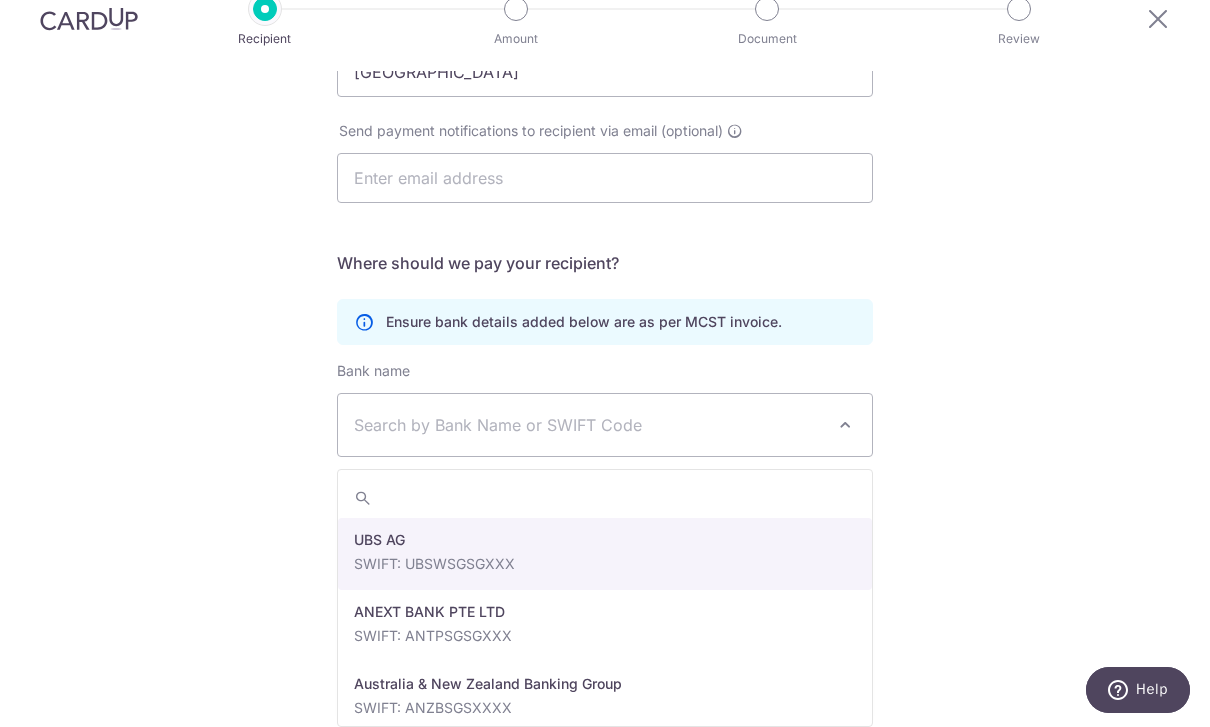 click at bounding box center (605, 498) 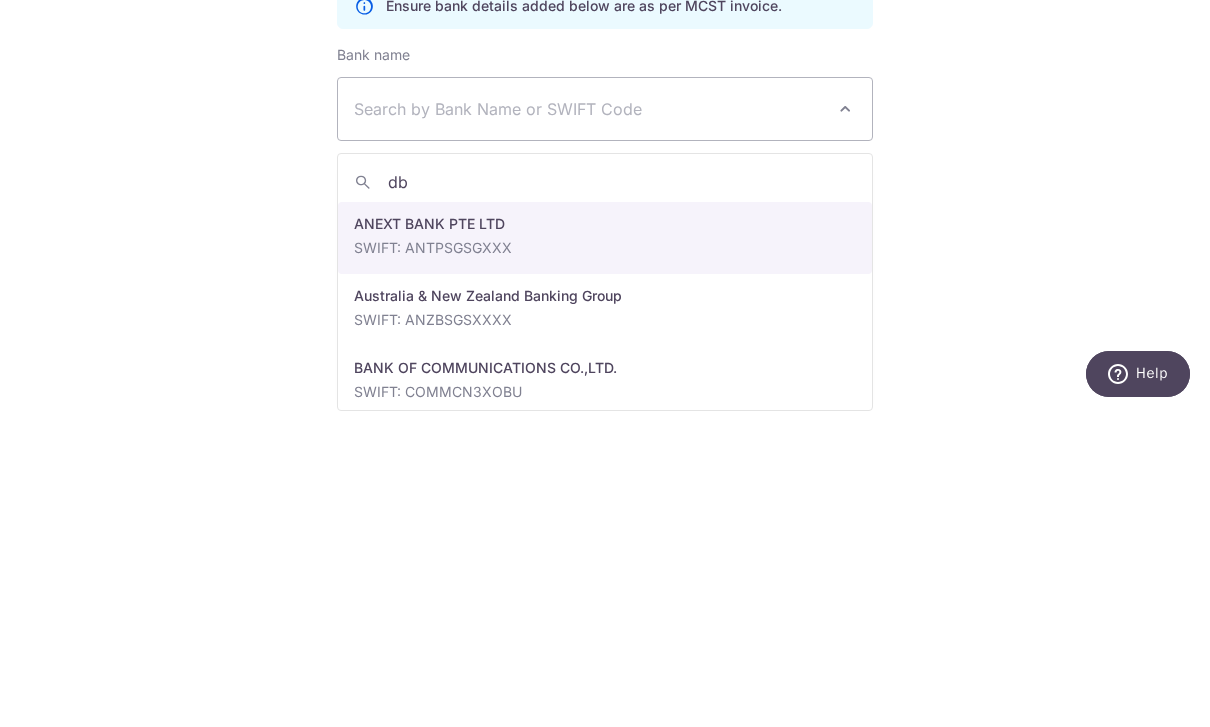 type on "dbs" 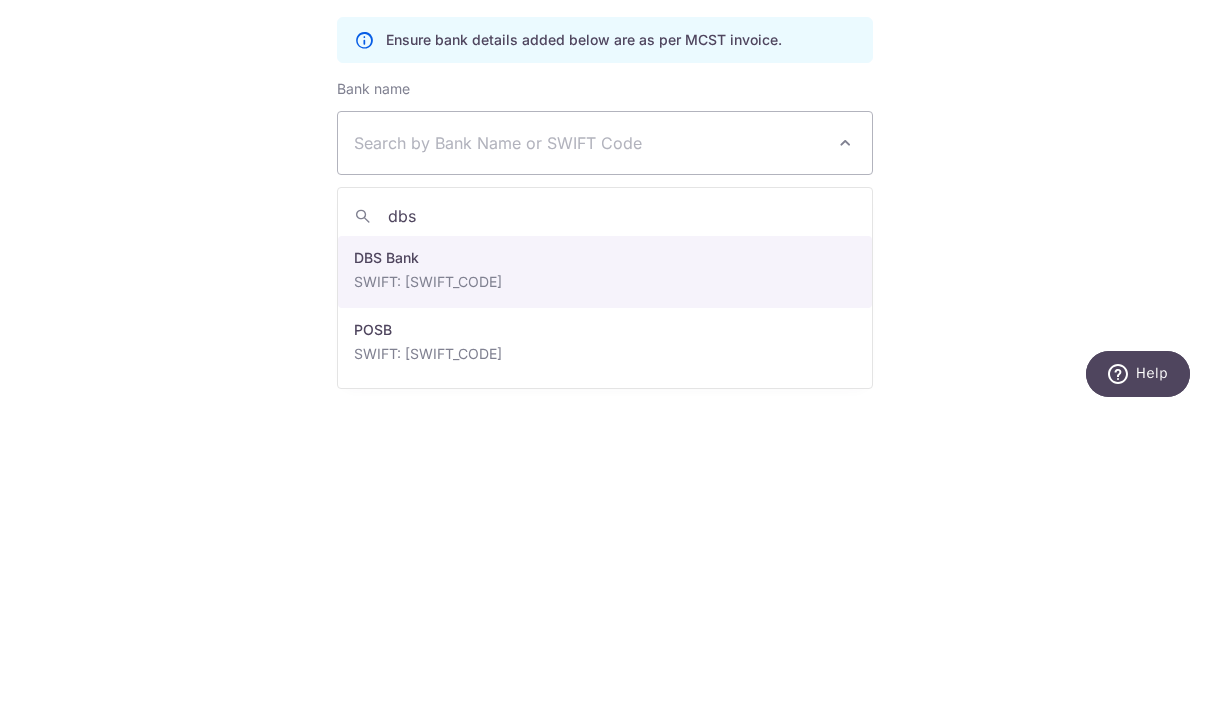 select on "6" 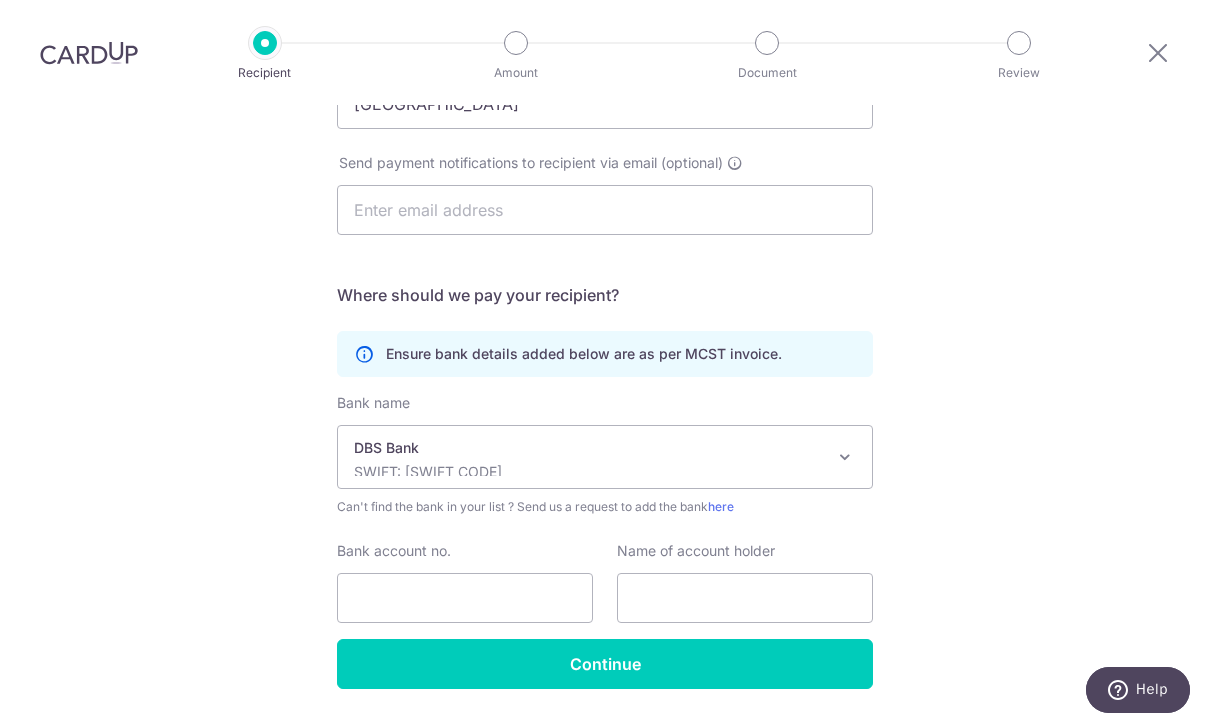 scroll, scrollTop: 378, scrollLeft: 0, axis: vertical 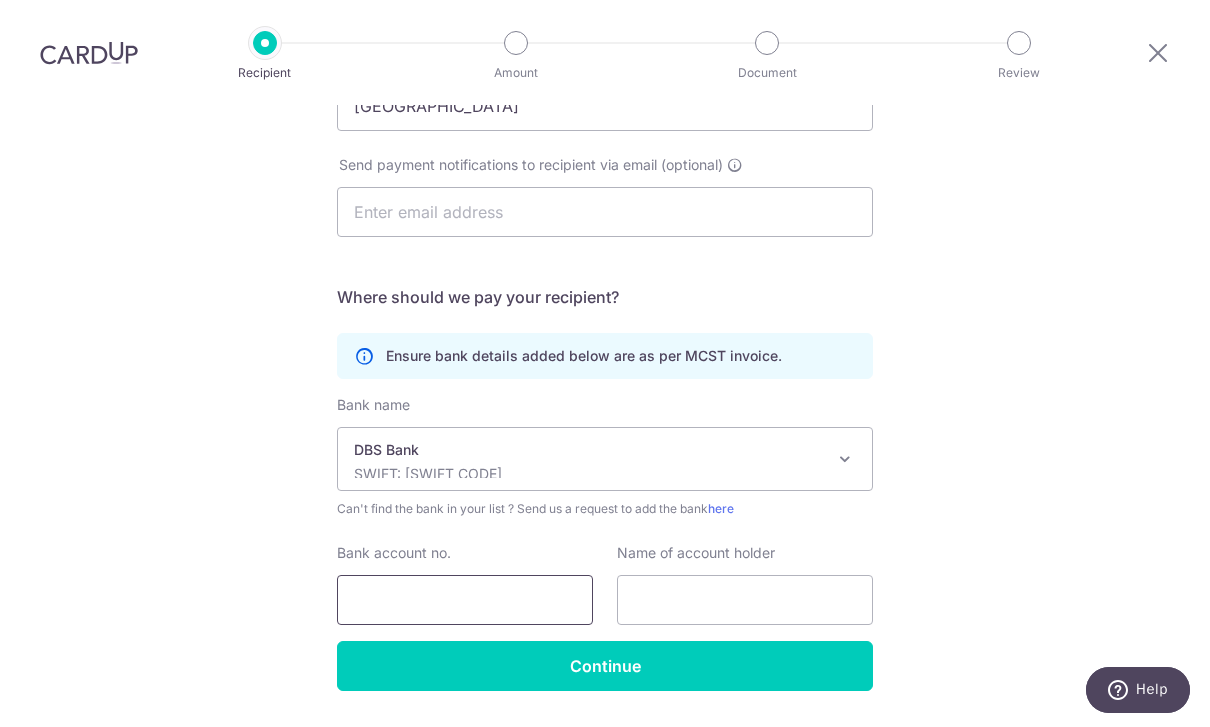 click on "Bank account no." at bounding box center [465, 600] 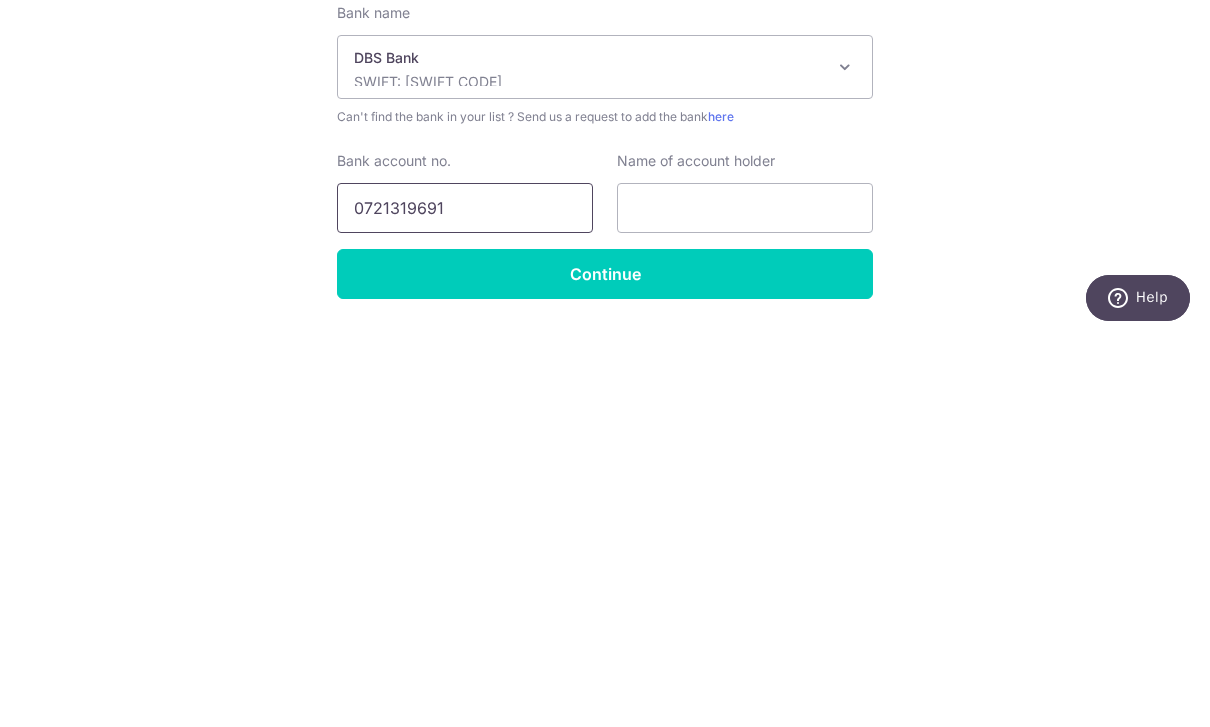 type on "0721319691" 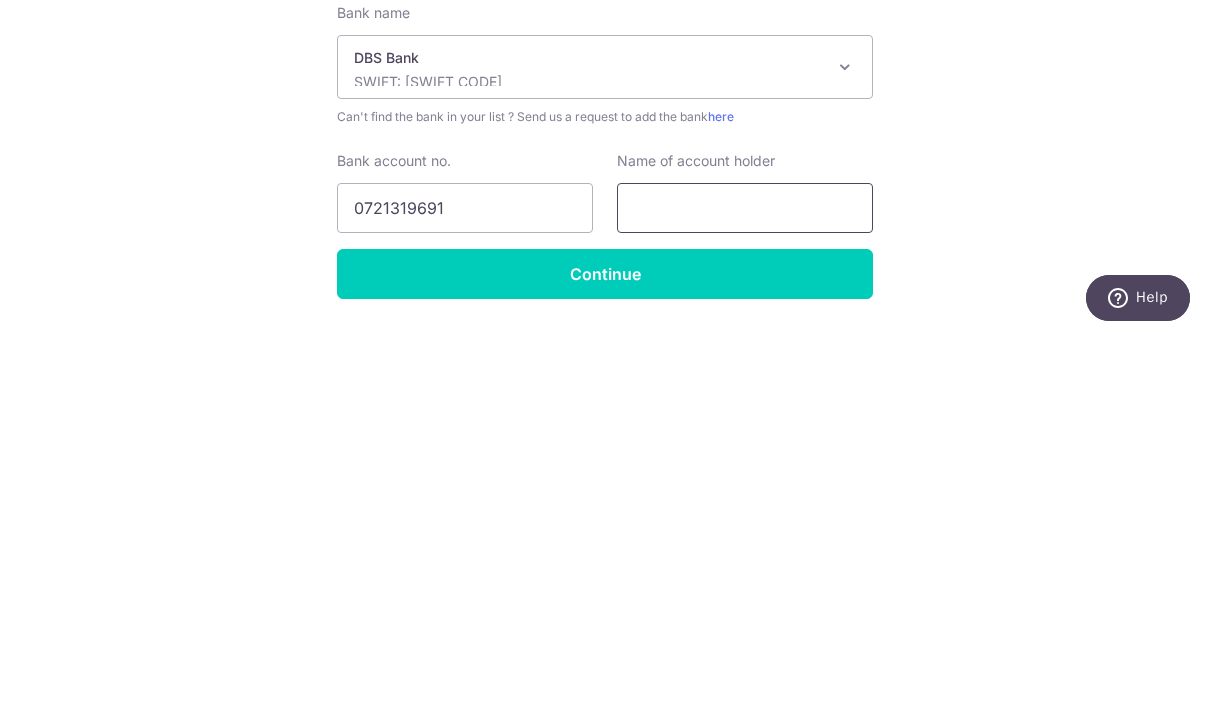 click at bounding box center (745, 600) 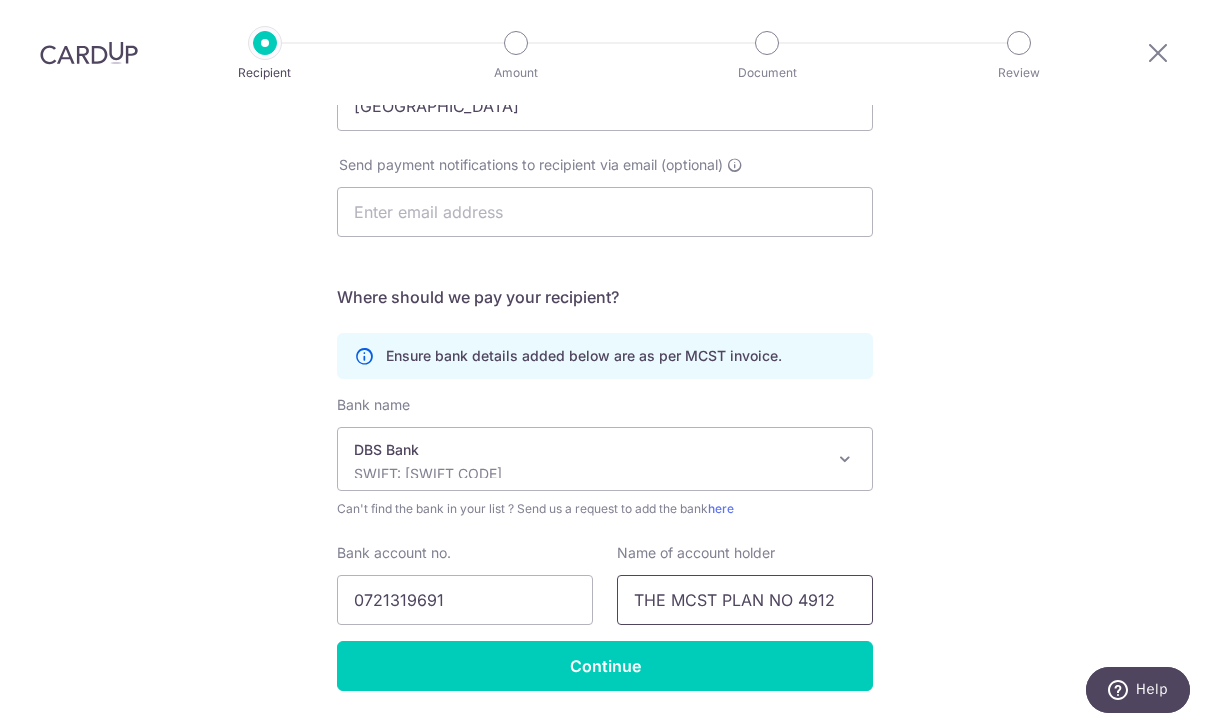 type on "THE MCST PLAN NO 4912" 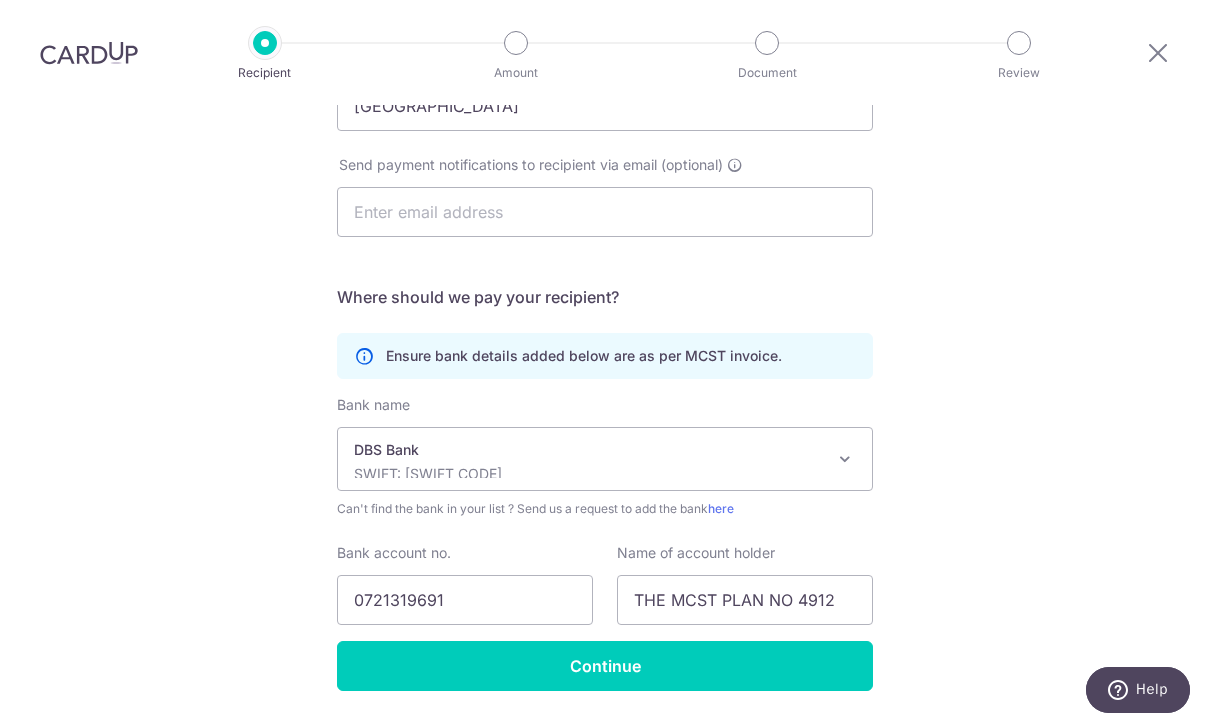 click on "Continue" at bounding box center [605, 666] 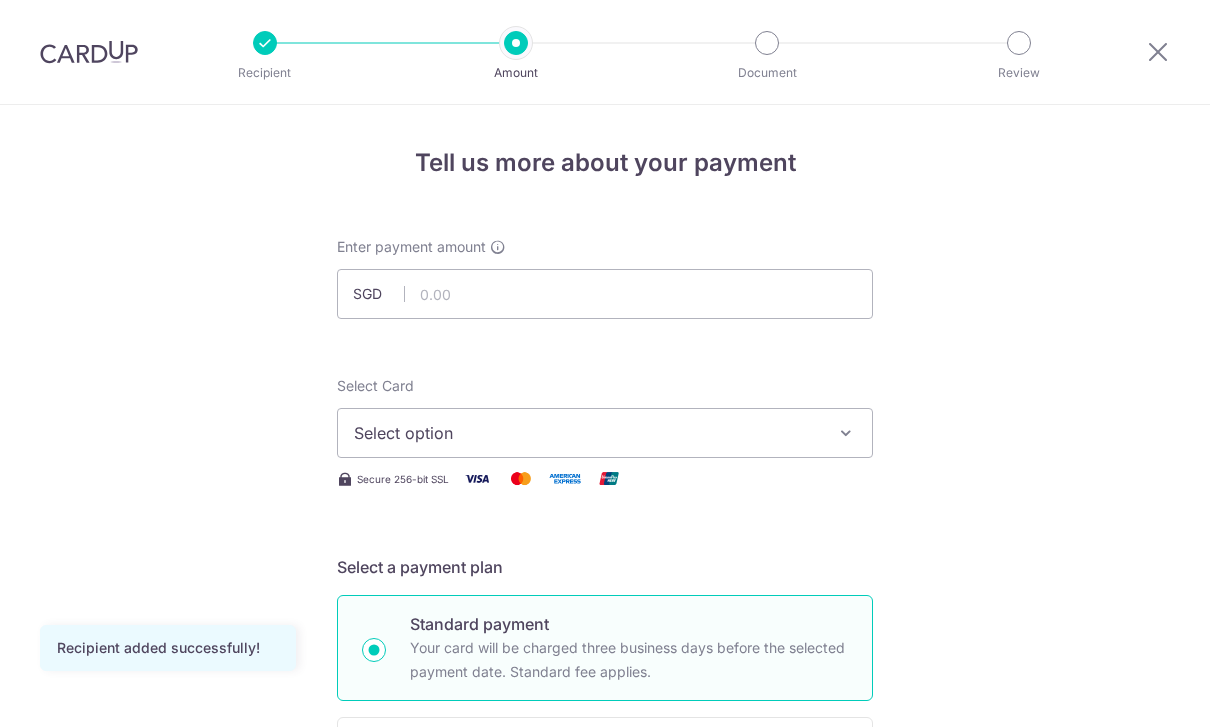 scroll, scrollTop: 0, scrollLeft: 0, axis: both 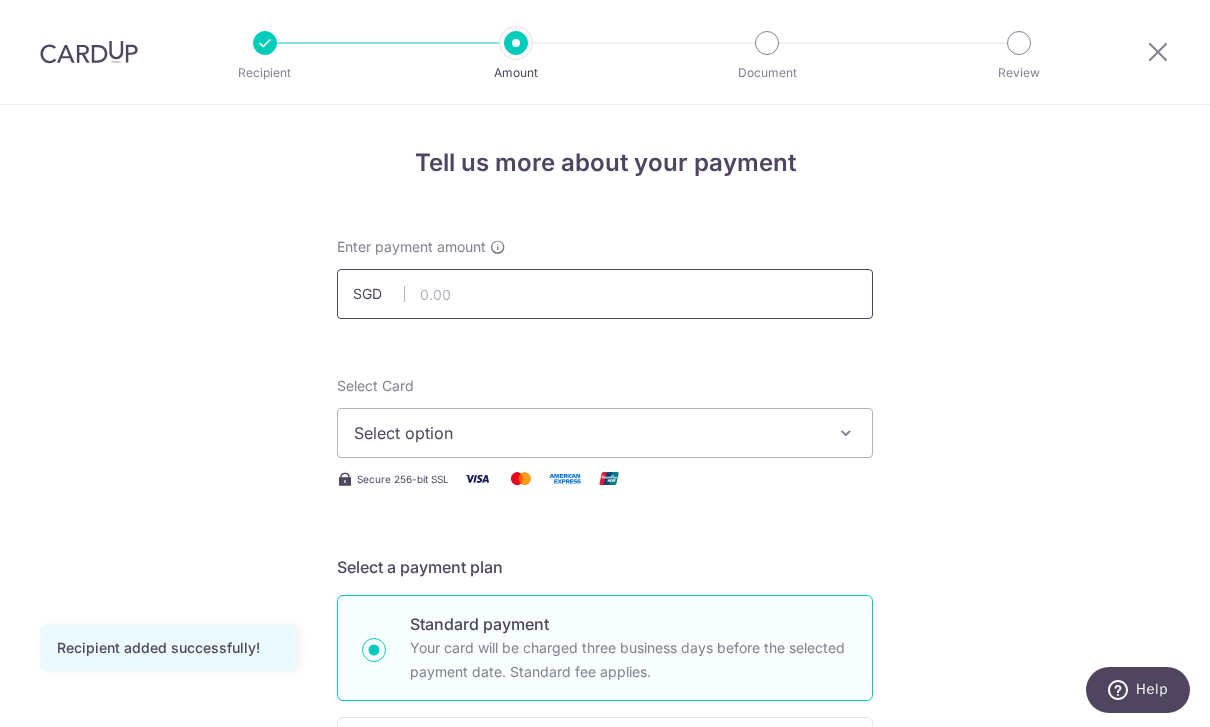 click at bounding box center [605, 294] 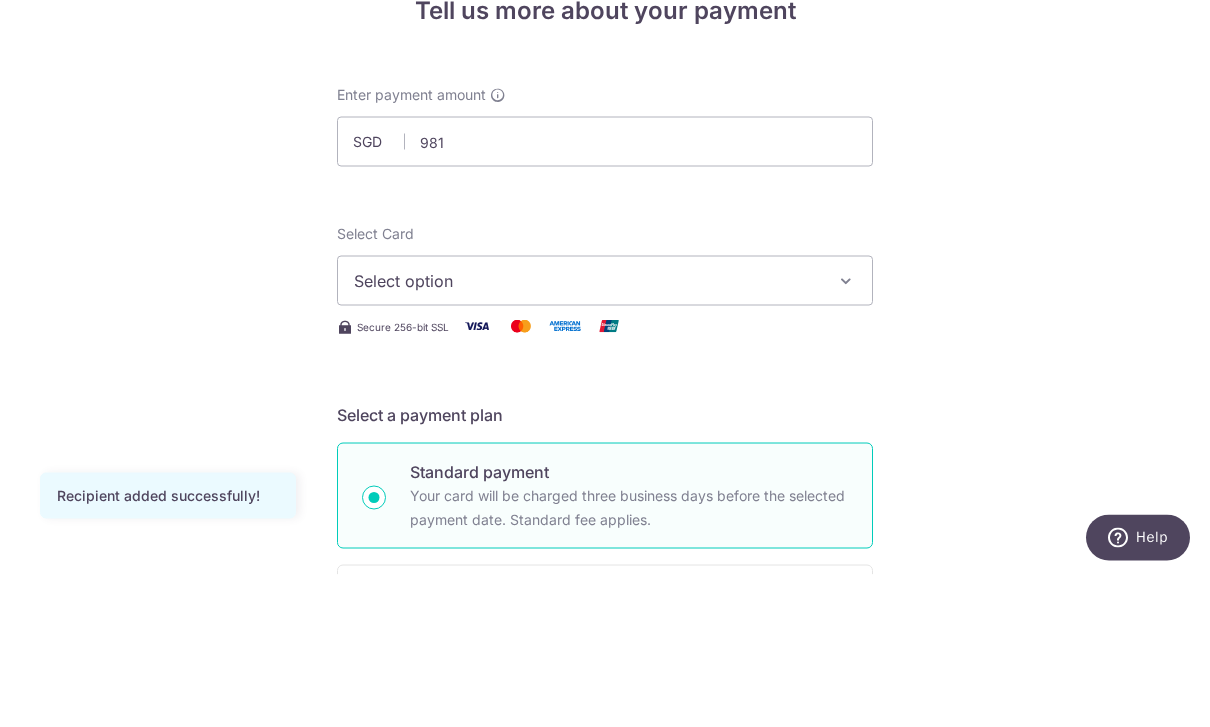 click on "Tell us more about your payment
Enter payment amount
SGD
981
Recipient added successfully!
Select Card
Select option
Add credit card
Your Cards
**** 2491
Secure 256-bit SSL
Text
New card details
Card
Secure 256-bit SSL" at bounding box center [605, 1009] 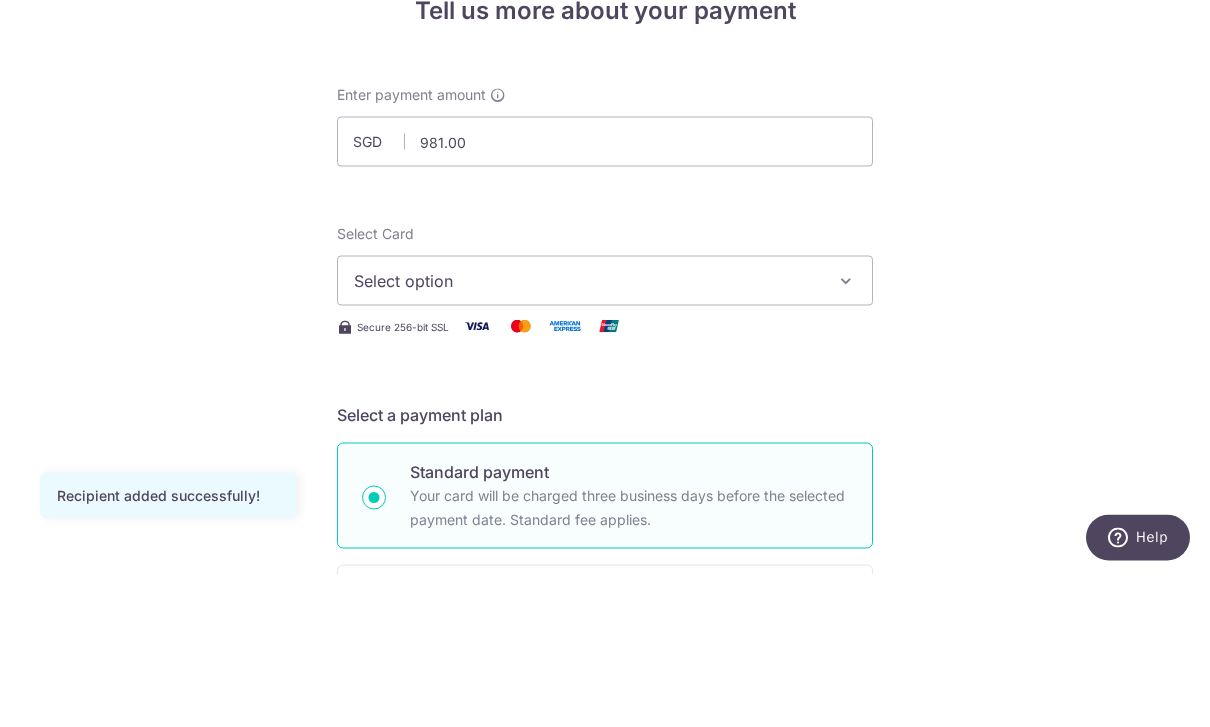 scroll, scrollTop: 66, scrollLeft: 0, axis: vertical 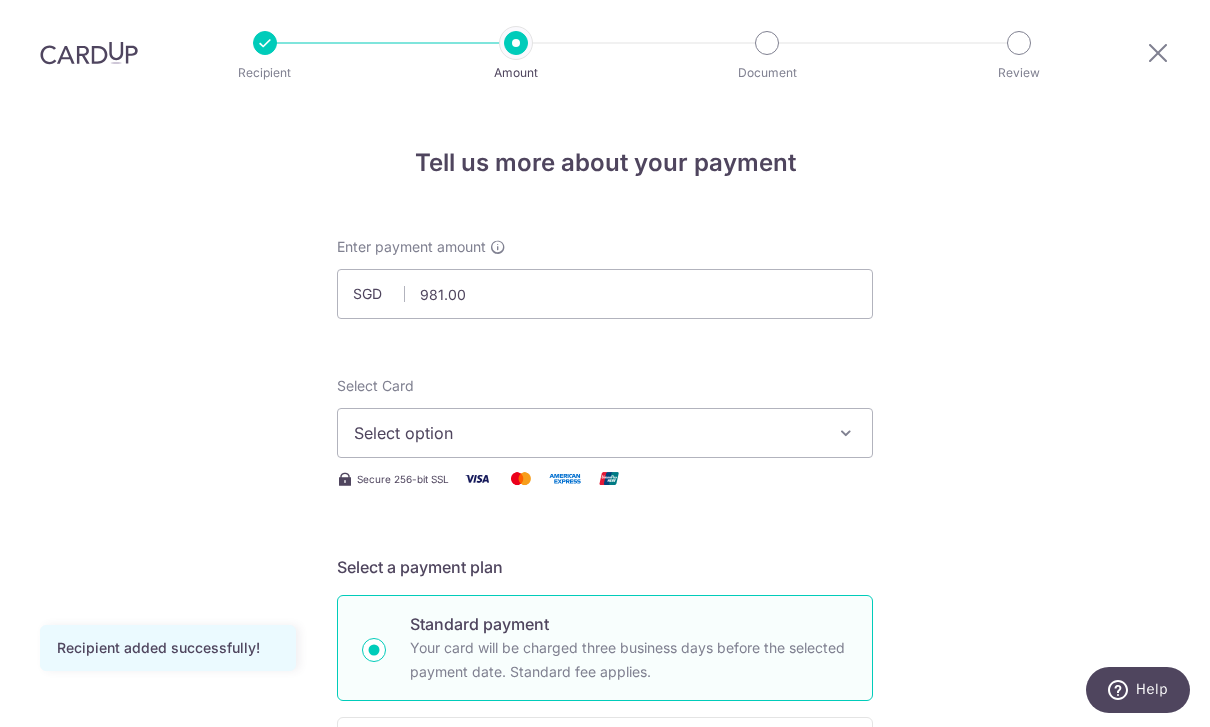 click on "Select option" at bounding box center [587, 433] 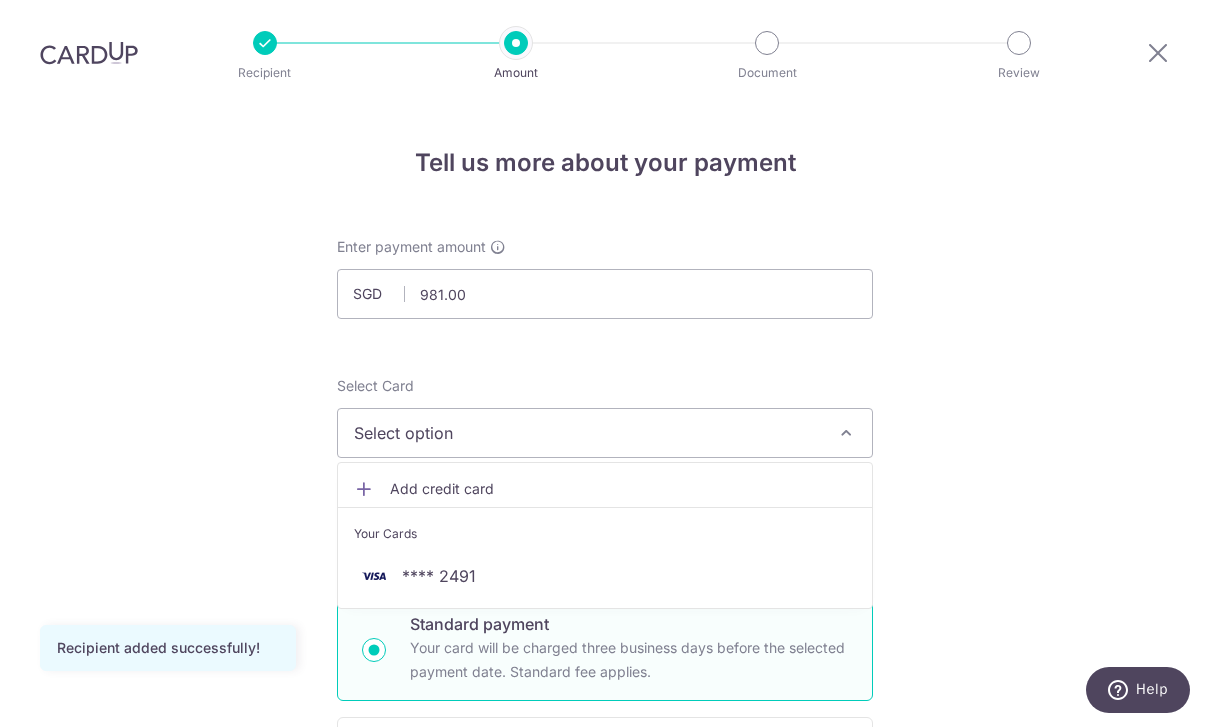 click on "**** 2491" at bounding box center (605, 576) 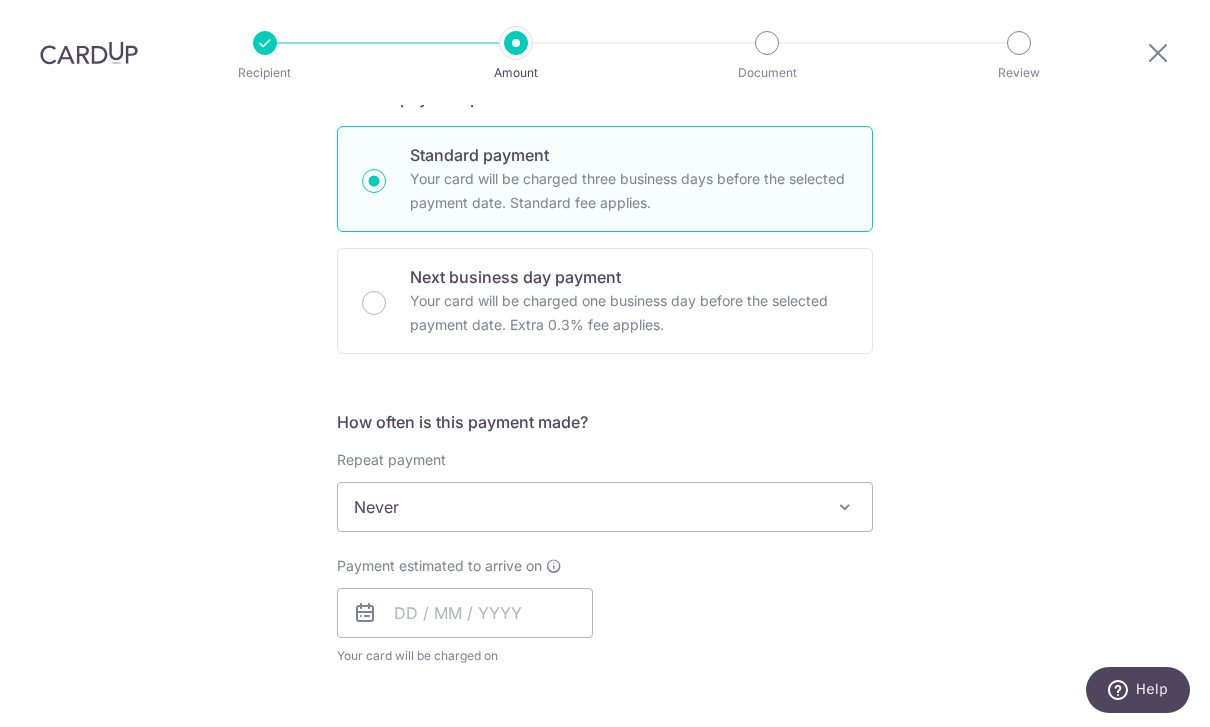 scroll, scrollTop: 484, scrollLeft: 0, axis: vertical 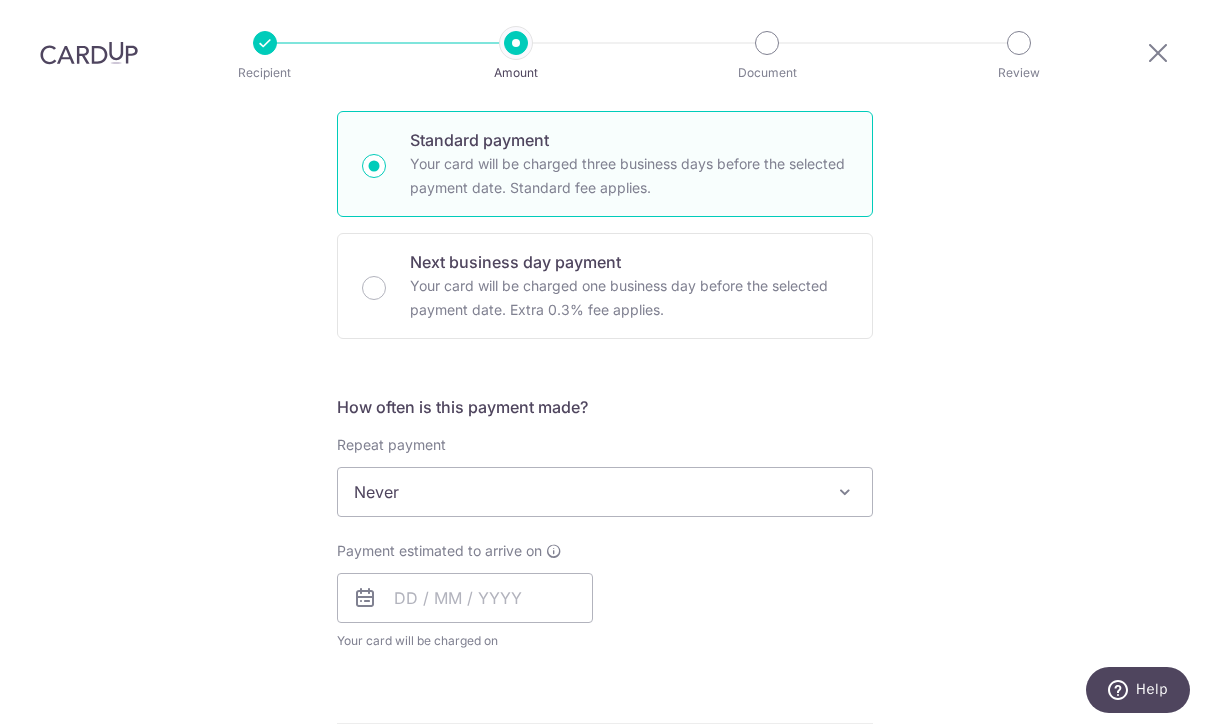 click at bounding box center [845, 492] 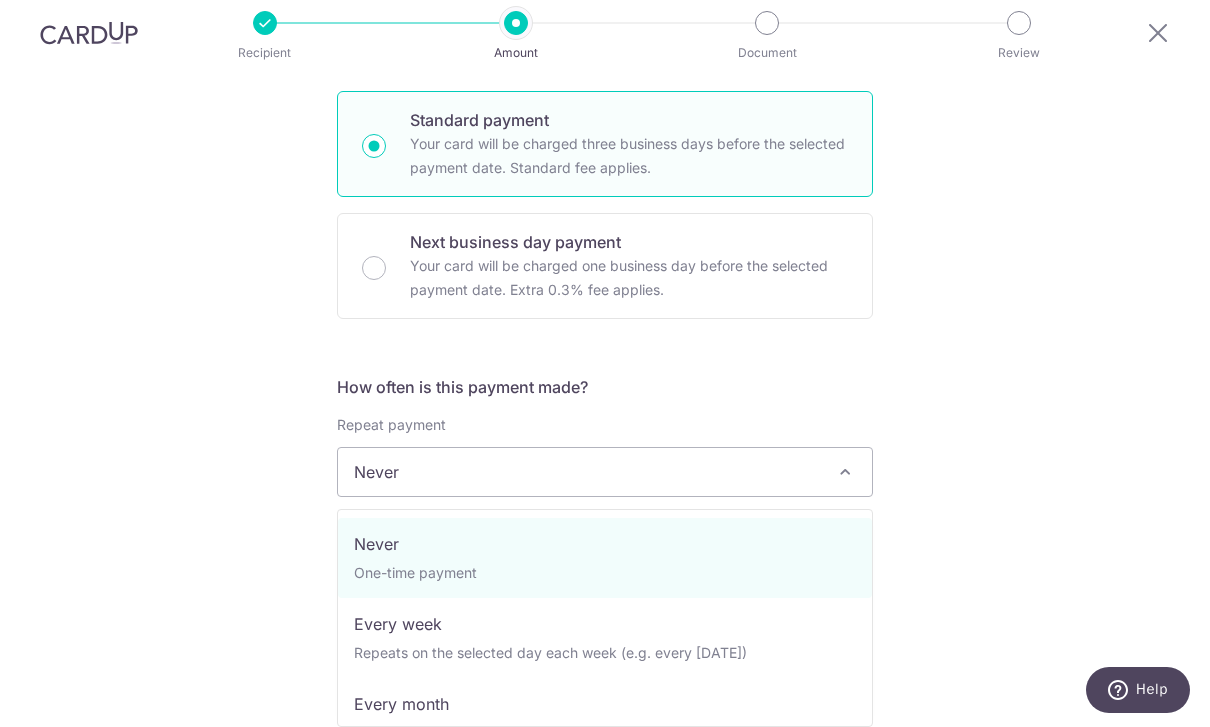 click on "Tell us more about your payment
Enter payment amount
SGD
981.00
981.00
Recipient added successfully!
Select Card
**** 2491
Add credit card
Your Cards
**** 2491
Secure 256-bit SSL
Text
New card details
Card
Secure 256-bit SSL" at bounding box center (605, 505) 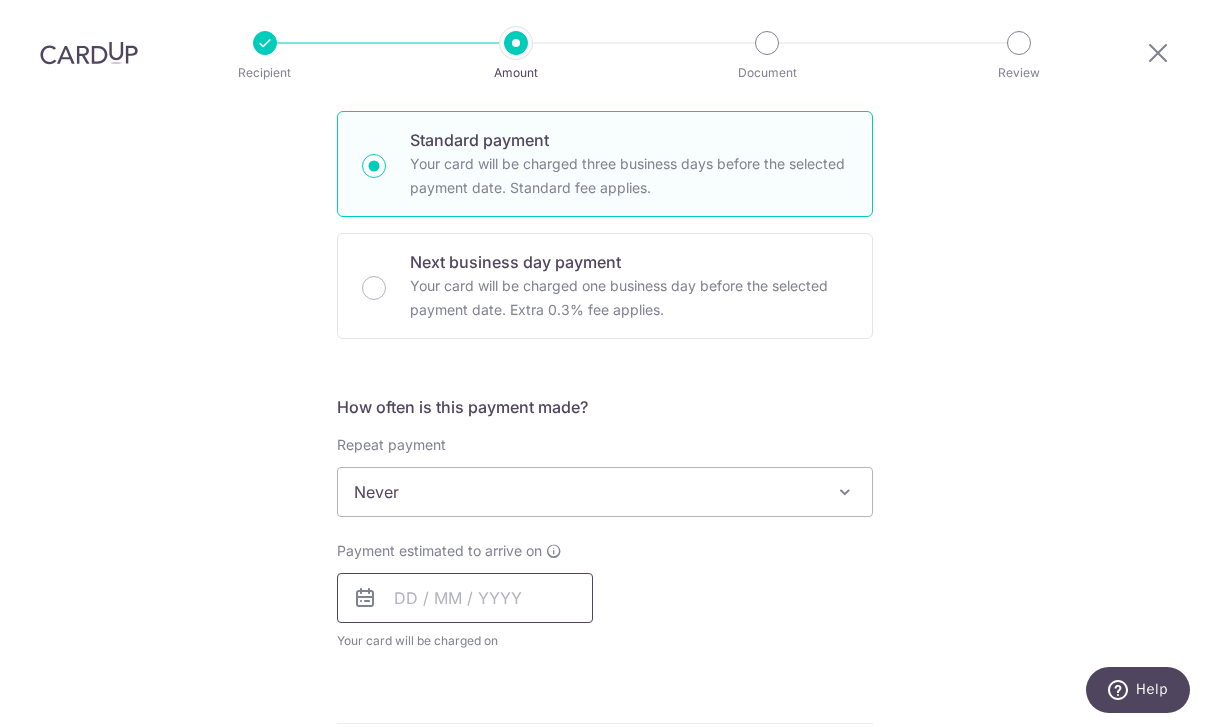 click at bounding box center (465, 598) 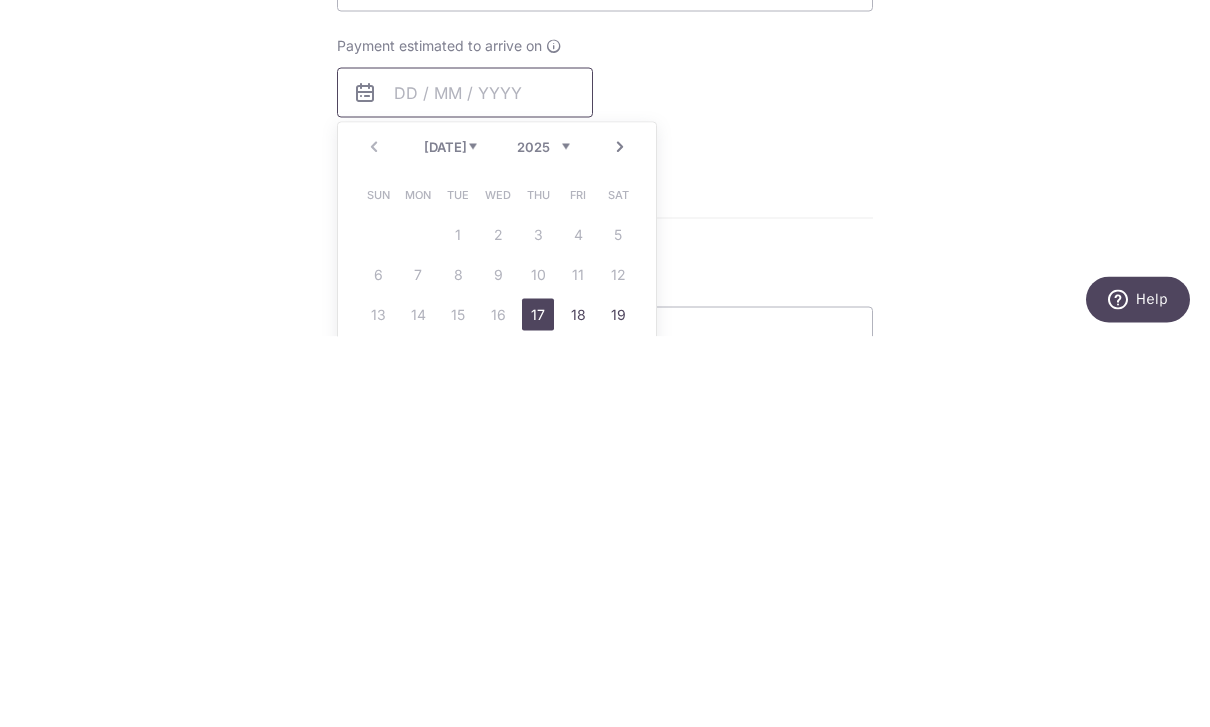 scroll, scrollTop: 610, scrollLeft: 0, axis: vertical 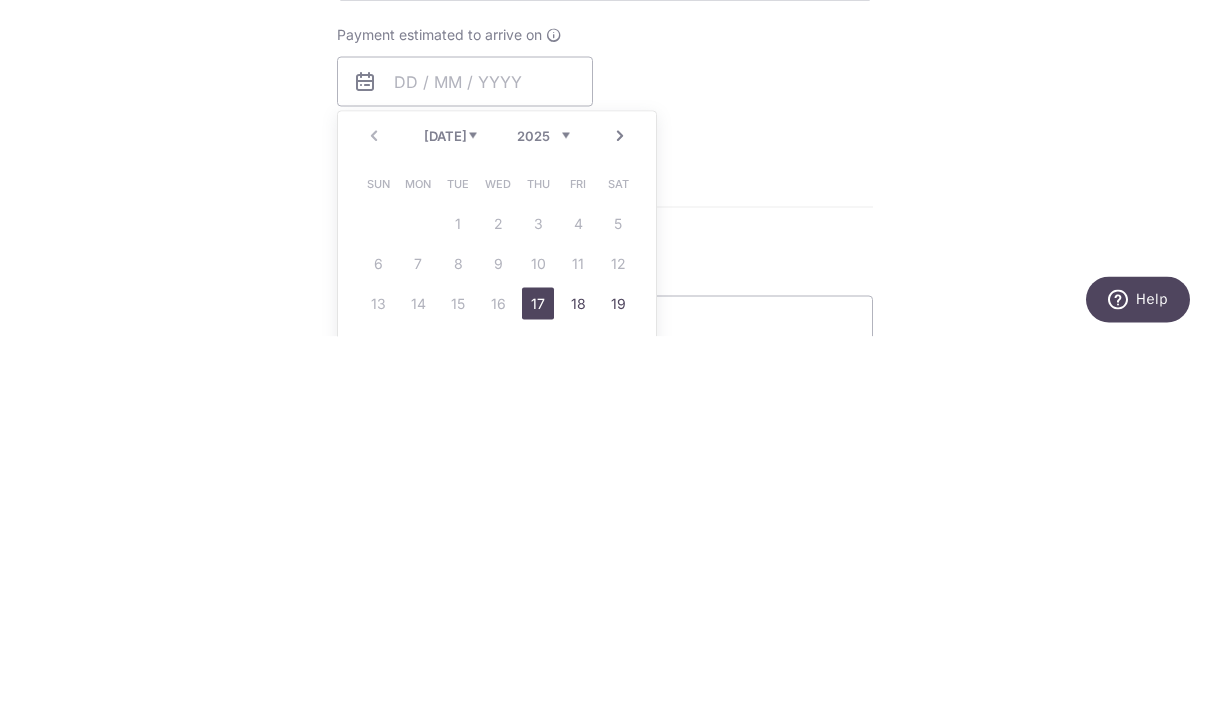 click on "17" at bounding box center (538, 694) 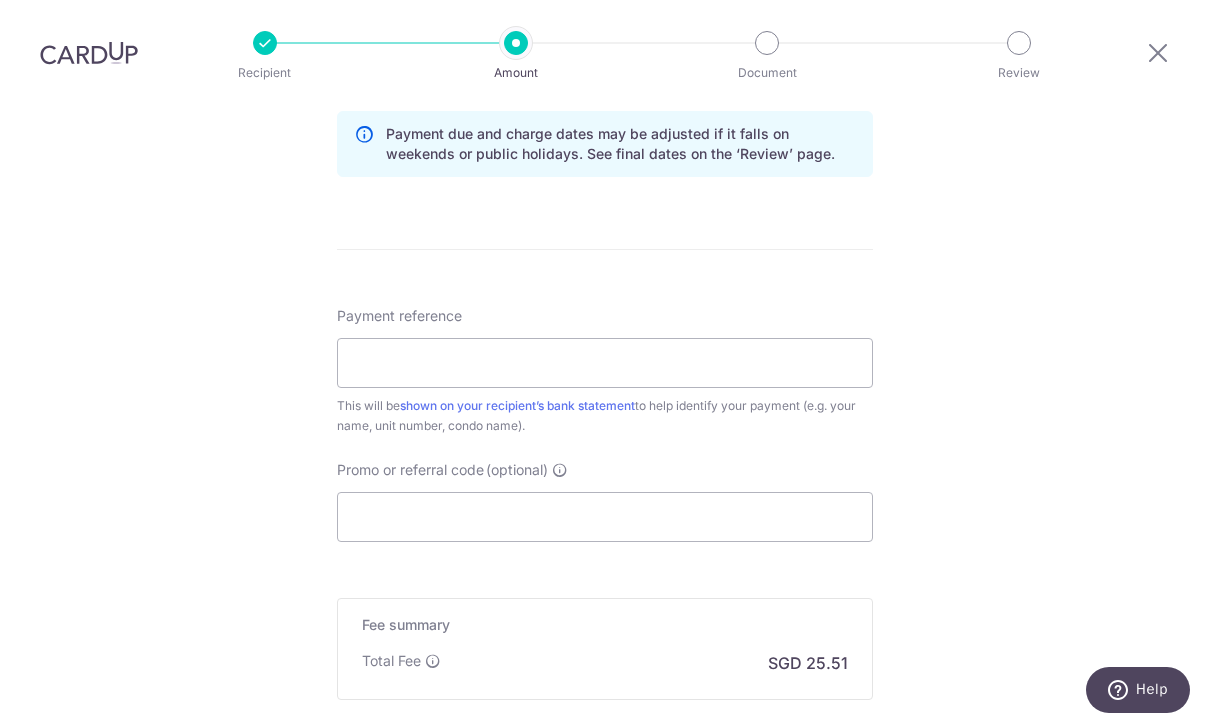 scroll, scrollTop: 1070, scrollLeft: 0, axis: vertical 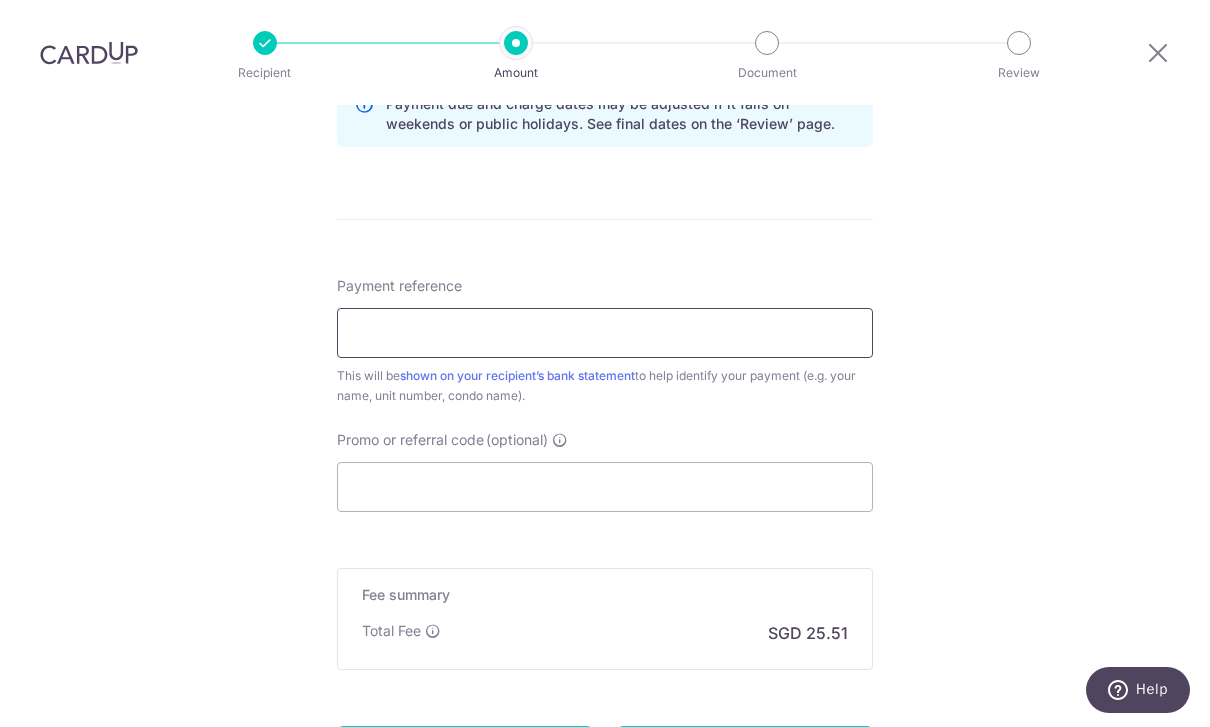 click on "Payment reference" at bounding box center (605, 333) 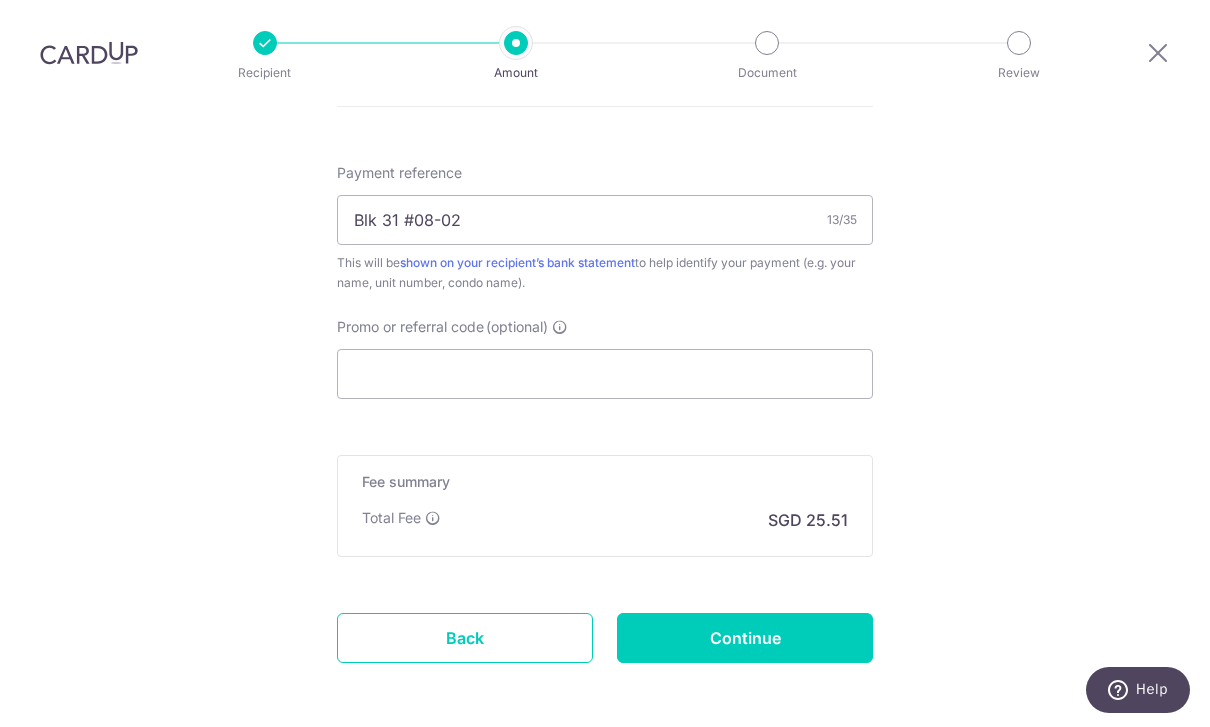 scroll, scrollTop: 1191, scrollLeft: 0, axis: vertical 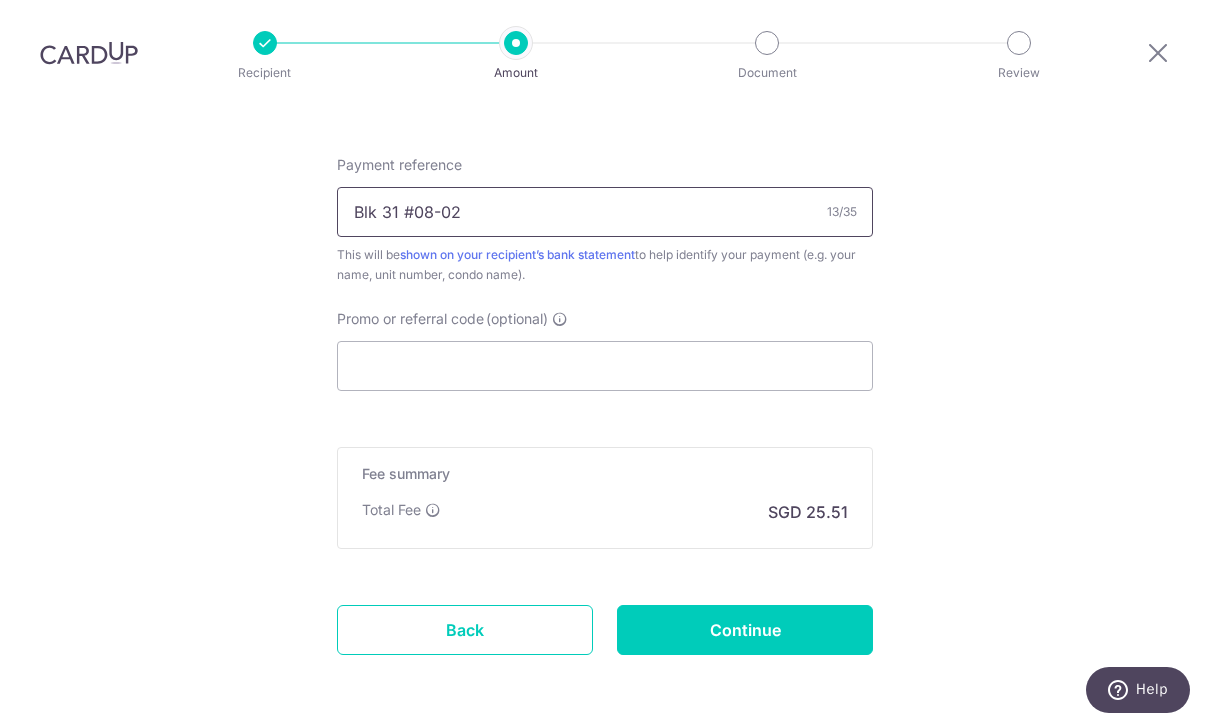 type on "Blk 31 #08-02" 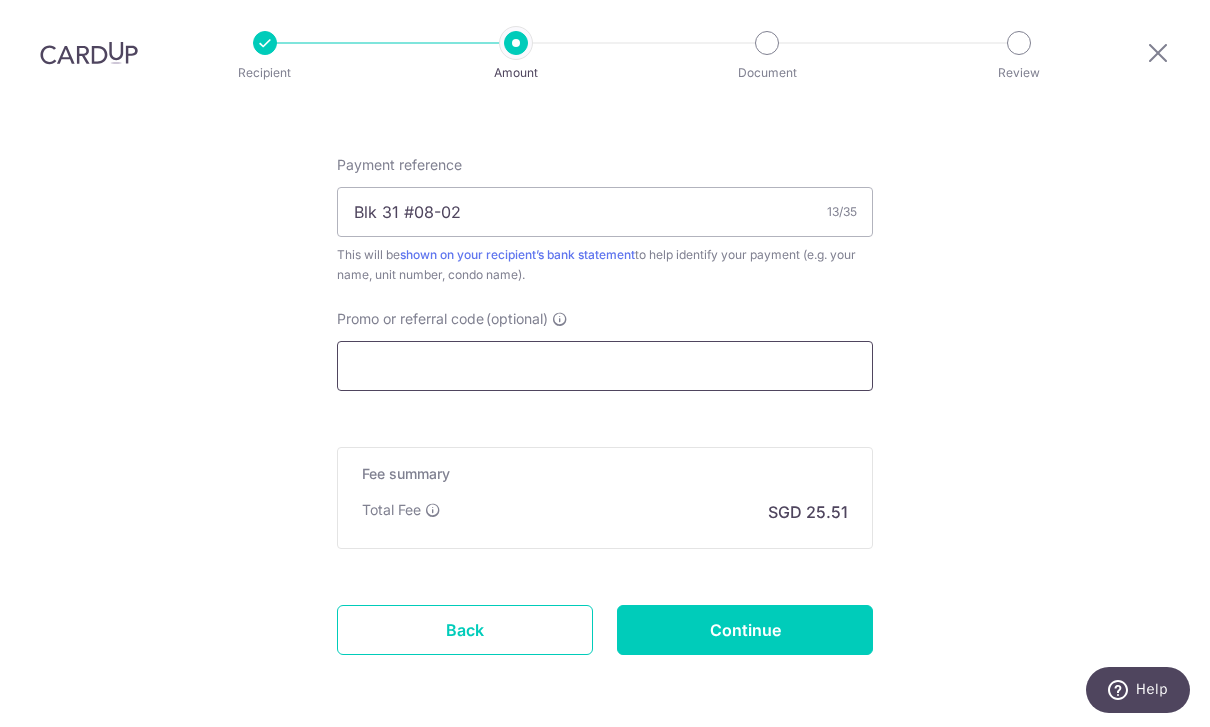 click on "Promo or referral code
(optional)" at bounding box center [605, 366] 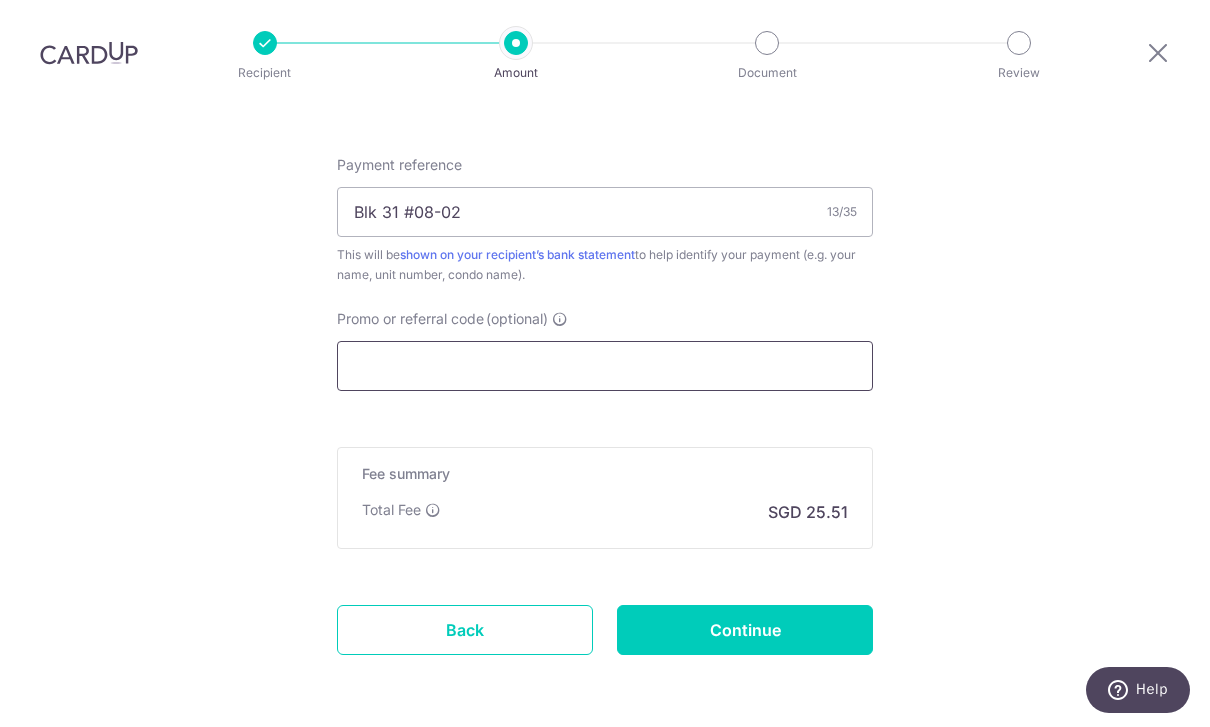 click on "Promo or referral code
(optional)" at bounding box center (605, 366) 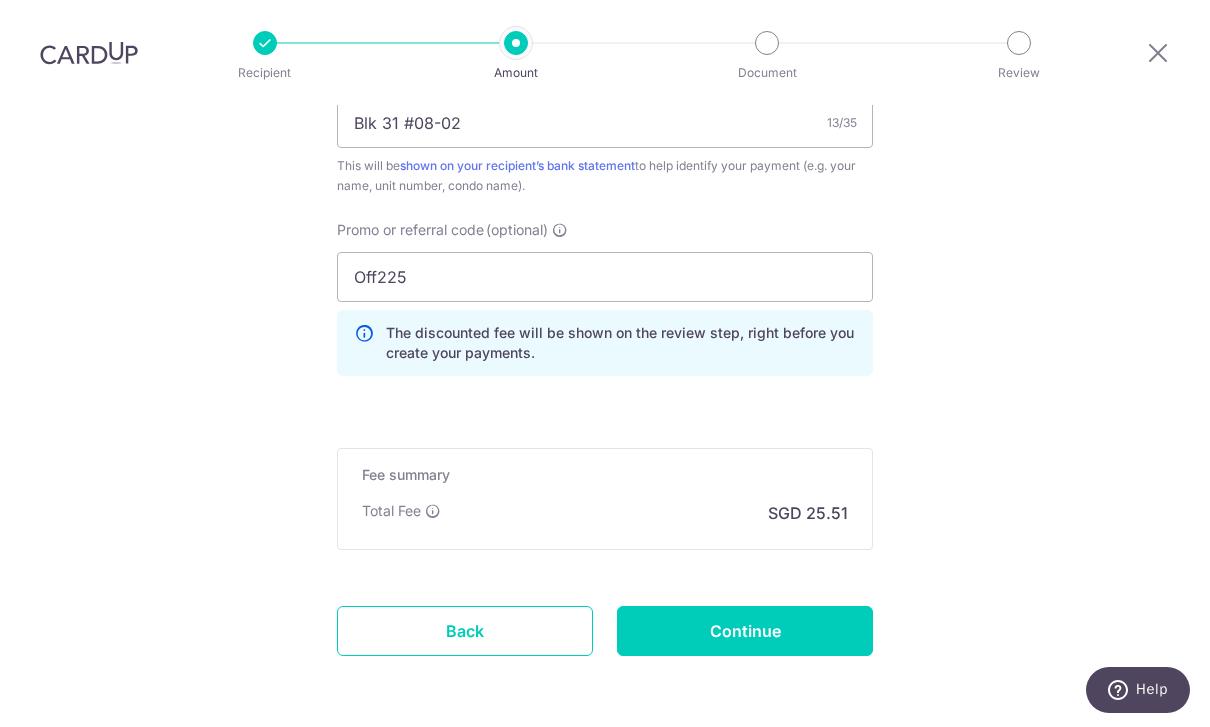scroll, scrollTop: 1284, scrollLeft: 0, axis: vertical 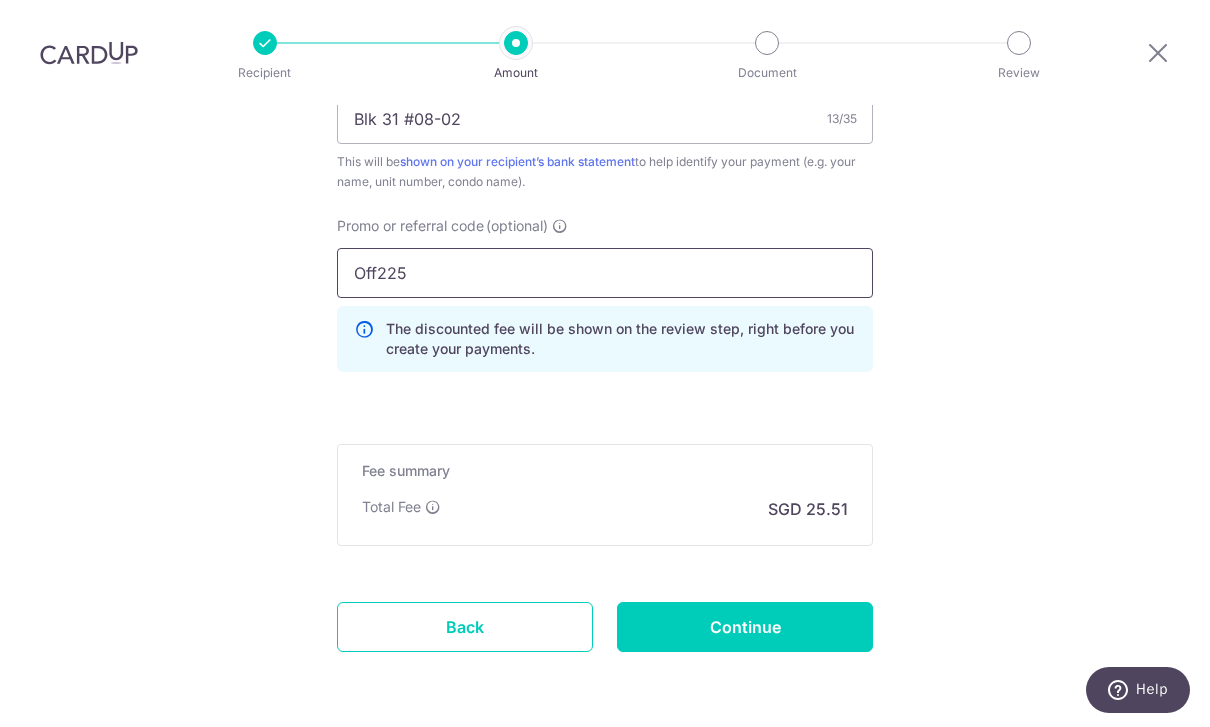 type on "Off225" 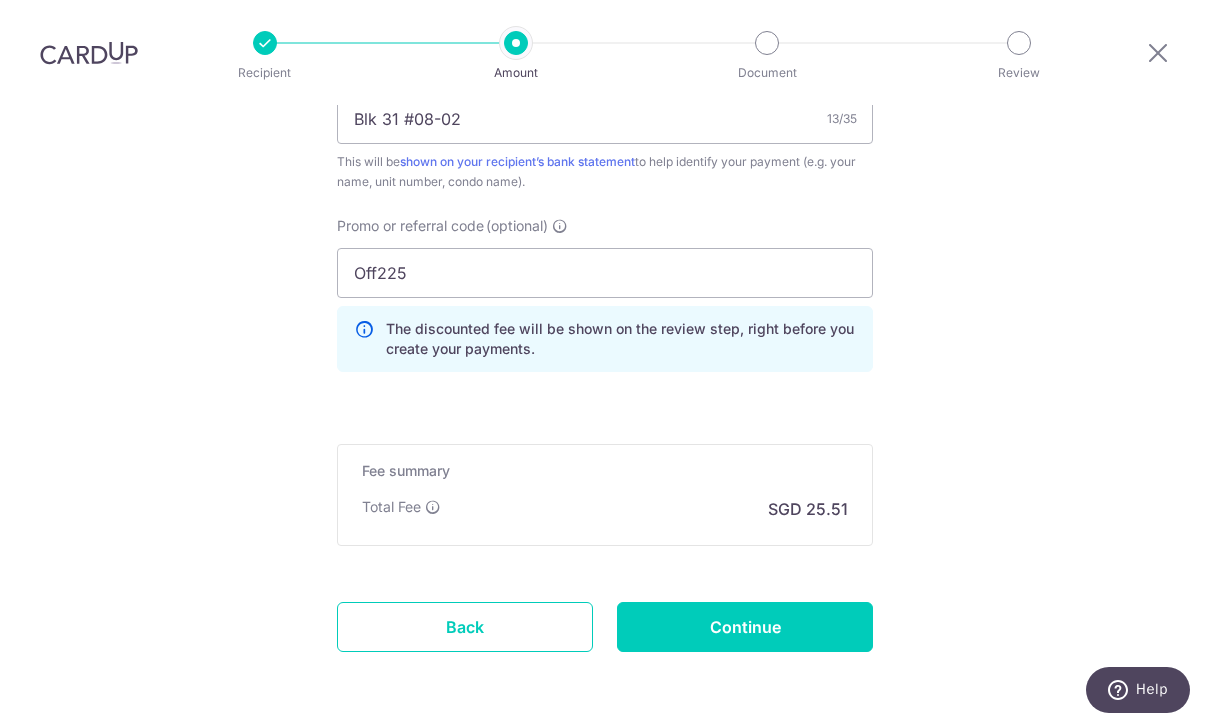 click on "Continue" at bounding box center (745, 627) 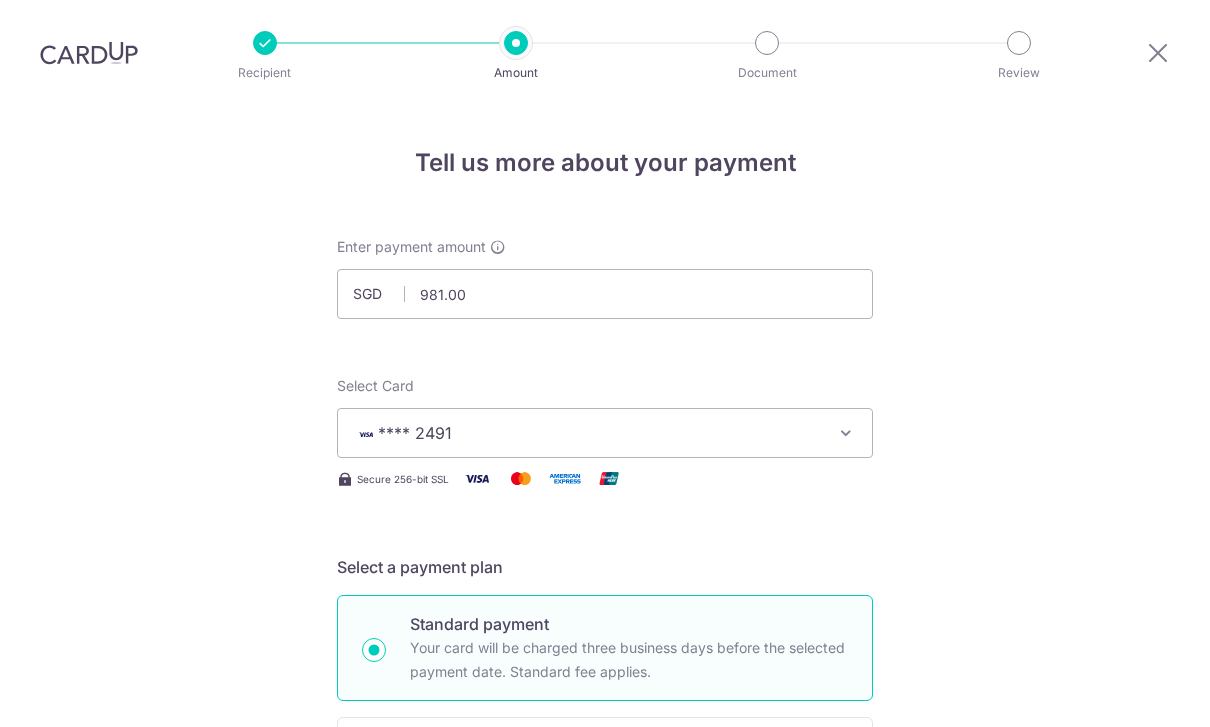 scroll, scrollTop: 66, scrollLeft: 0, axis: vertical 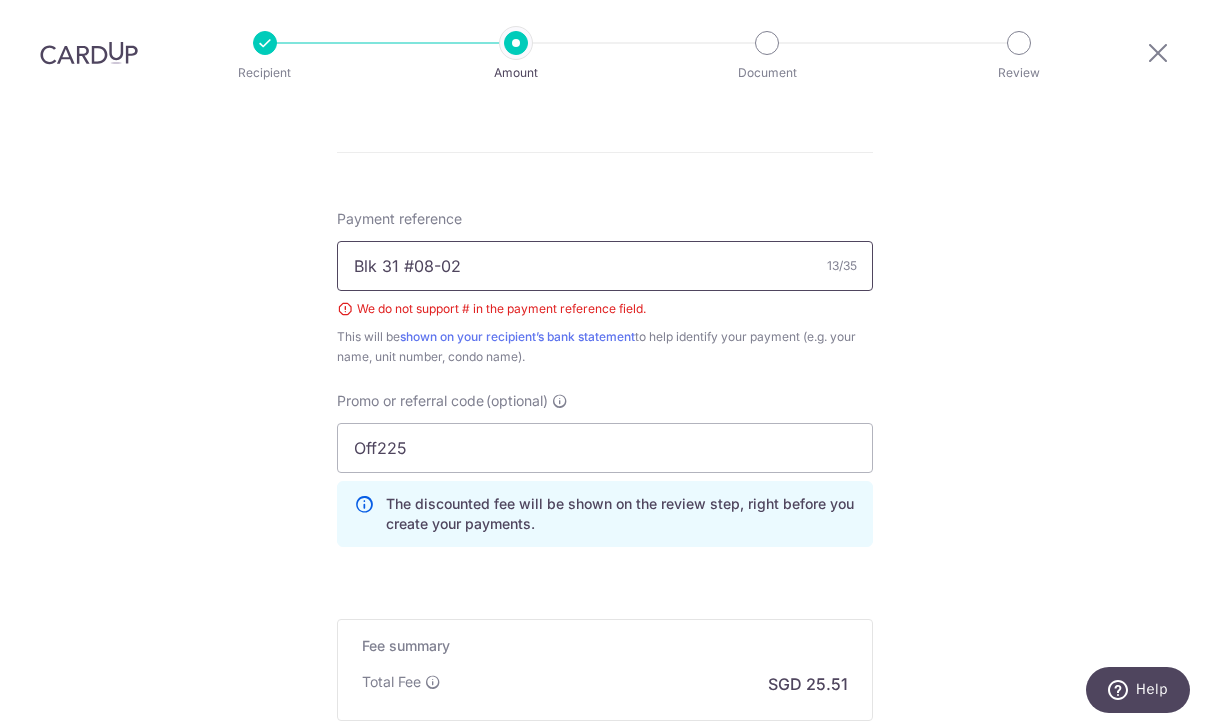 click on "Blk 31 #08-02" at bounding box center [605, 266] 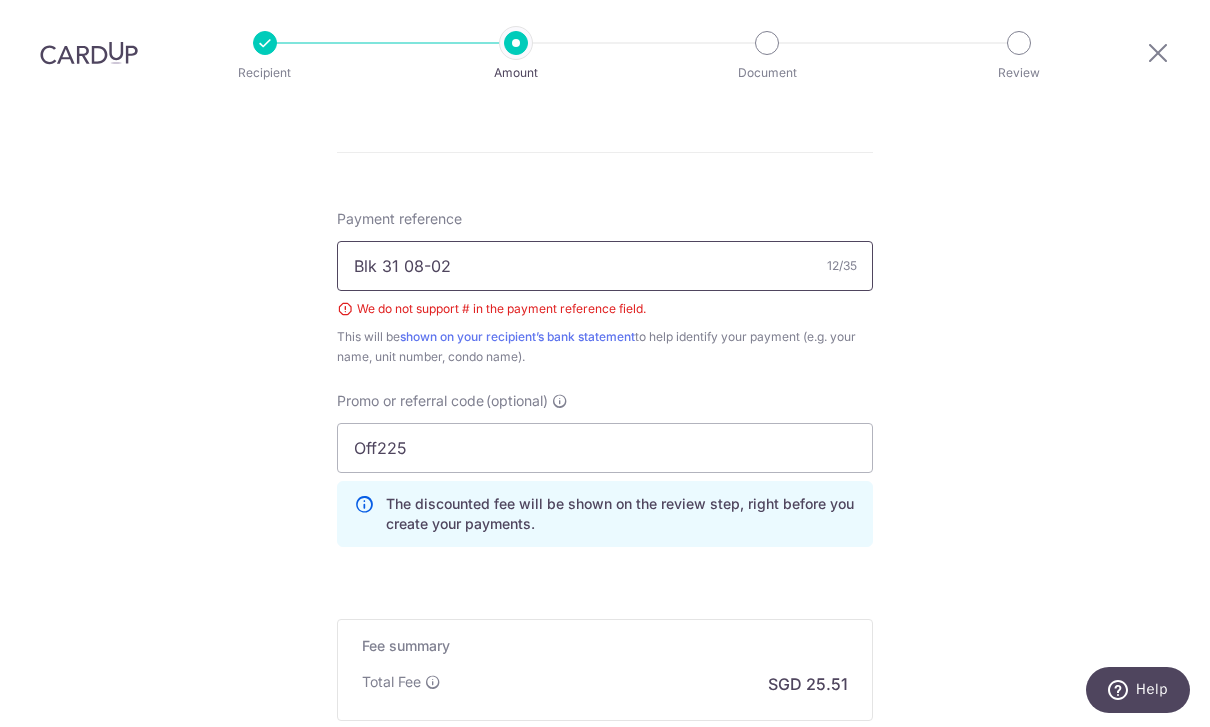 type on "Blk 31 08-02" 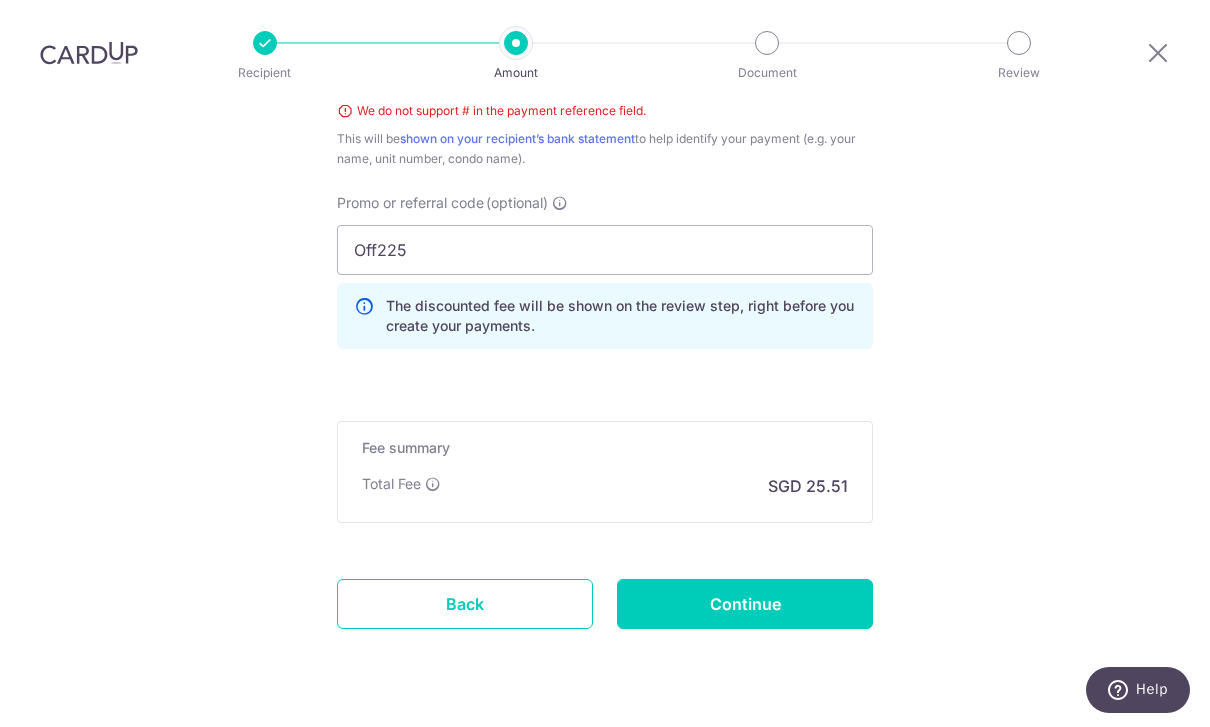 scroll, scrollTop: 1330, scrollLeft: 0, axis: vertical 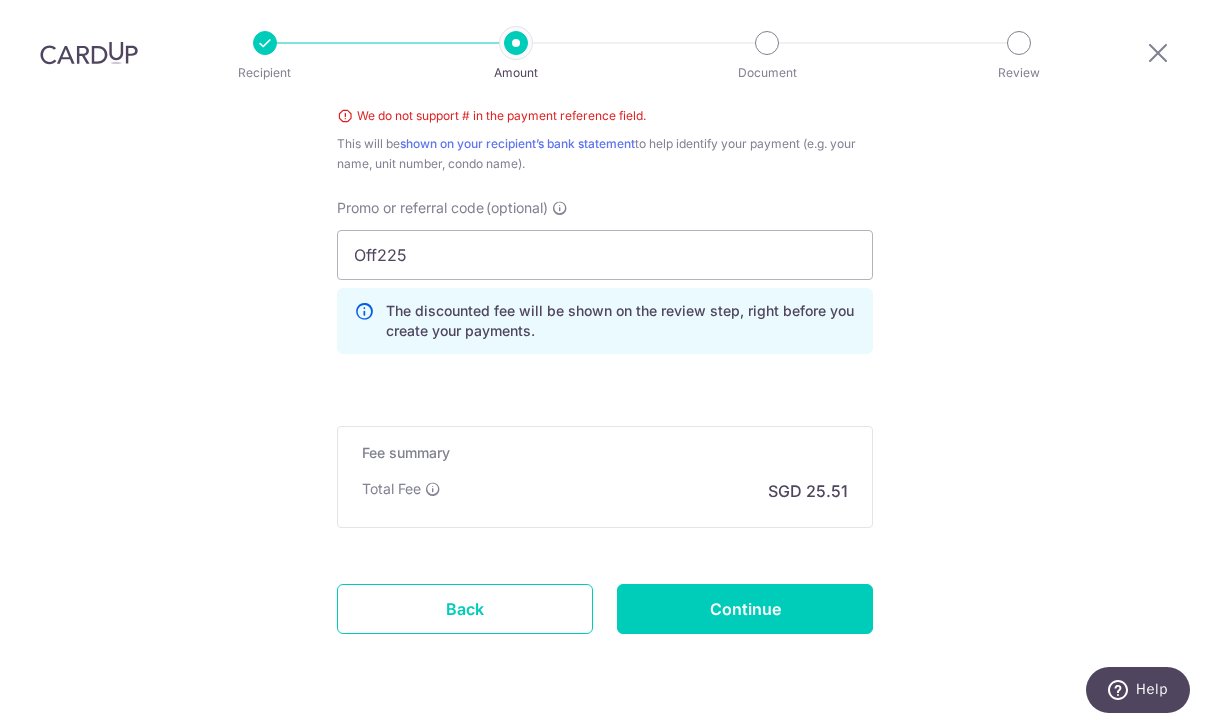 click on "Continue" at bounding box center (745, 609) 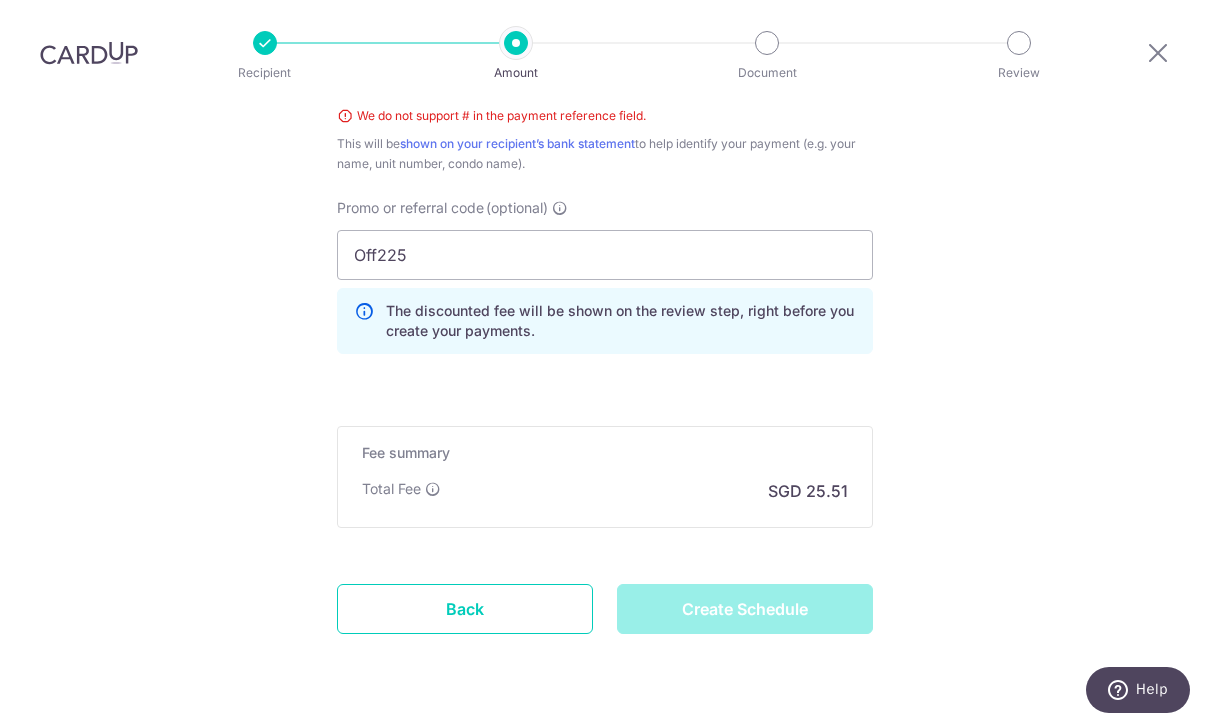 click on "Create Schedule" at bounding box center (745, 609) 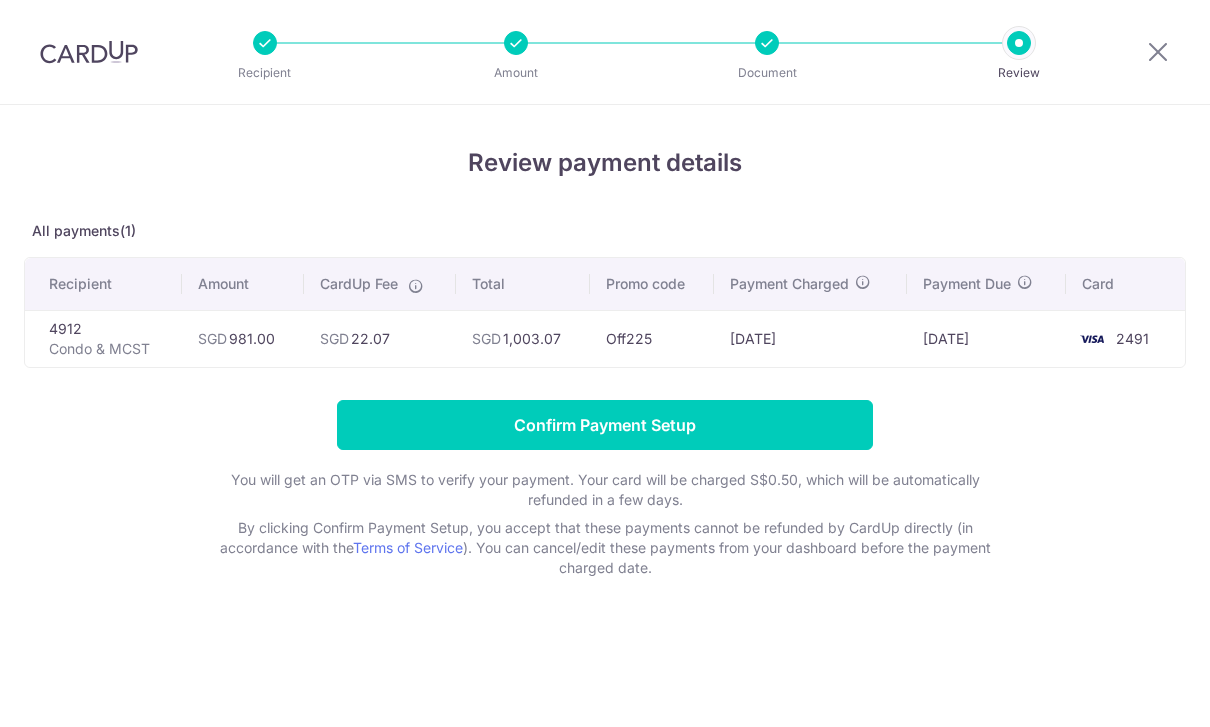 scroll, scrollTop: 0, scrollLeft: 0, axis: both 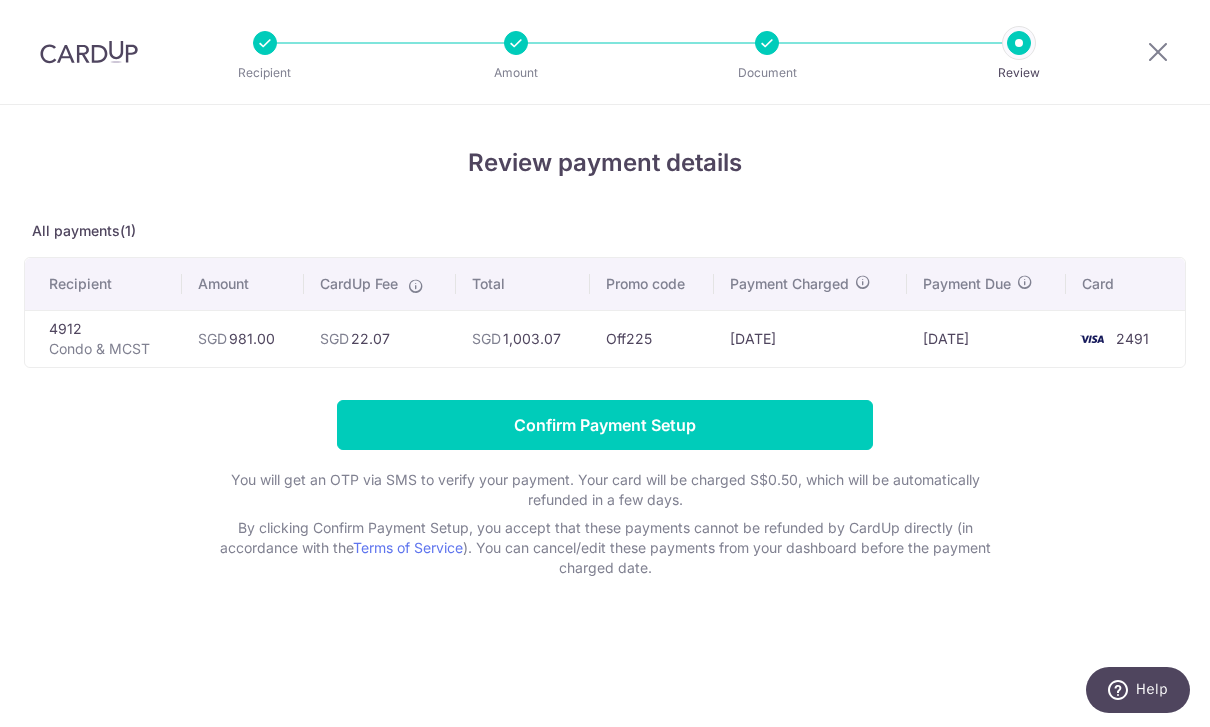 click on "Confirm Payment Setup" at bounding box center [605, 425] 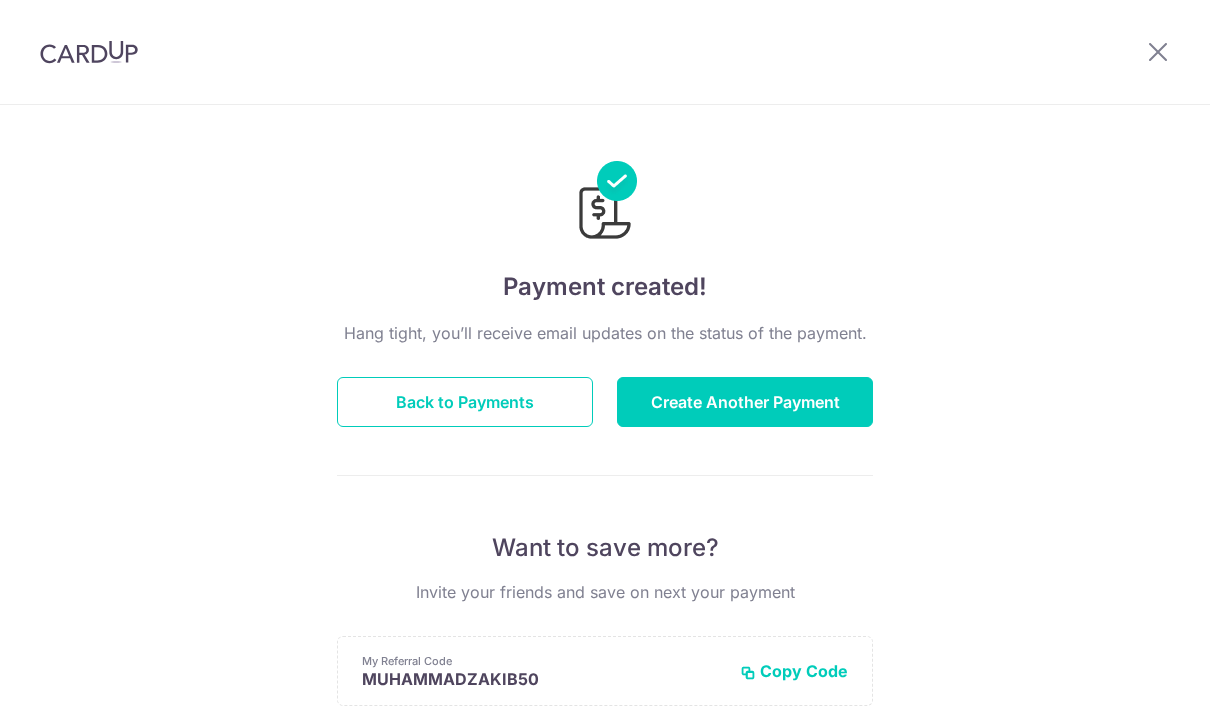 scroll, scrollTop: 0, scrollLeft: 0, axis: both 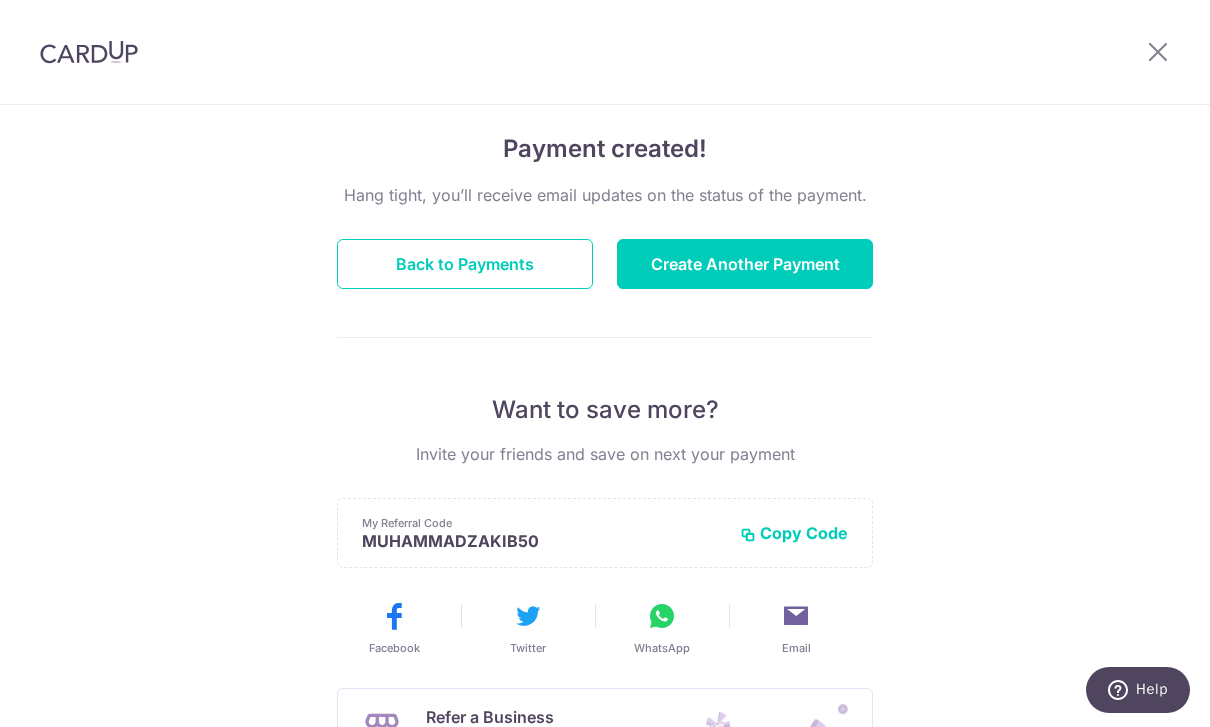 click on "Back to Payments" at bounding box center [465, 264] 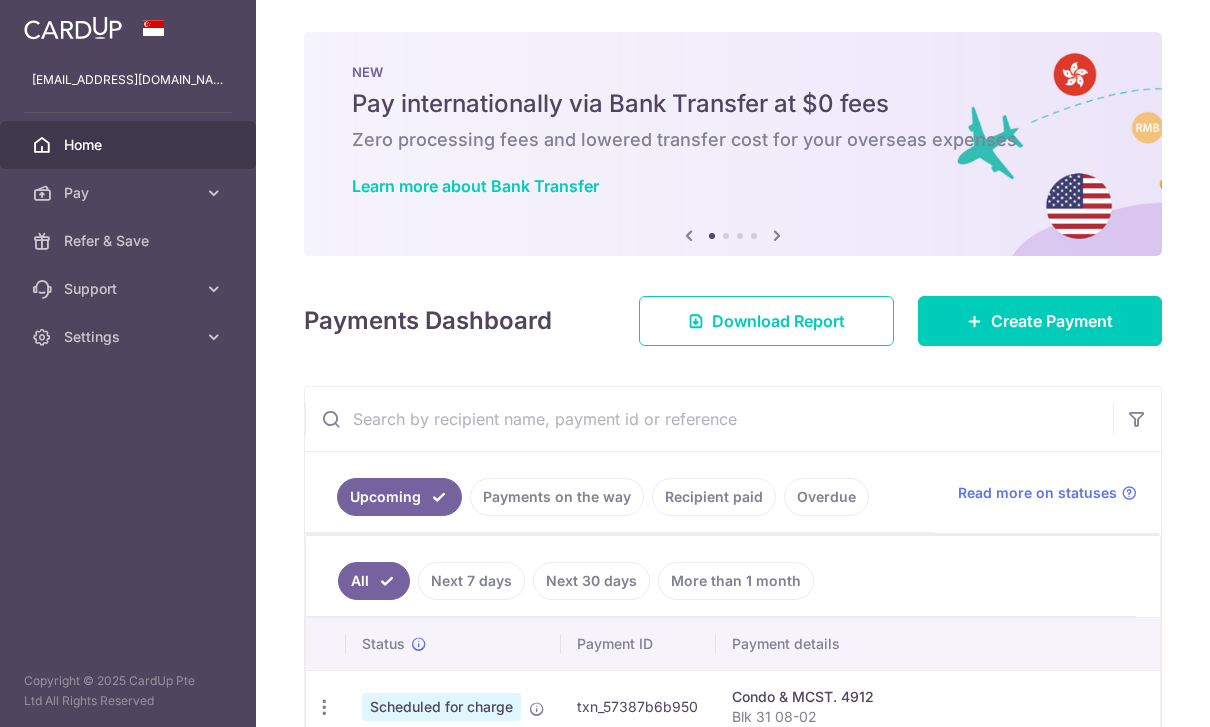 scroll, scrollTop: 0, scrollLeft: 0, axis: both 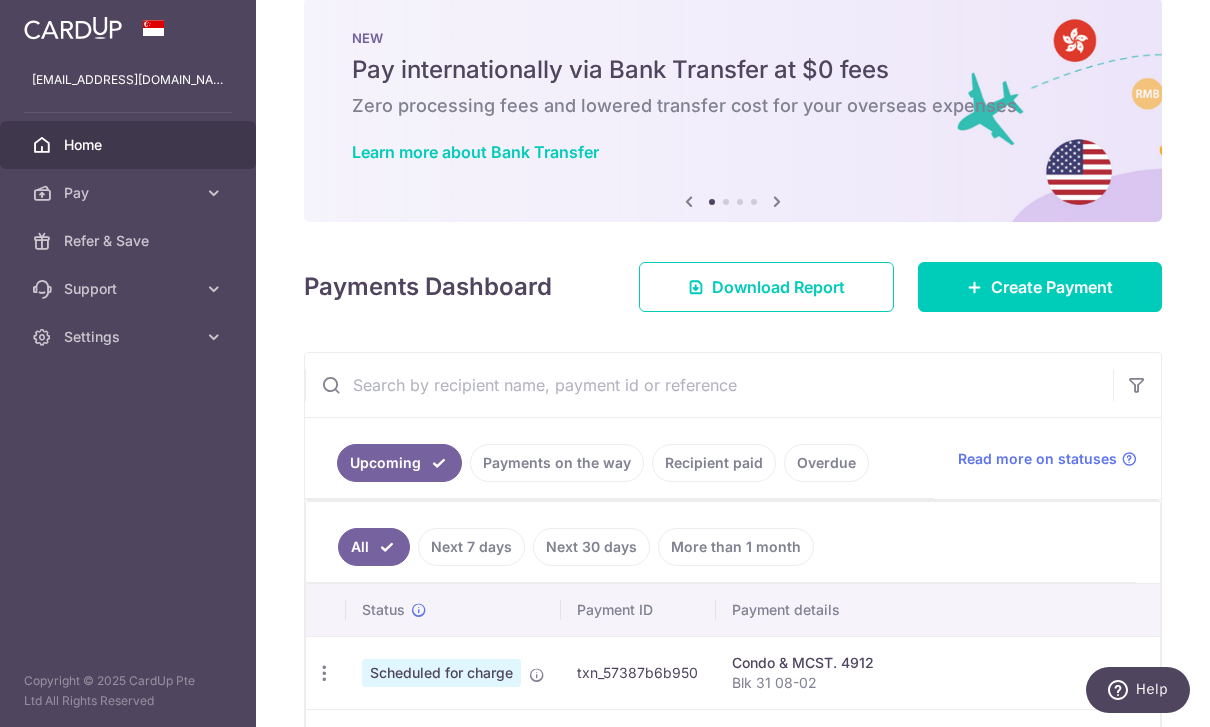 click at bounding box center (0, 0) 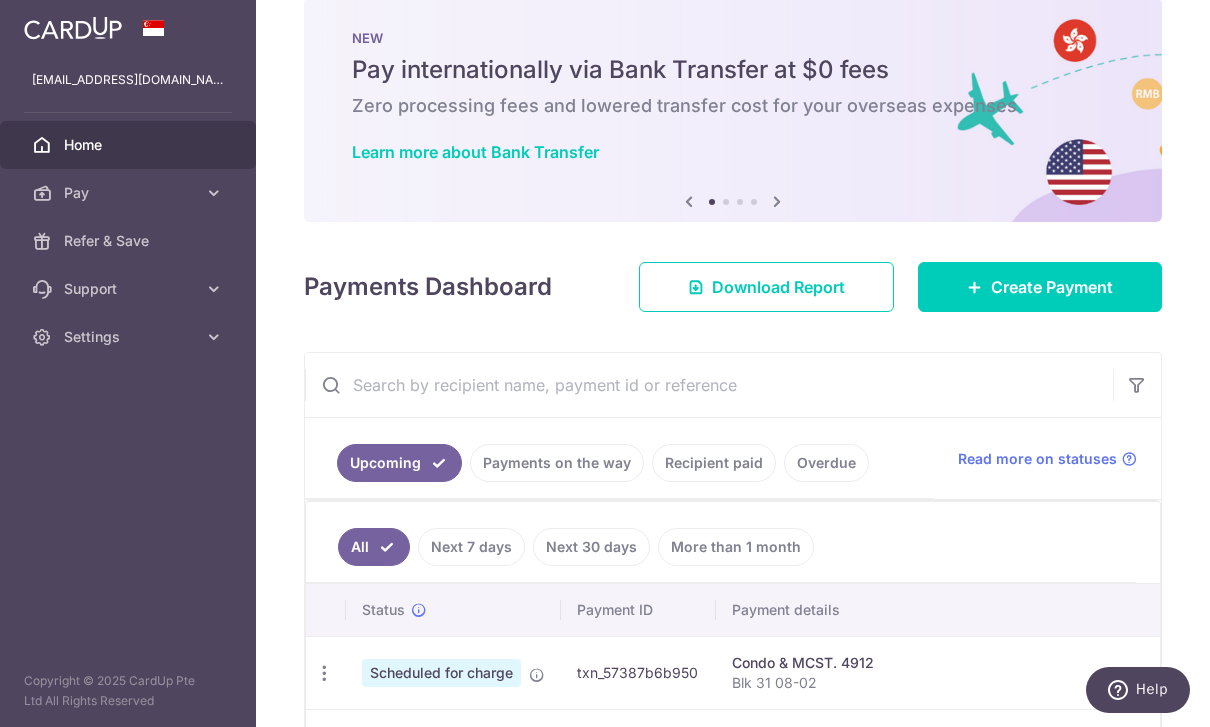click at bounding box center [214, 193] 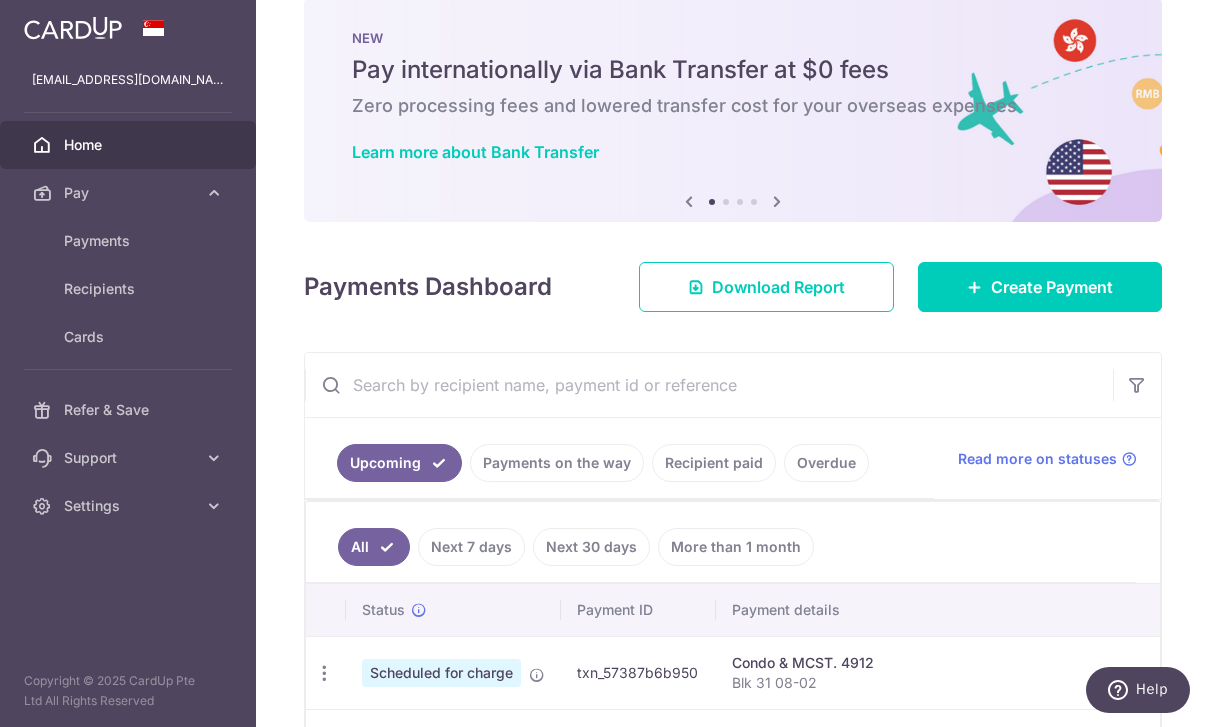 click on "Recipients" at bounding box center [130, 289] 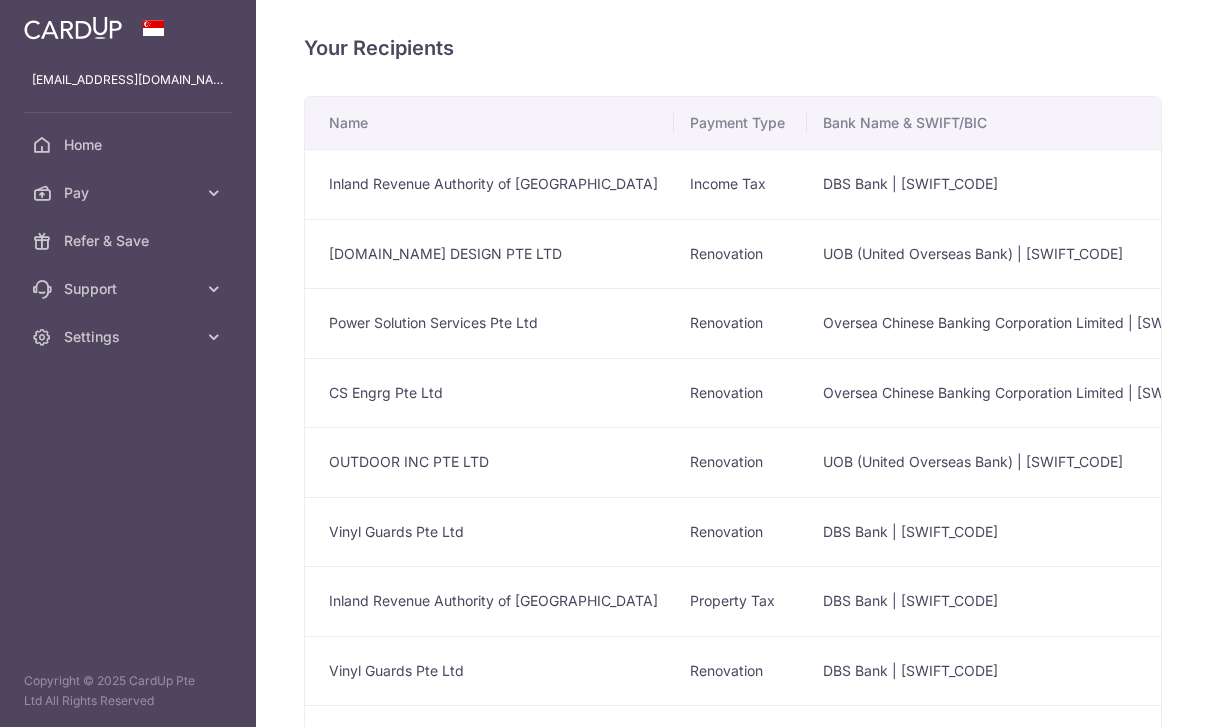 scroll, scrollTop: 0, scrollLeft: 0, axis: both 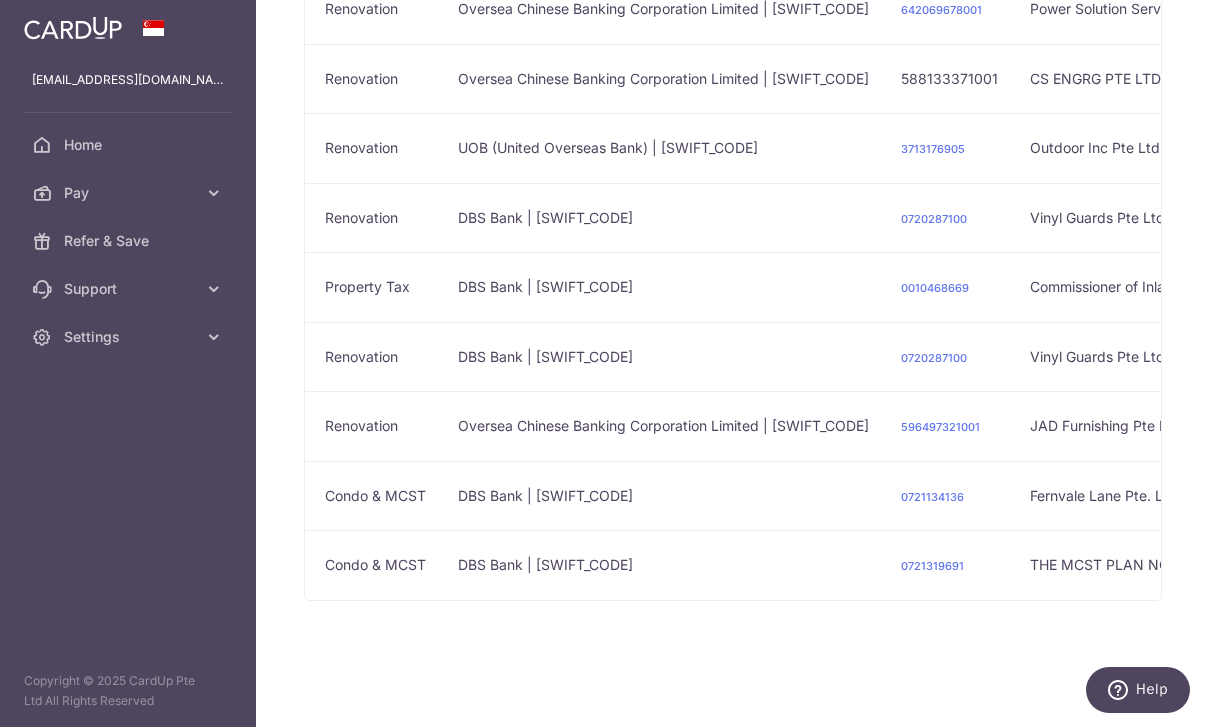 click at bounding box center (1454, -130) 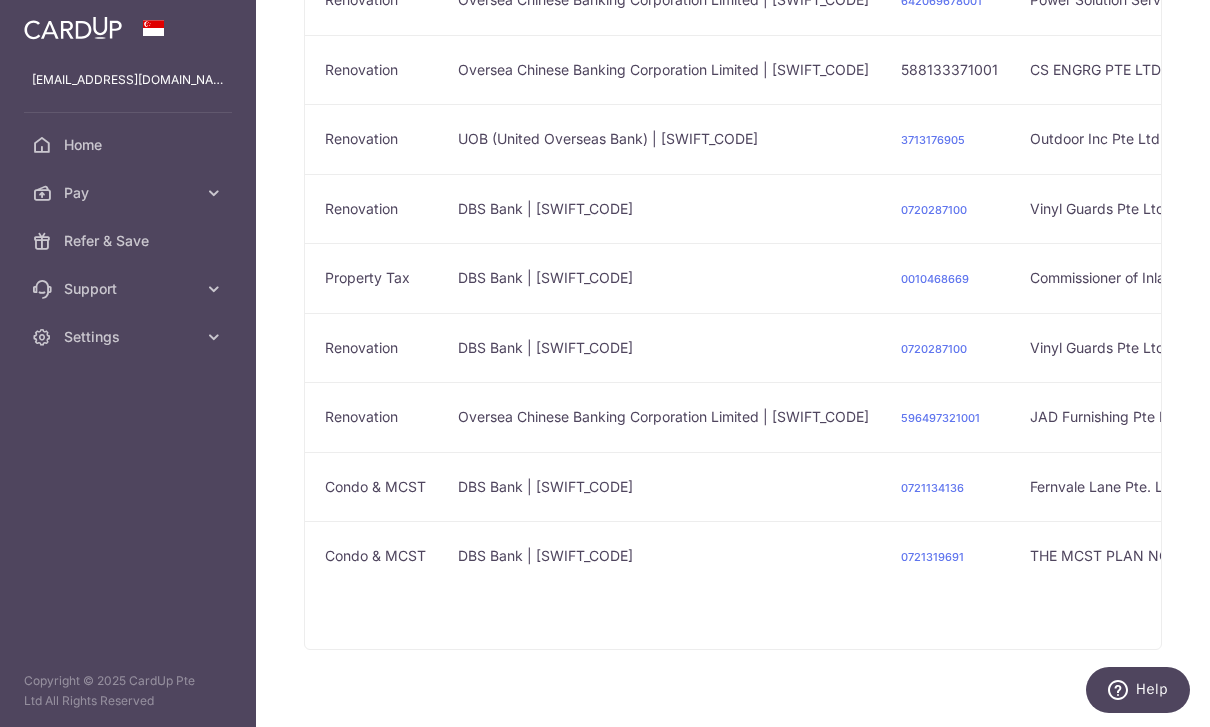 click on "View/Edit" at bounding box center (1388, 542) 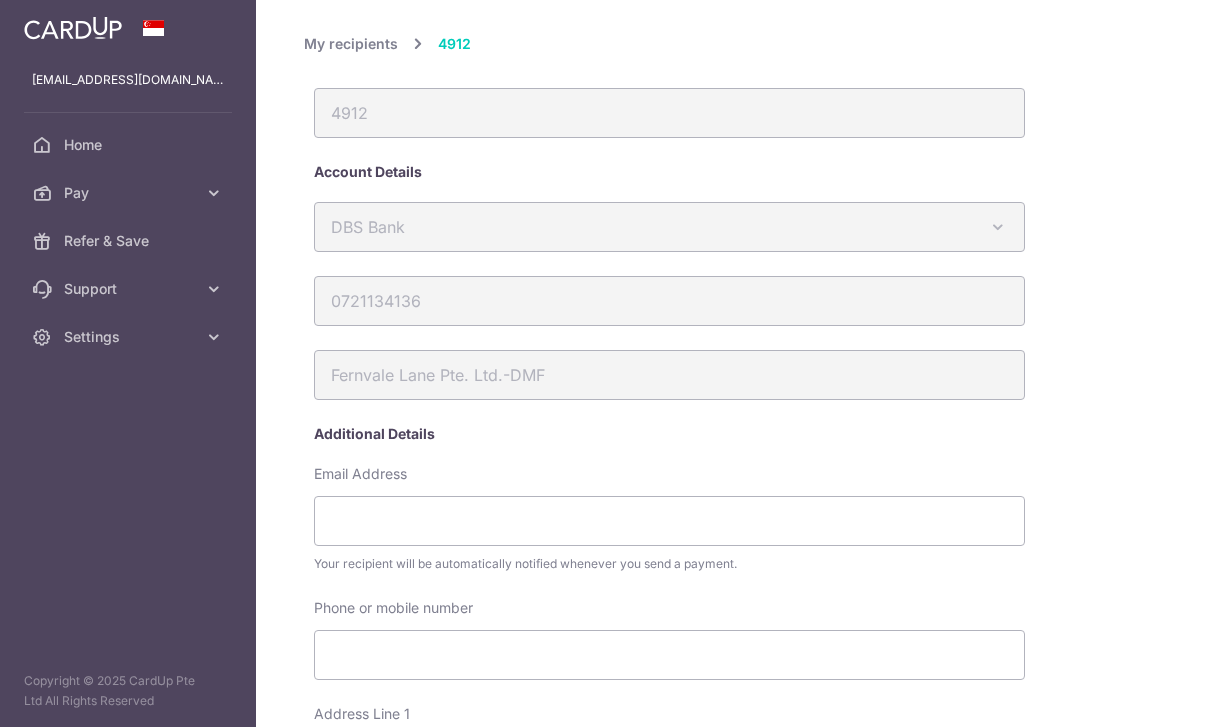scroll, scrollTop: 0, scrollLeft: 0, axis: both 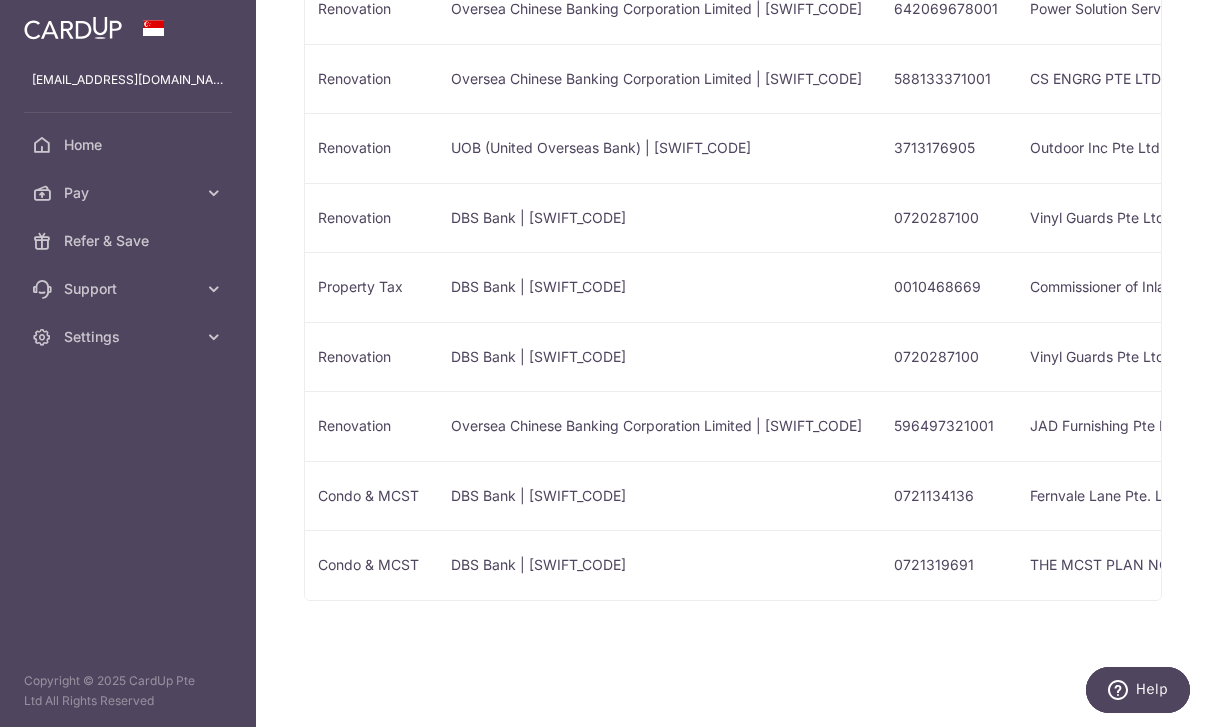 click on "Create Payment" at bounding box center (1349, 495) 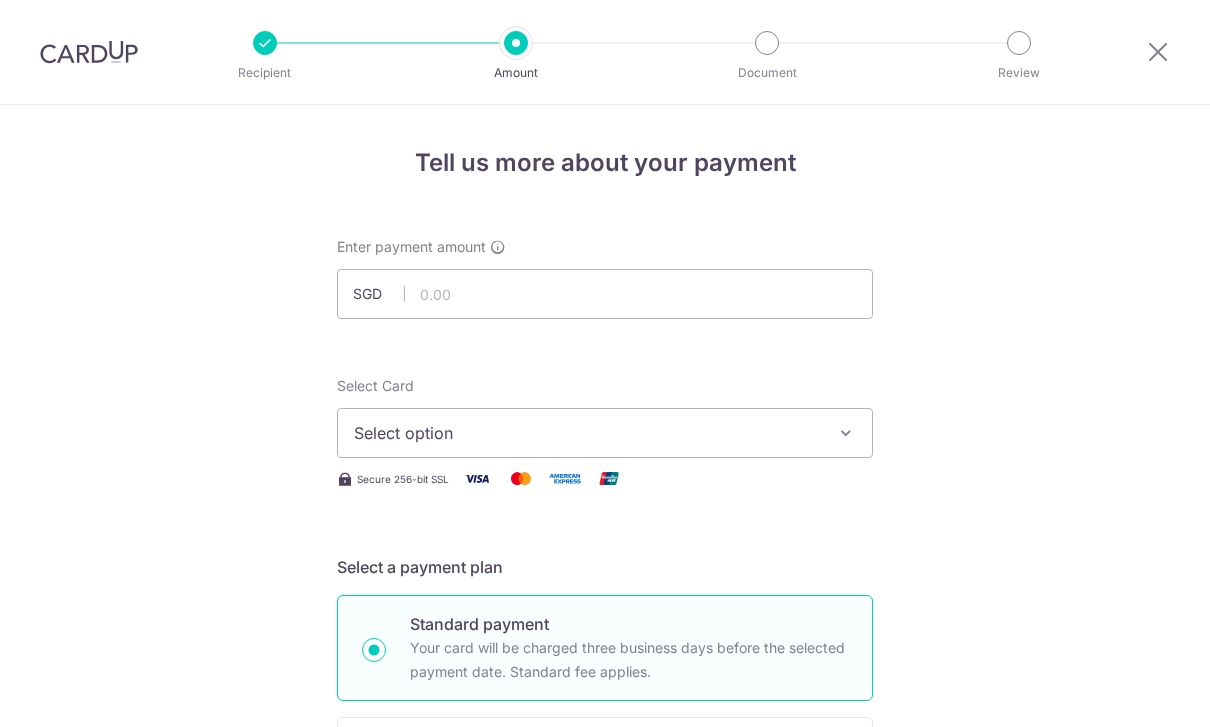 scroll, scrollTop: 0, scrollLeft: 0, axis: both 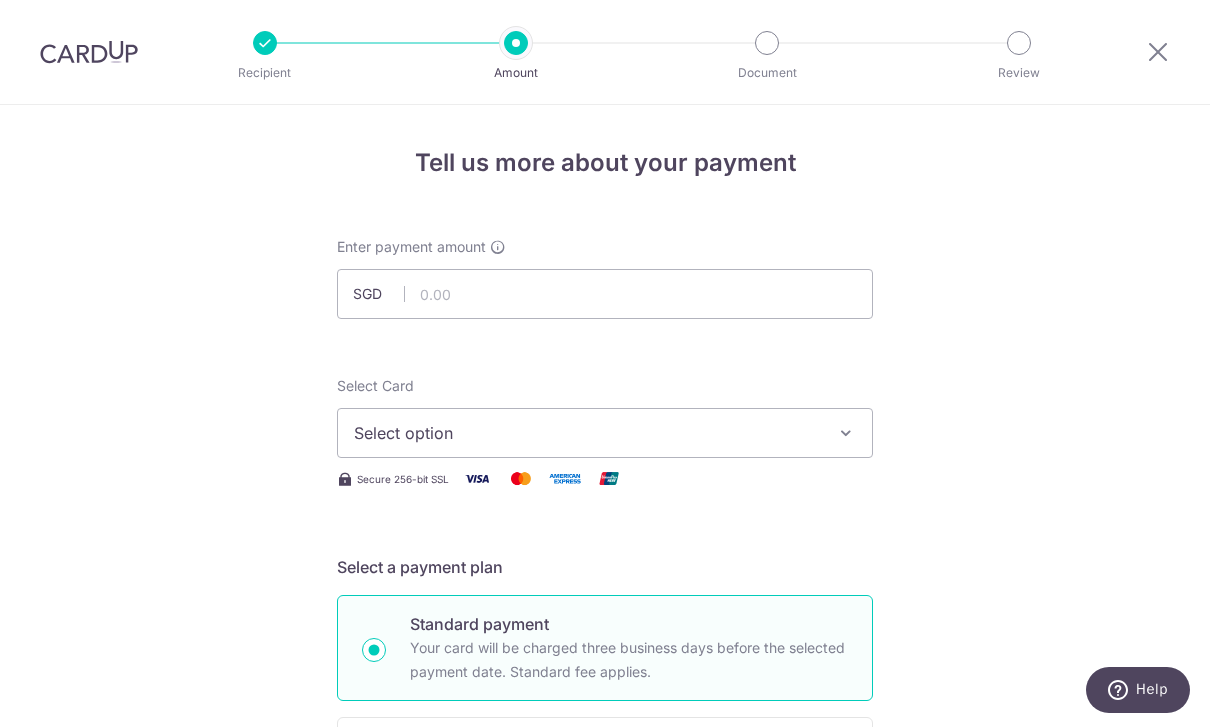 click at bounding box center [1158, 51] 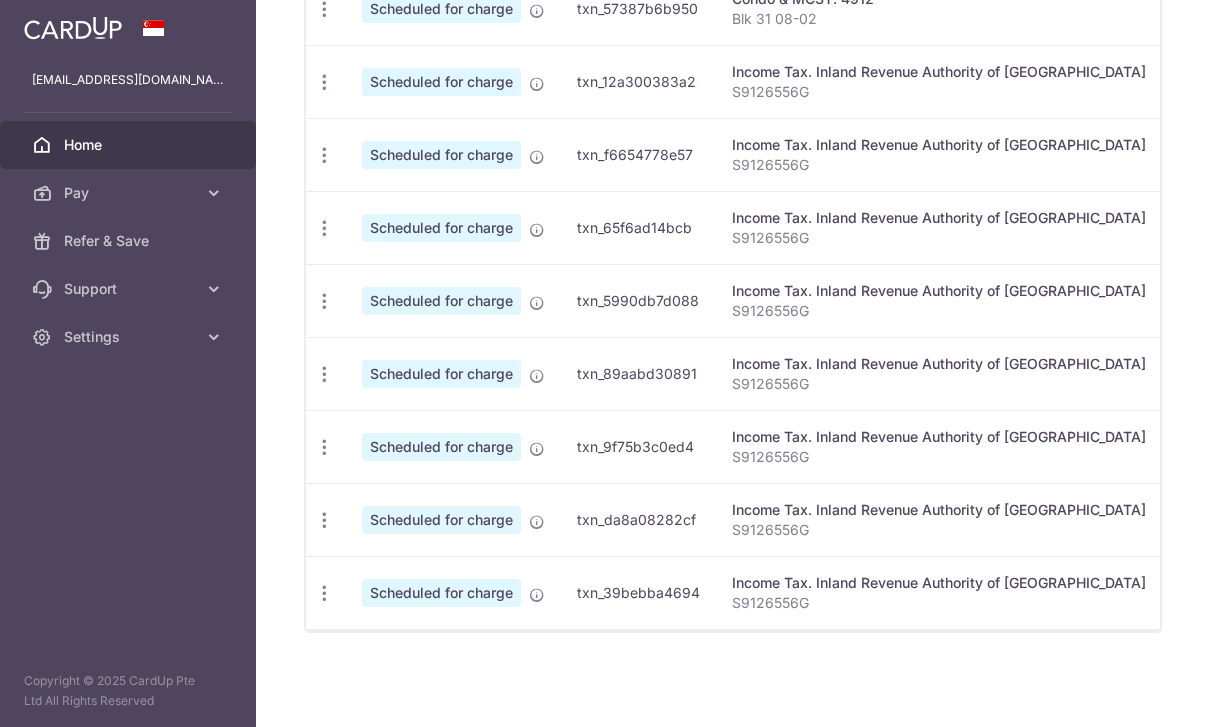 scroll, scrollTop: 689, scrollLeft: 0, axis: vertical 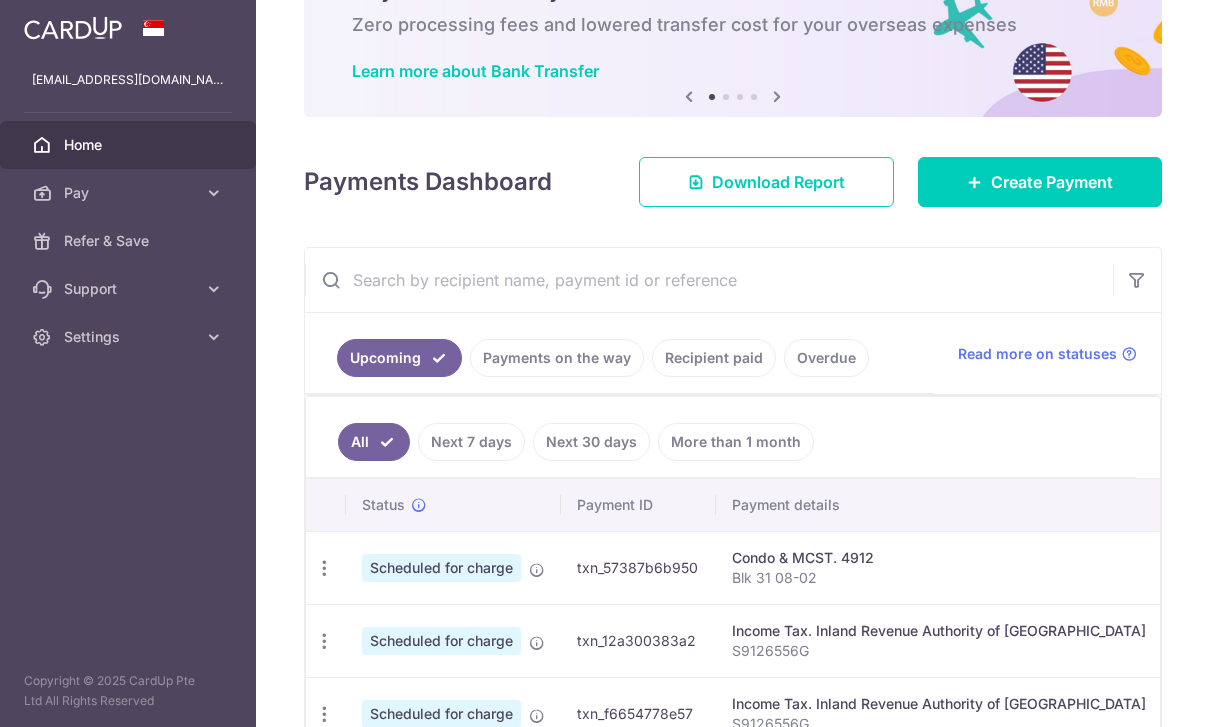 click at bounding box center (0, 0) 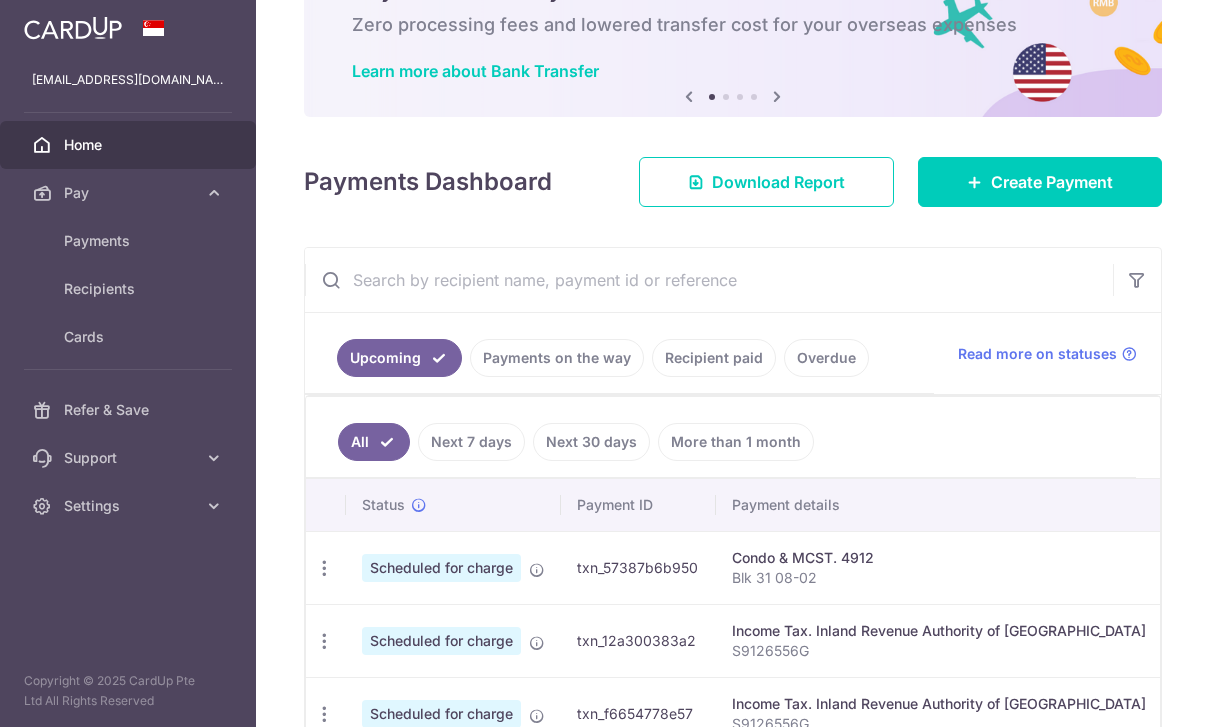click on "Payments" at bounding box center (130, 241) 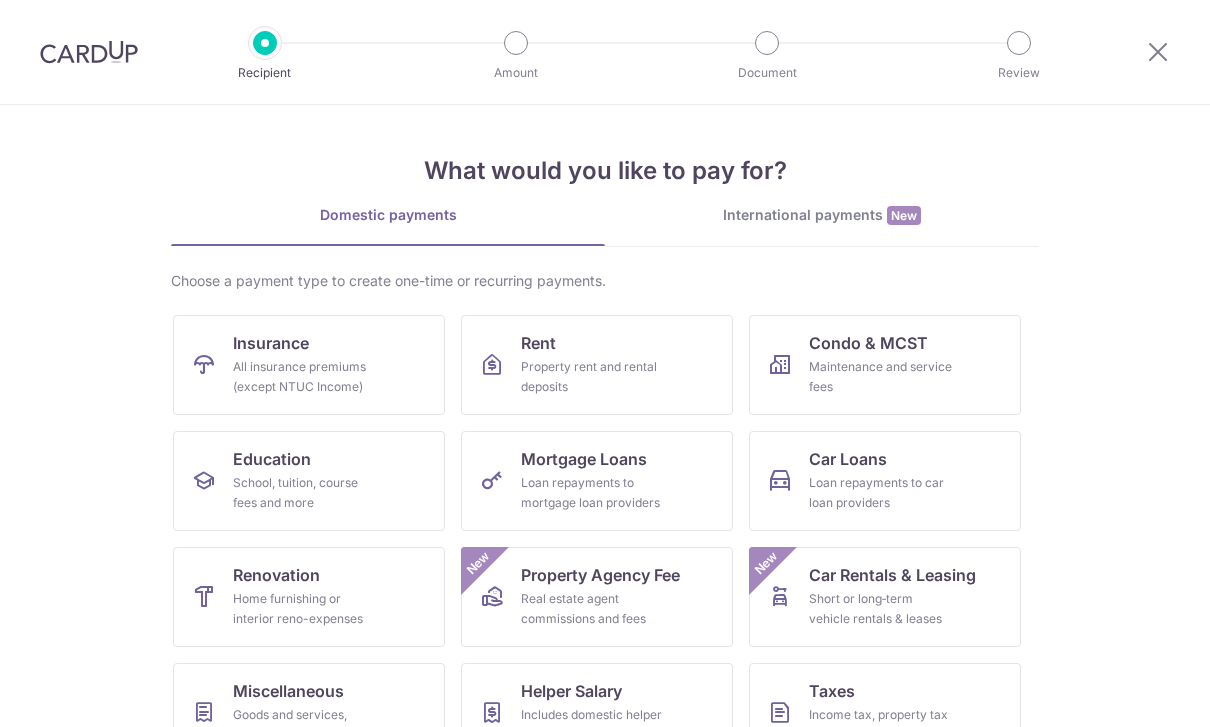 scroll, scrollTop: 0, scrollLeft: 0, axis: both 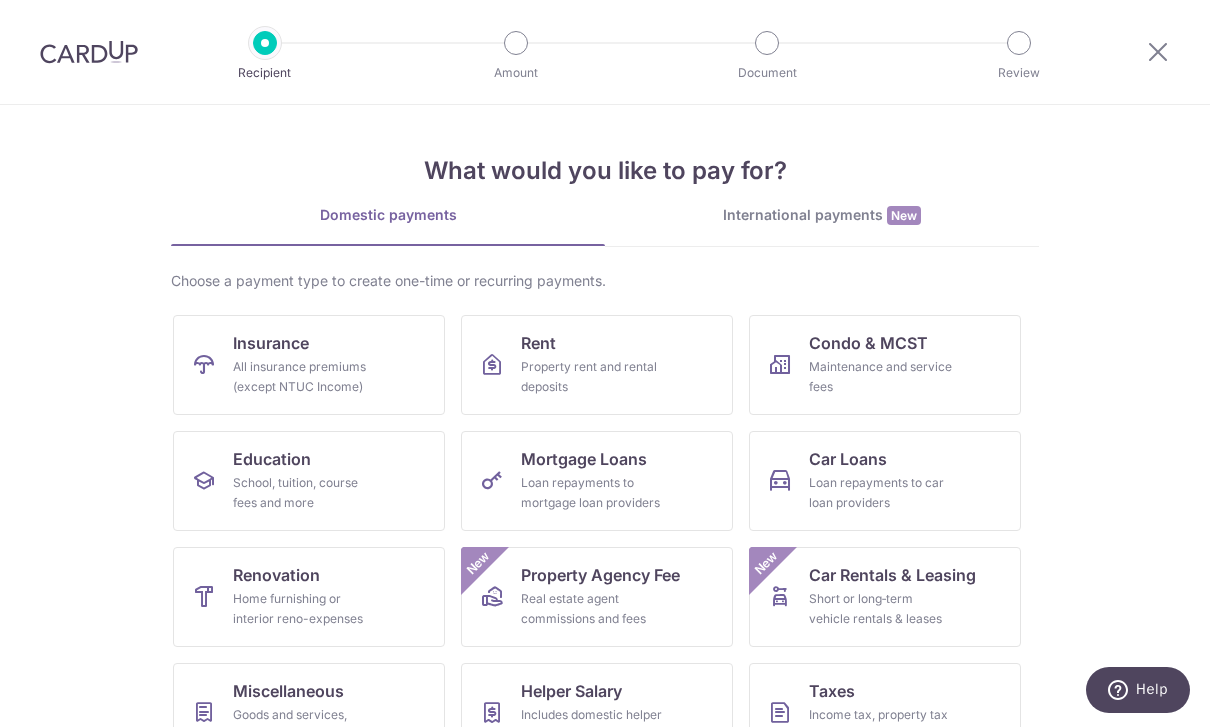click on "Maintenance and service fees" at bounding box center (881, 377) 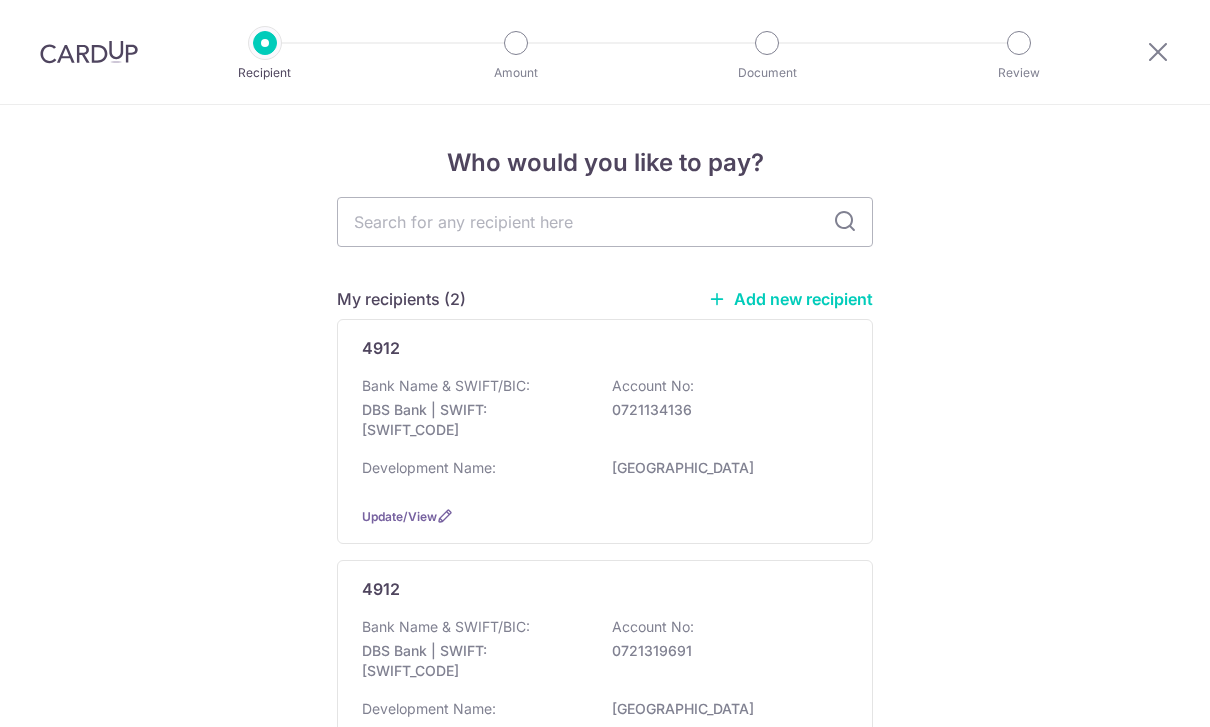 scroll, scrollTop: 0, scrollLeft: 0, axis: both 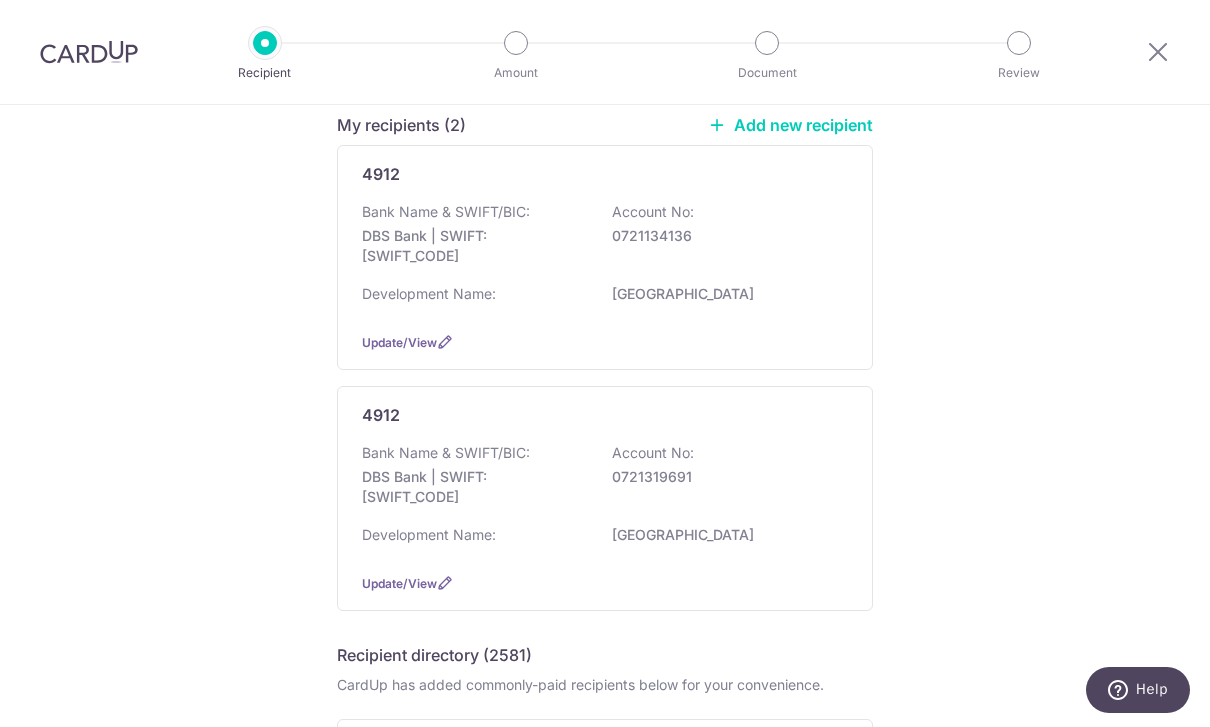 click at bounding box center [445, 342] 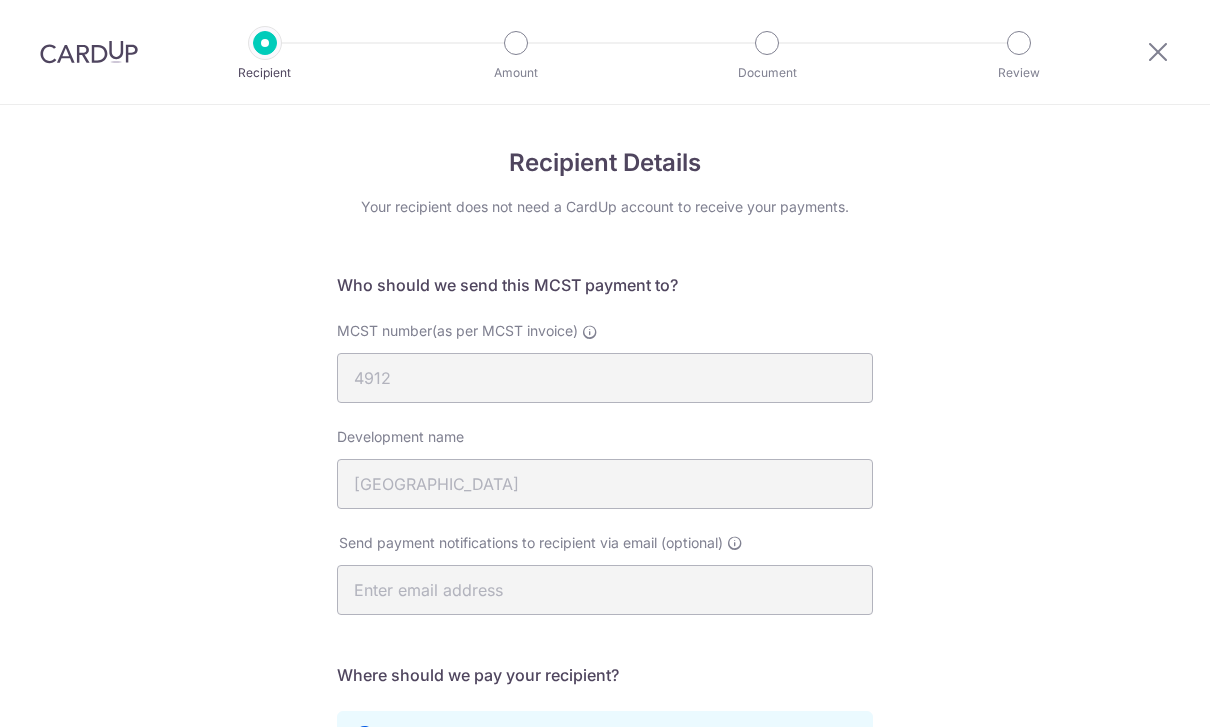 scroll, scrollTop: 0, scrollLeft: 0, axis: both 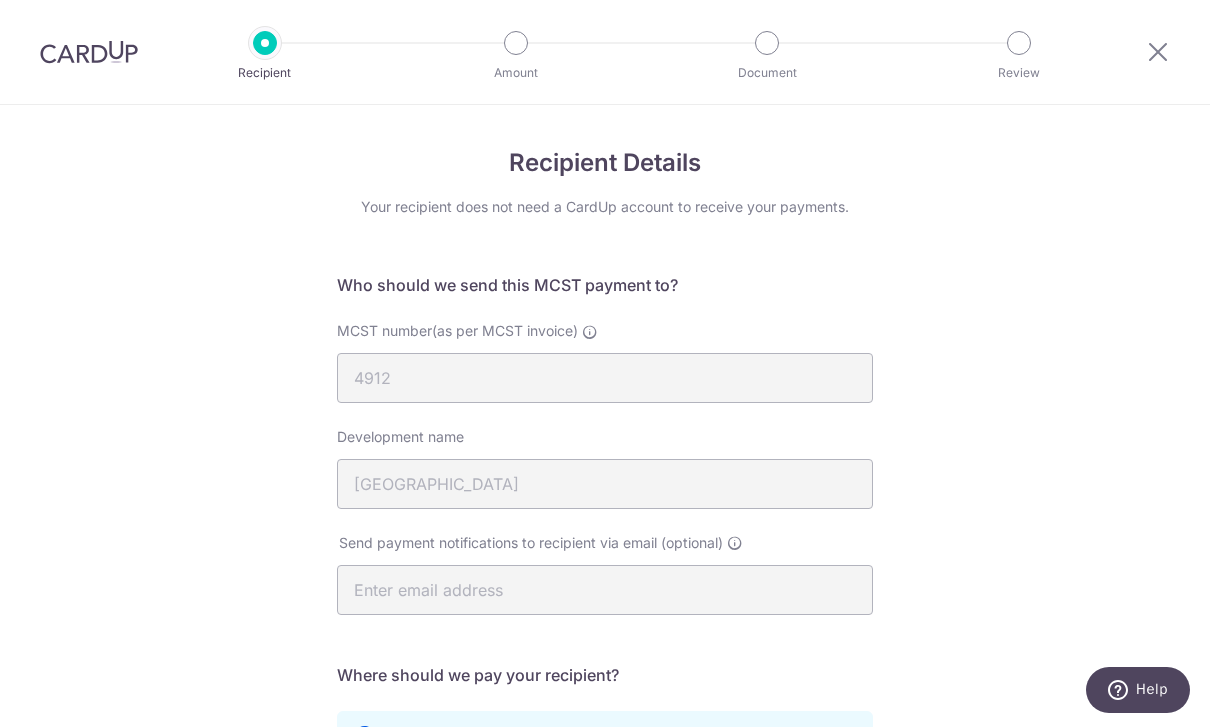 click at bounding box center (1158, 51) 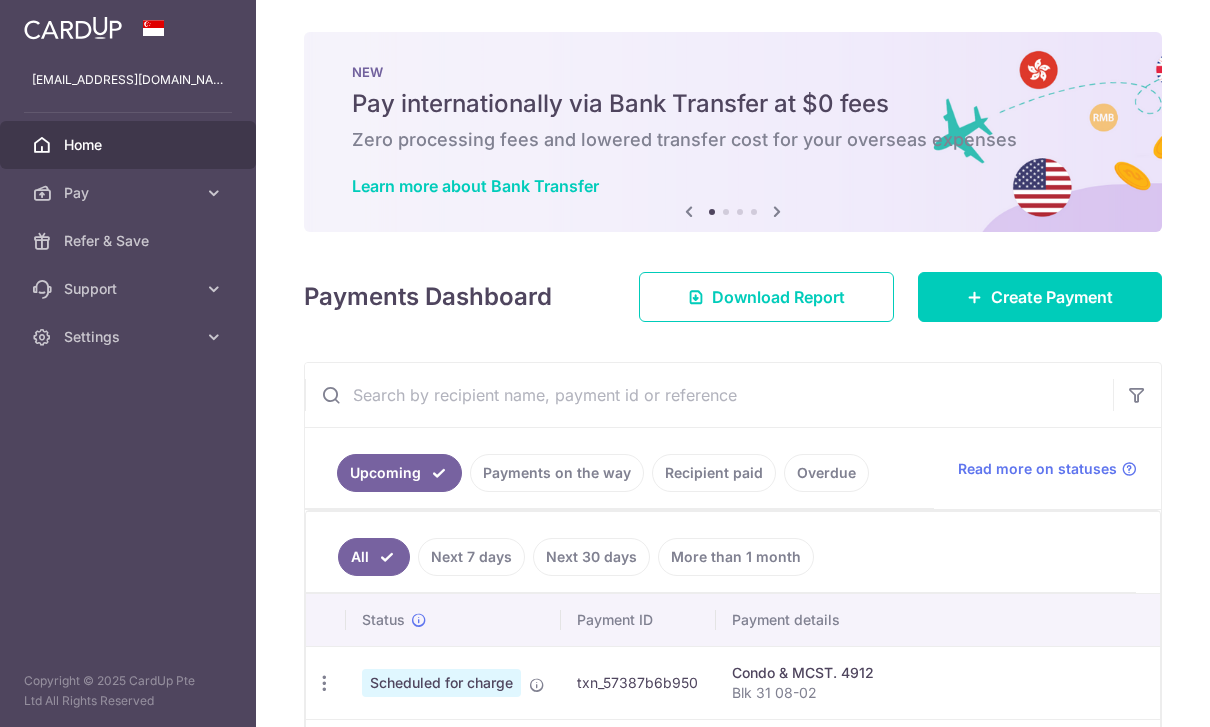 scroll, scrollTop: 0, scrollLeft: 0, axis: both 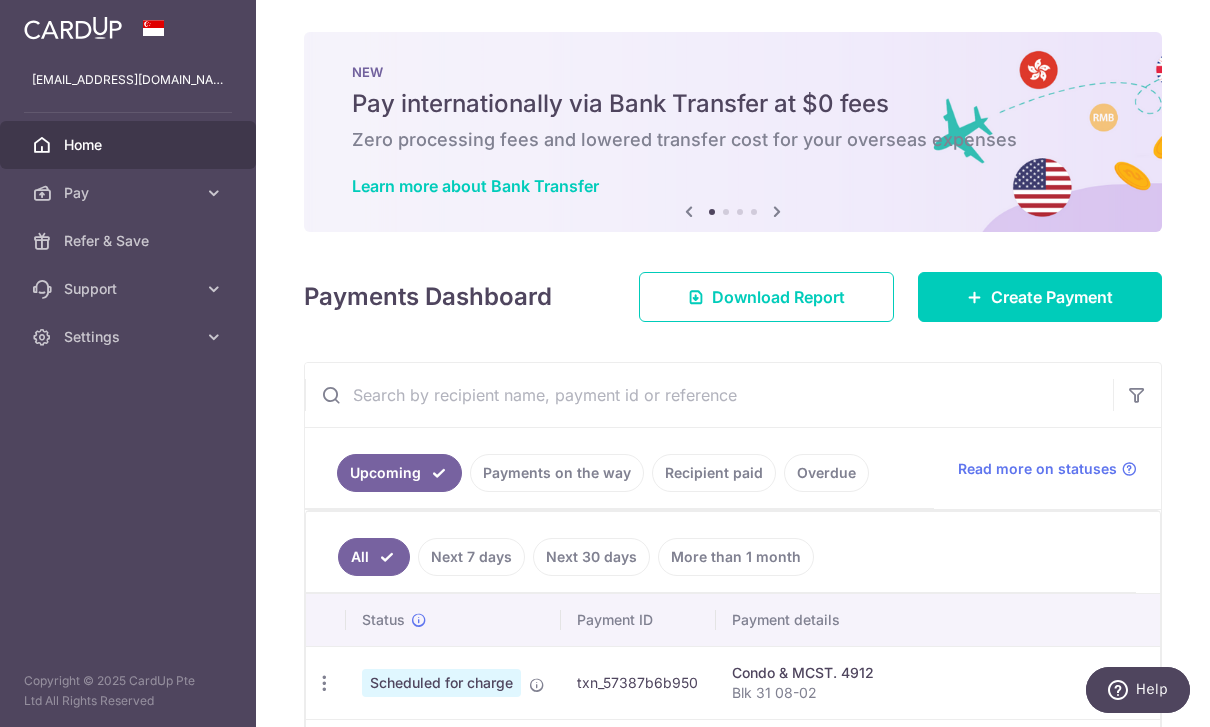 click at bounding box center (0, 0) 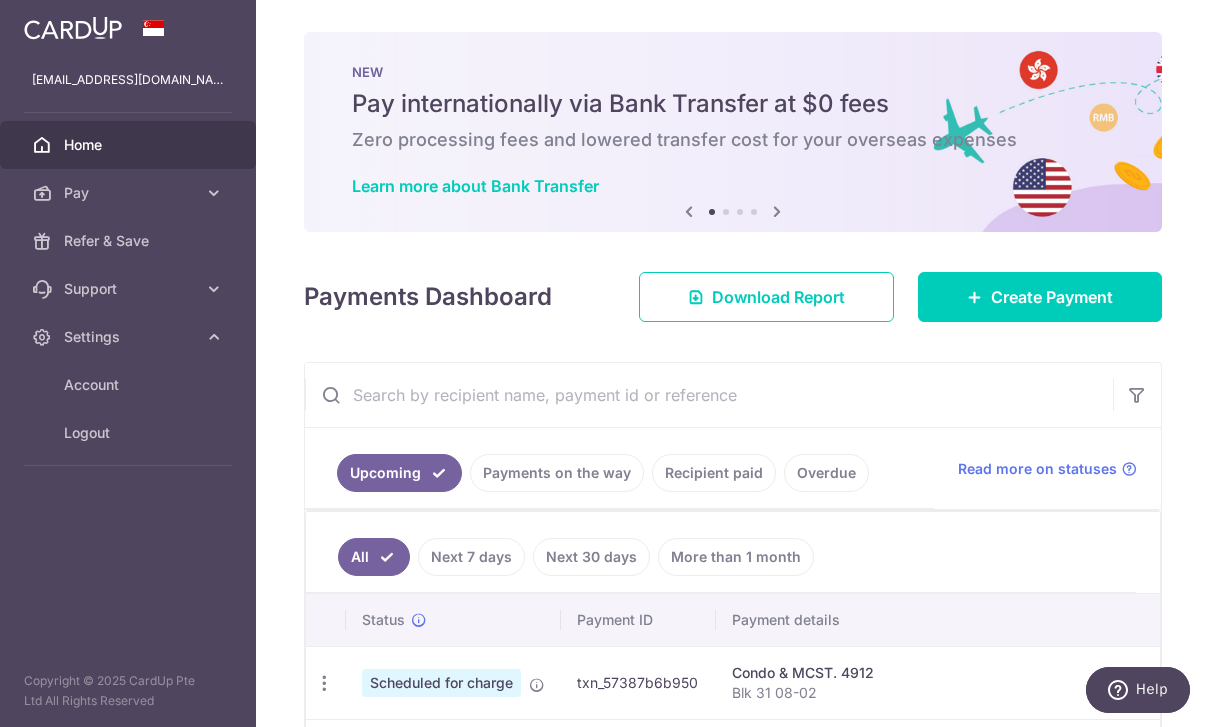 click on "Account" at bounding box center [130, 385] 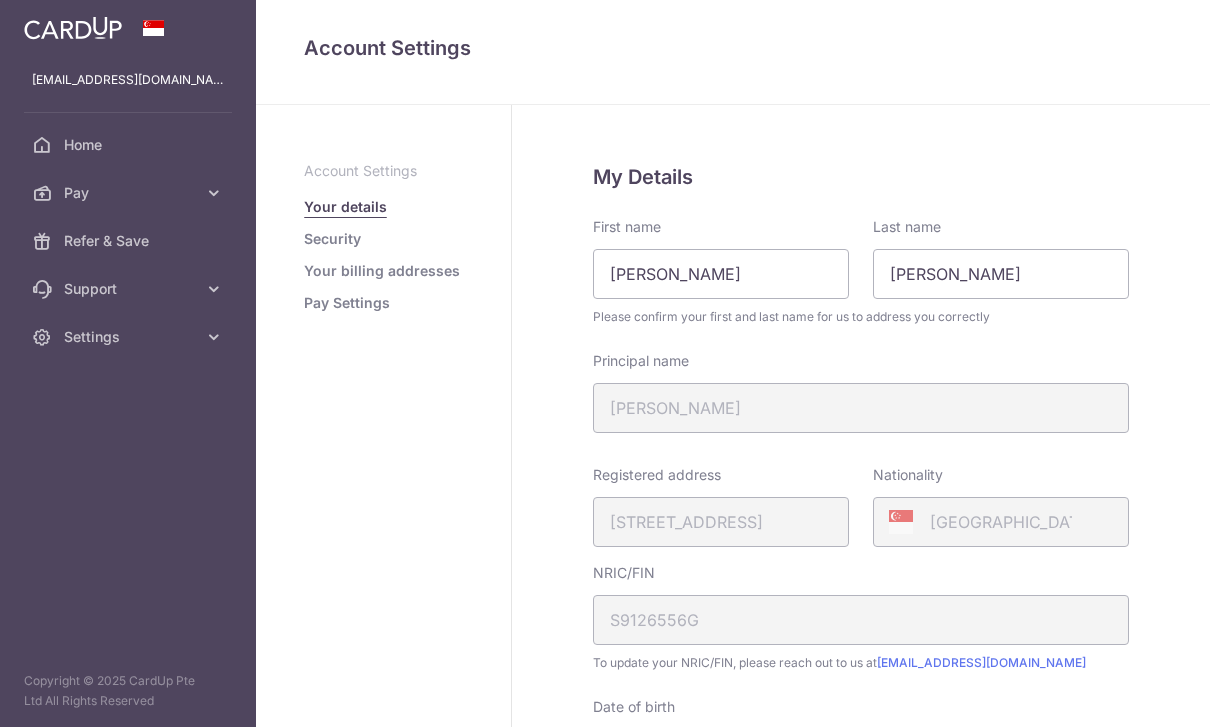 scroll, scrollTop: 0, scrollLeft: 0, axis: both 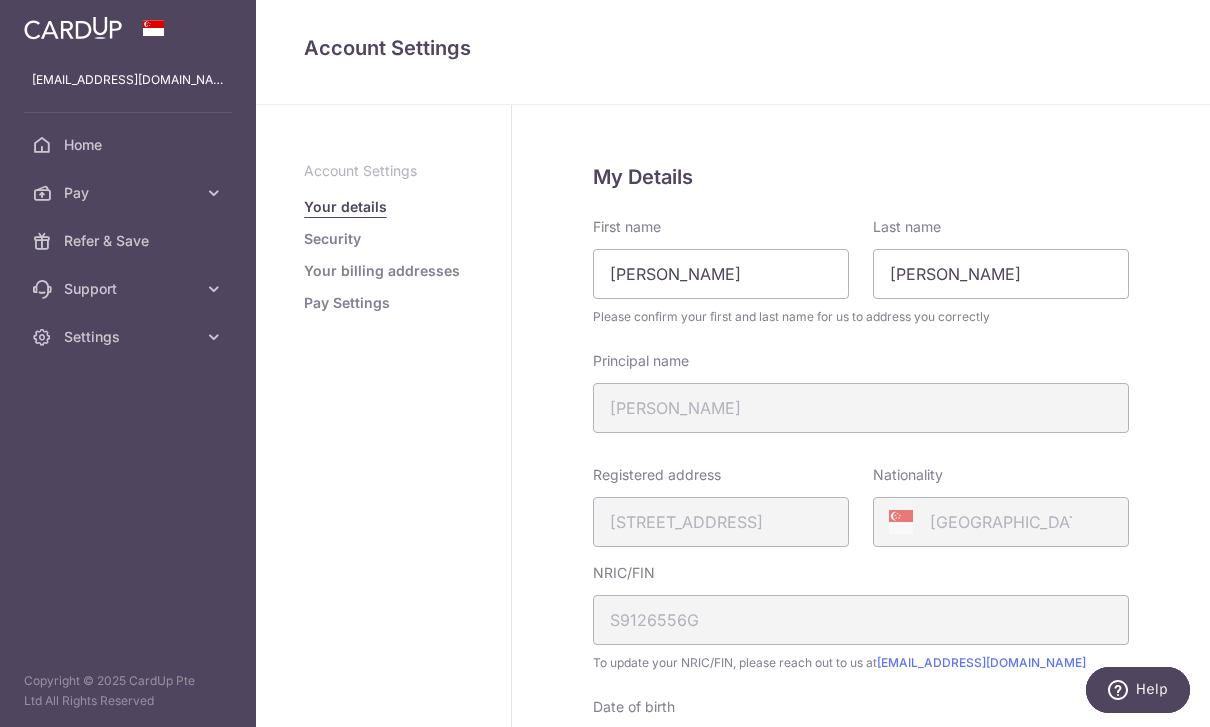 click on "Pay Settings" at bounding box center [347, 303] 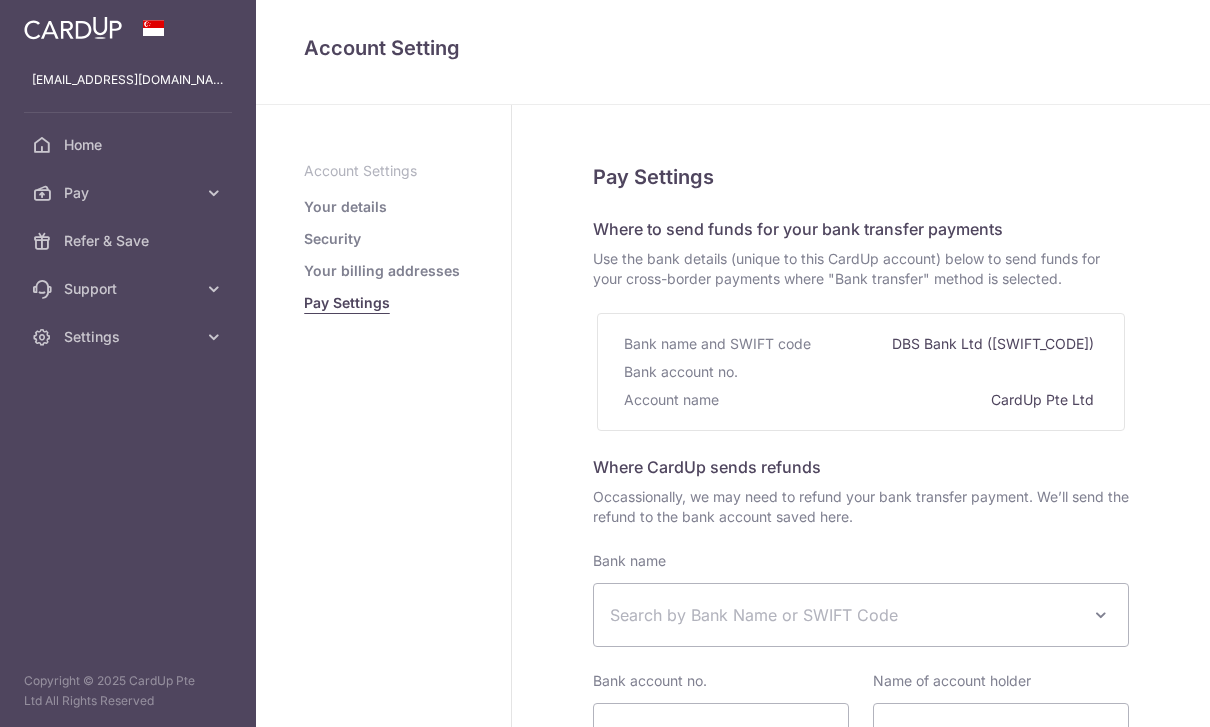 select 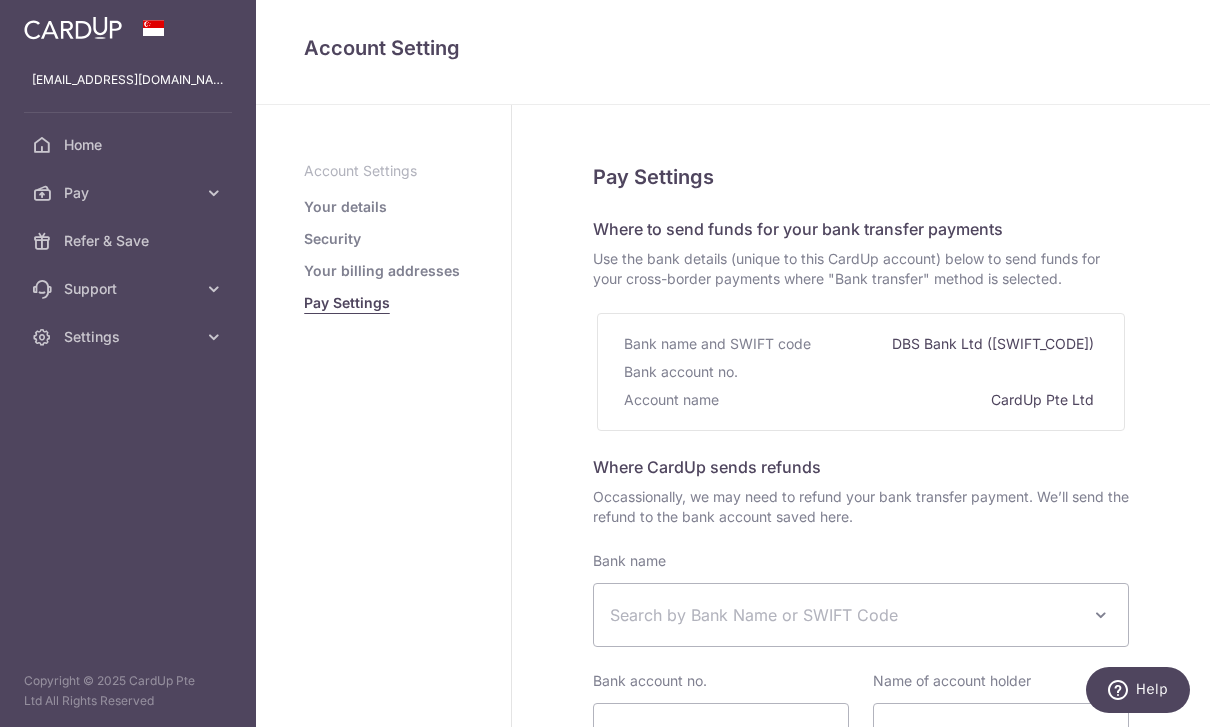 scroll, scrollTop: 0, scrollLeft: 0, axis: both 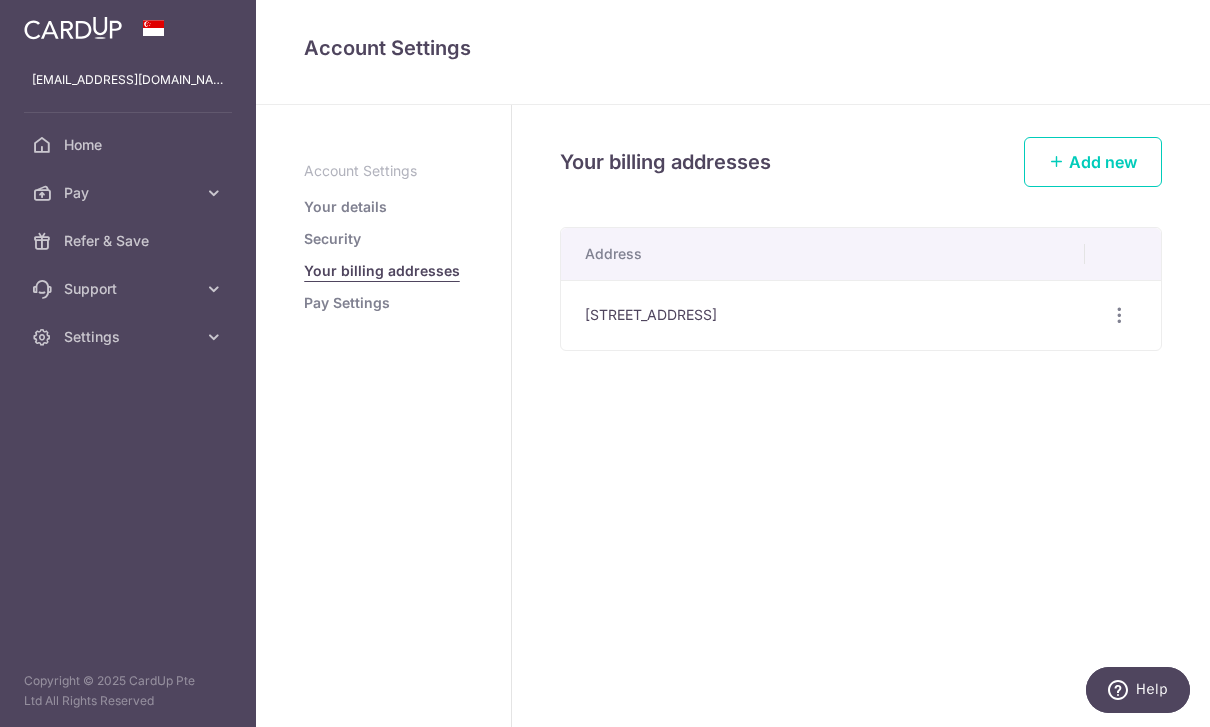 click at bounding box center (1119, 315) 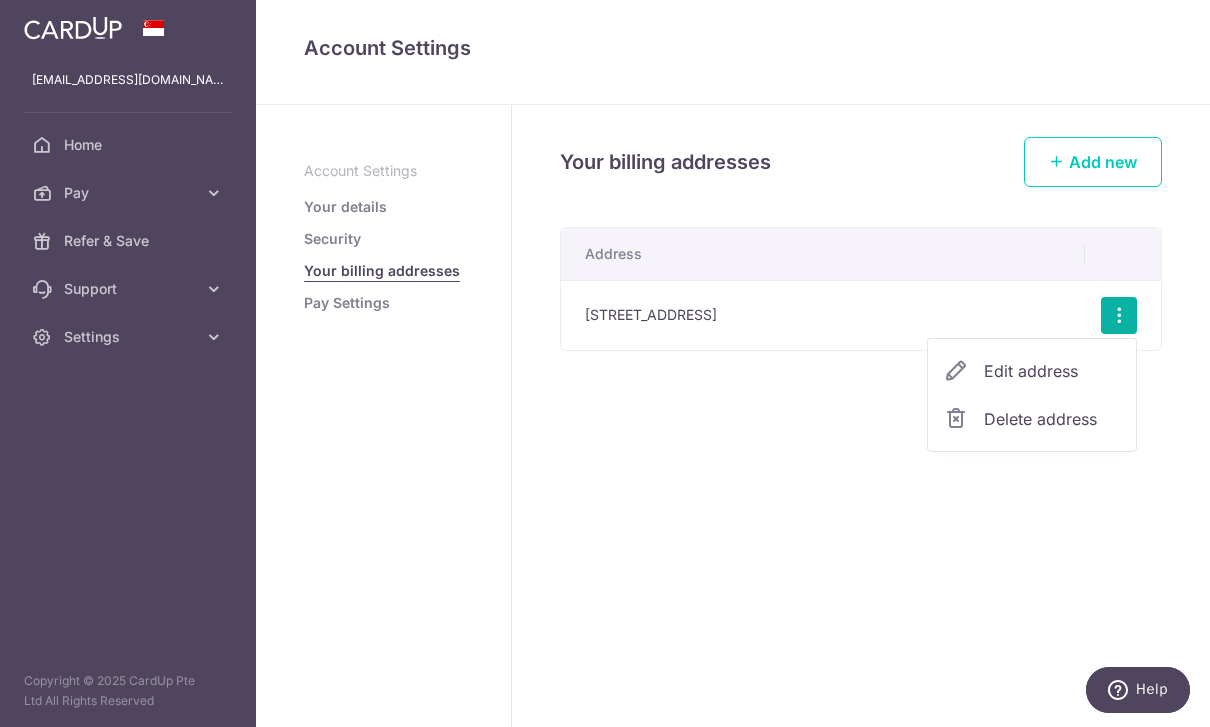 click on "Edit address" at bounding box center (1052, 371) 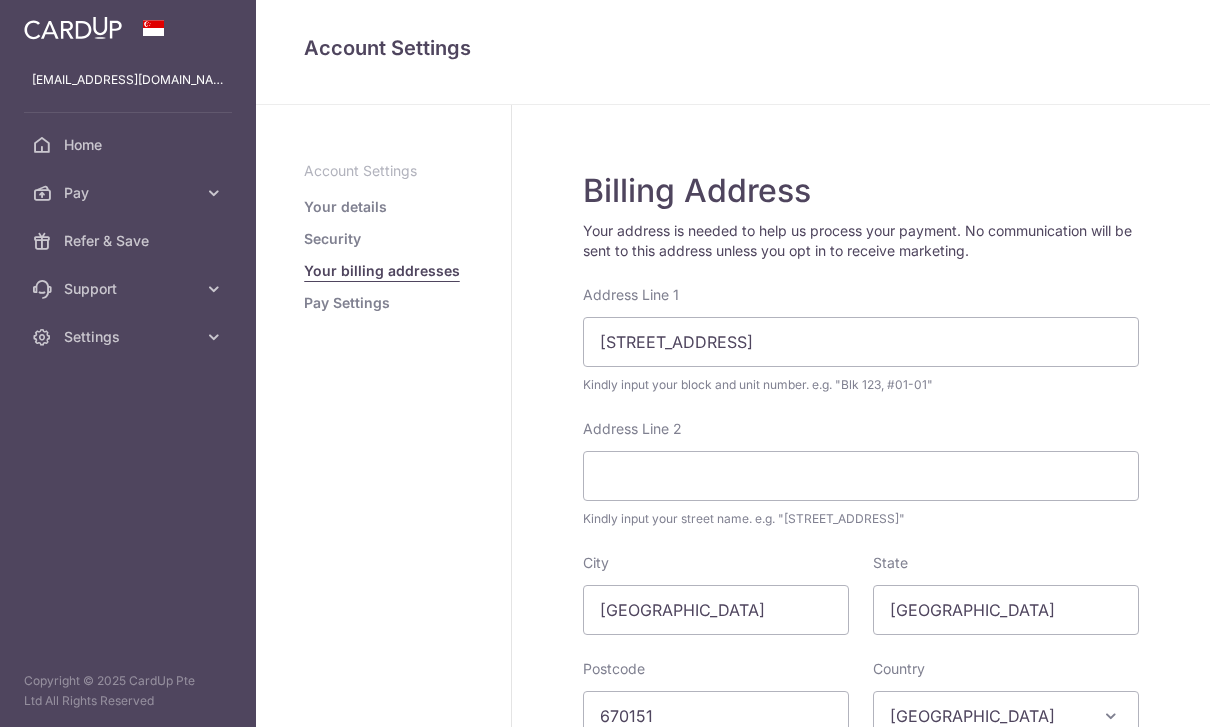 scroll, scrollTop: 0, scrollLeft: 0, axis: both 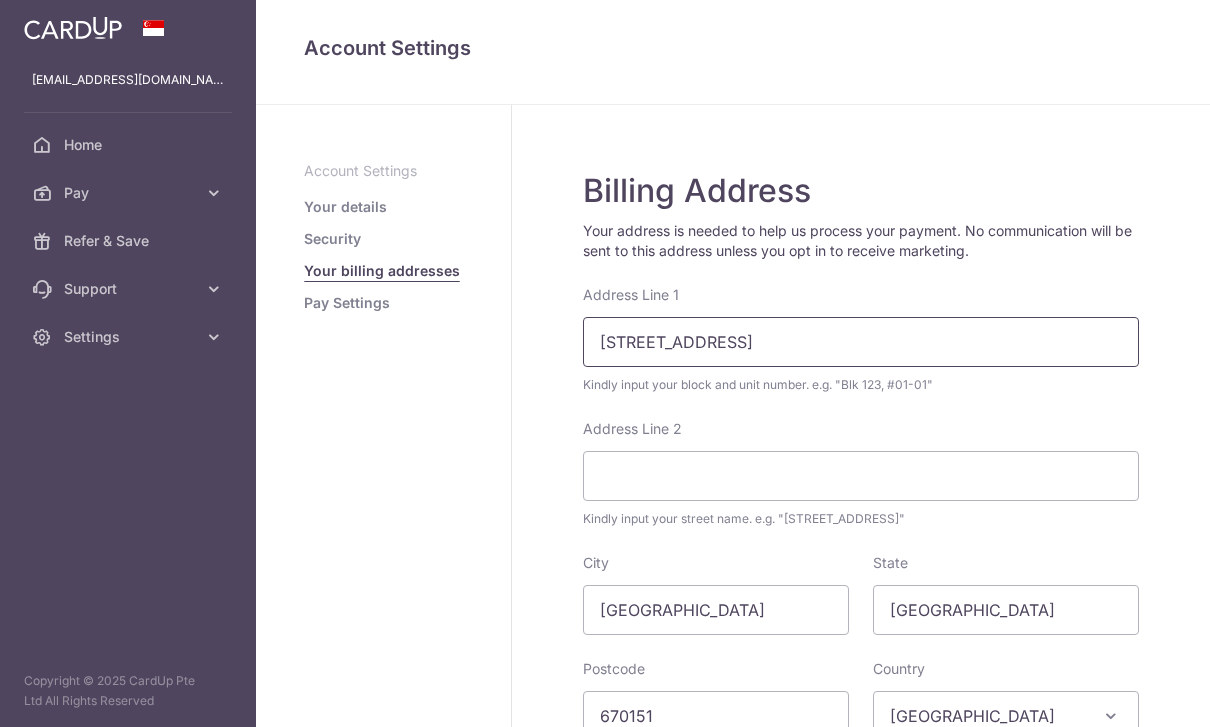 click on "[STREET_ADDRESS]" at bounding box center [861, 342] 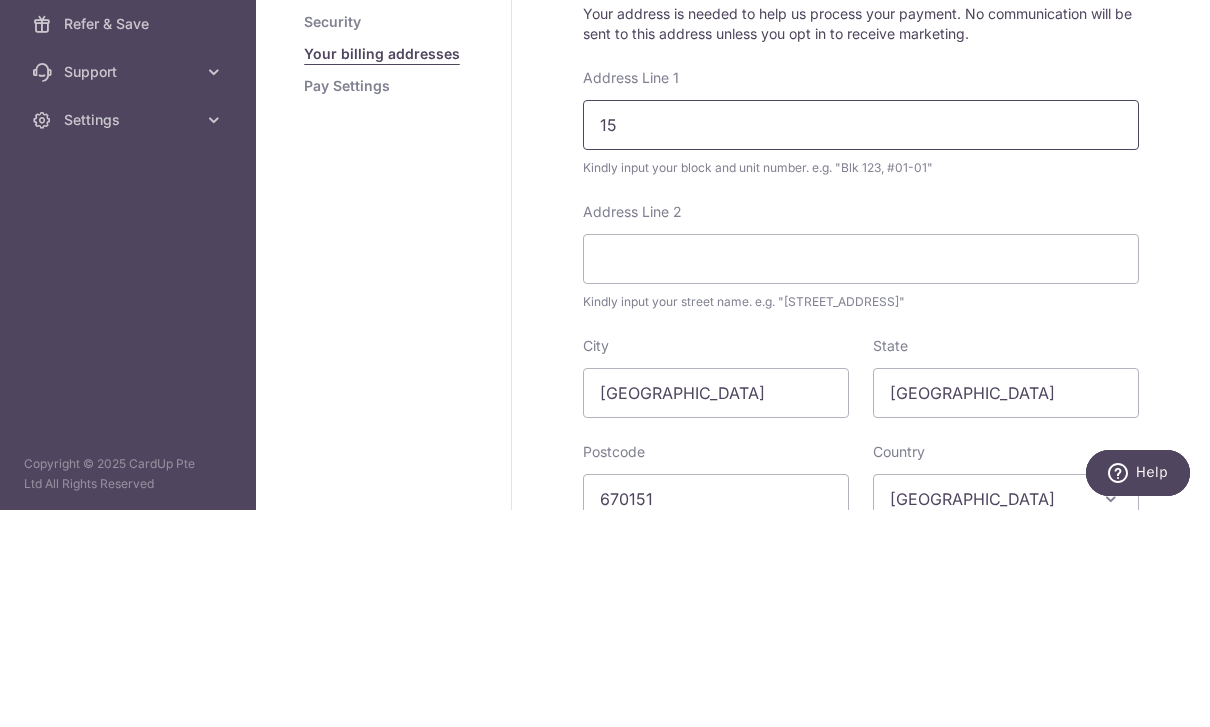type on "1" 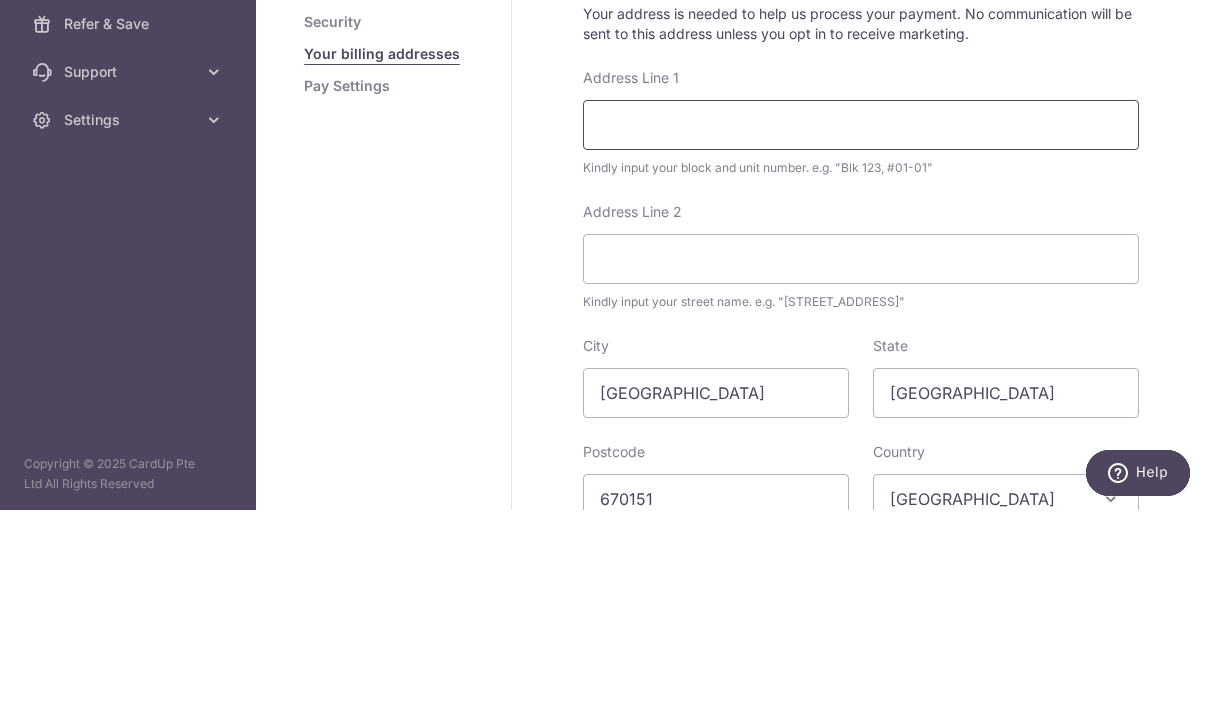 type on "[STREET_ADDRESS]" 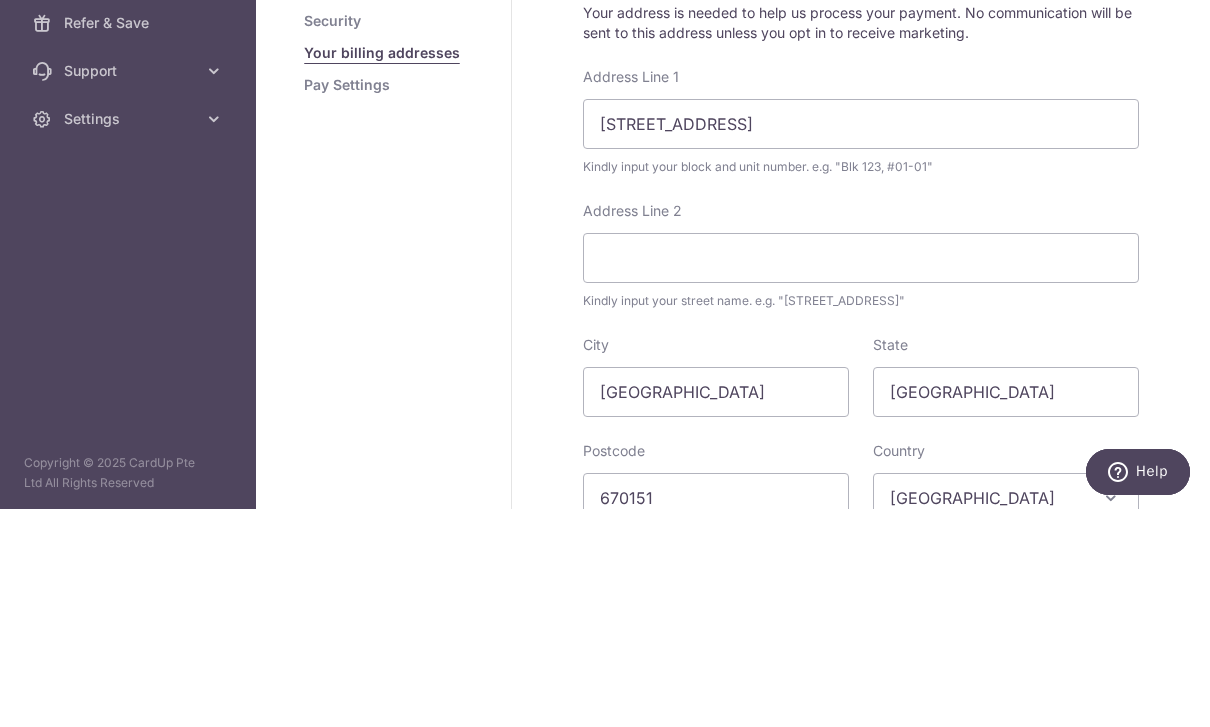 scroll, scrollTop: 66, scrollLeft: 0, axis: vertical 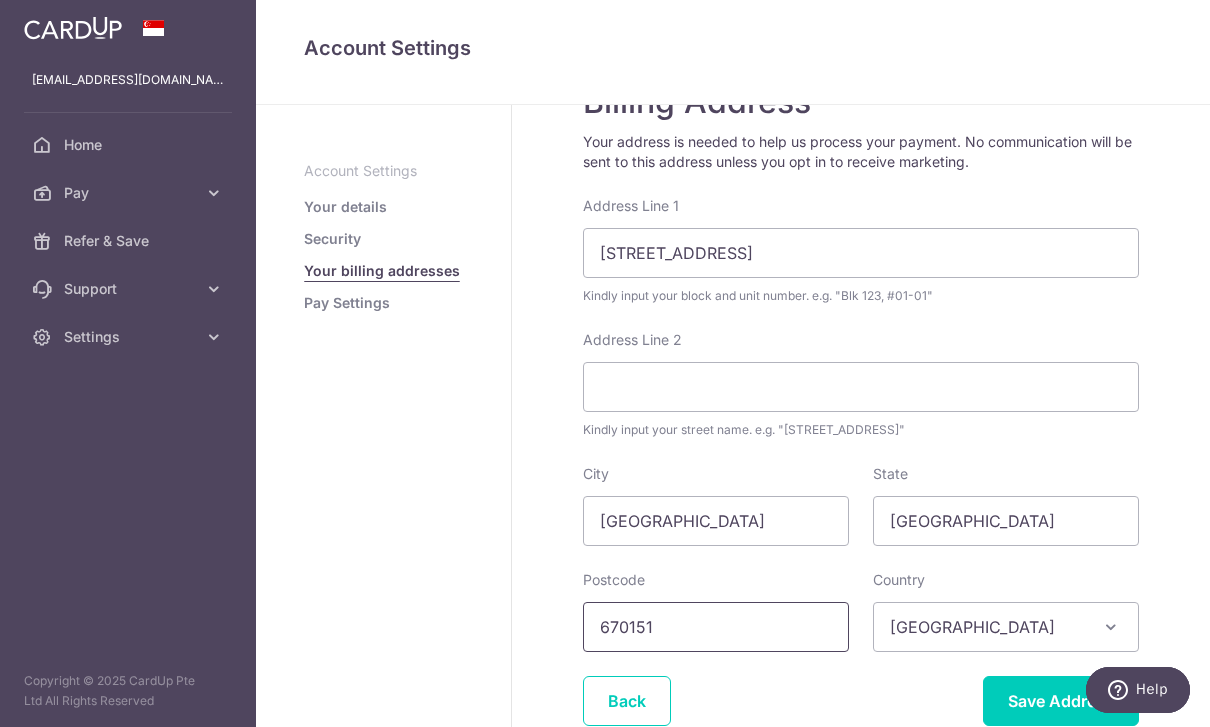 click on "670151" at bounding box center [716, 627] 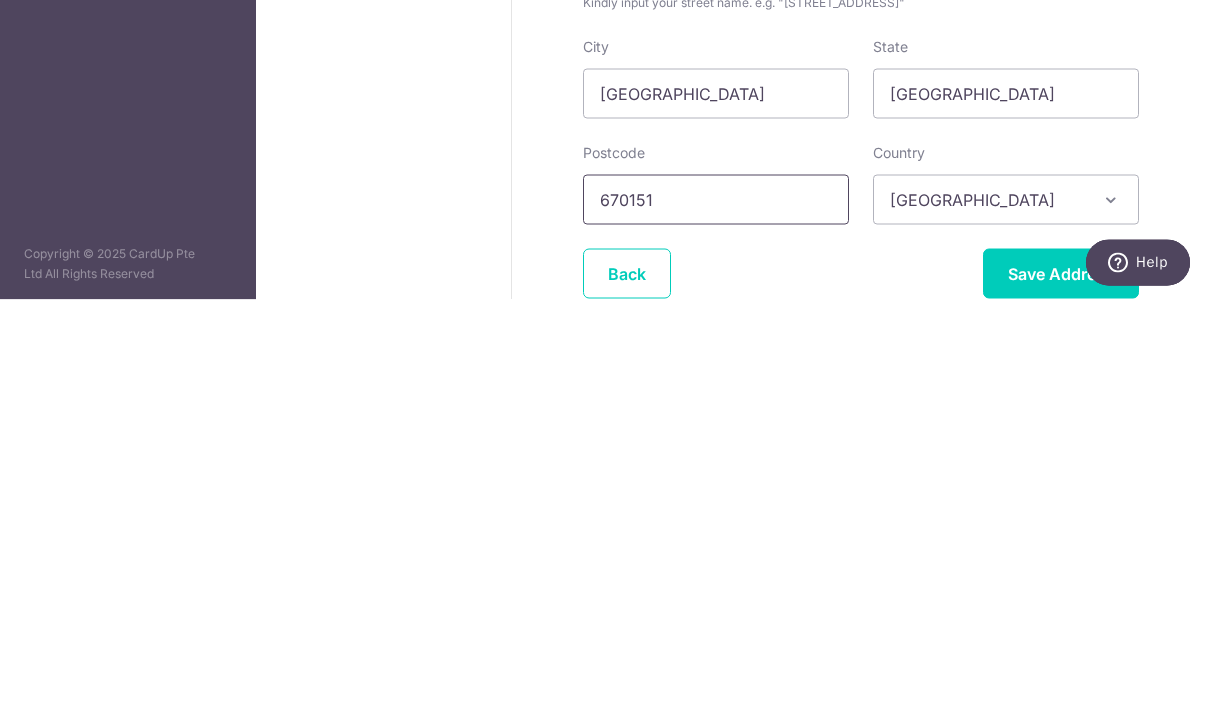 click on "670151" at bounding box center [716, 627] 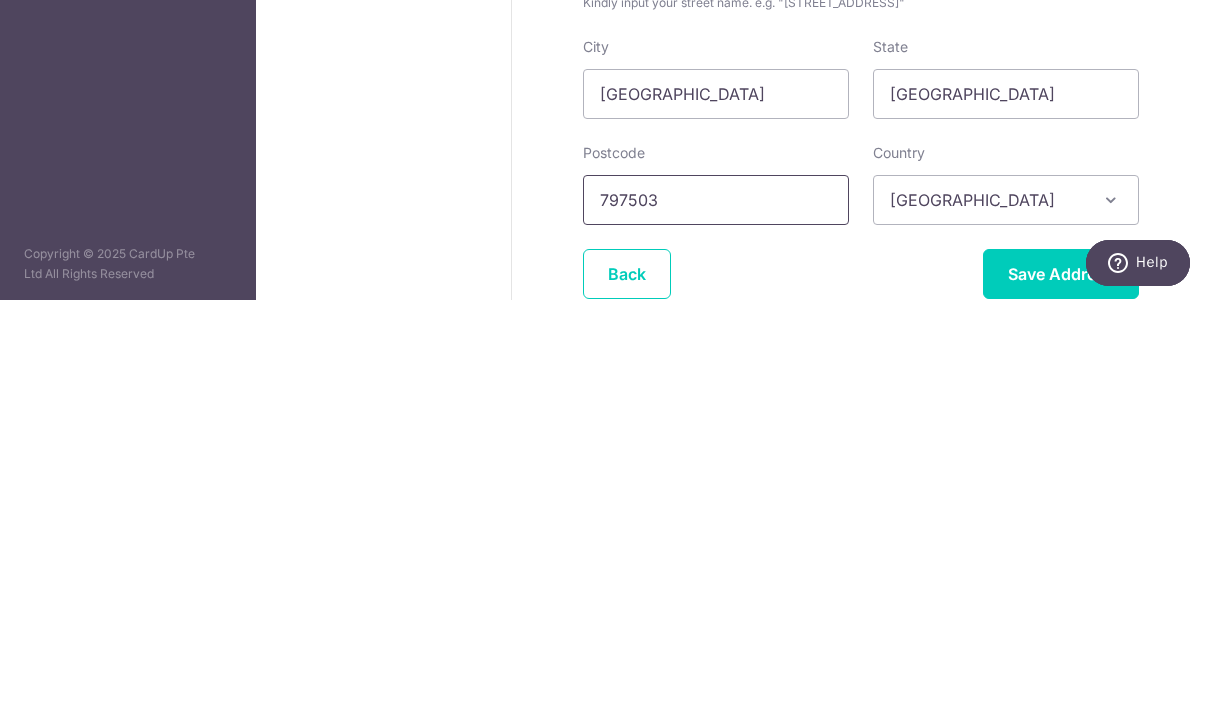 type on "797503" 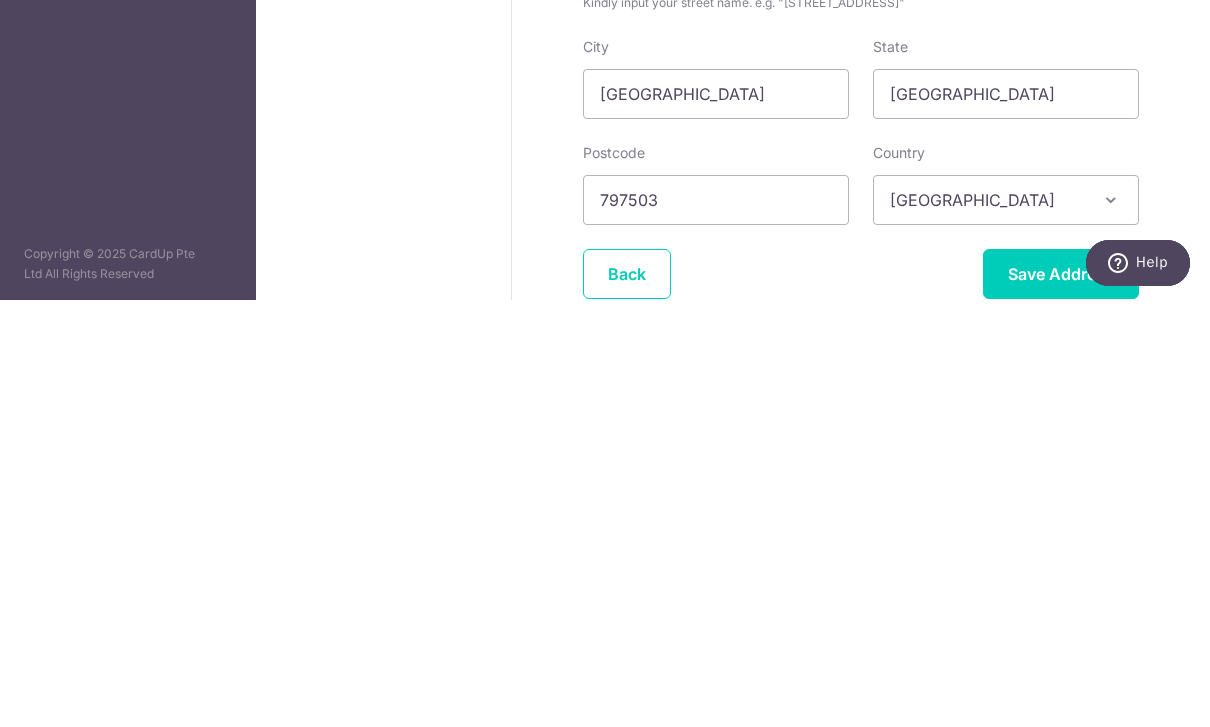 click on "Save Address" at bounding box center [1061, 701] 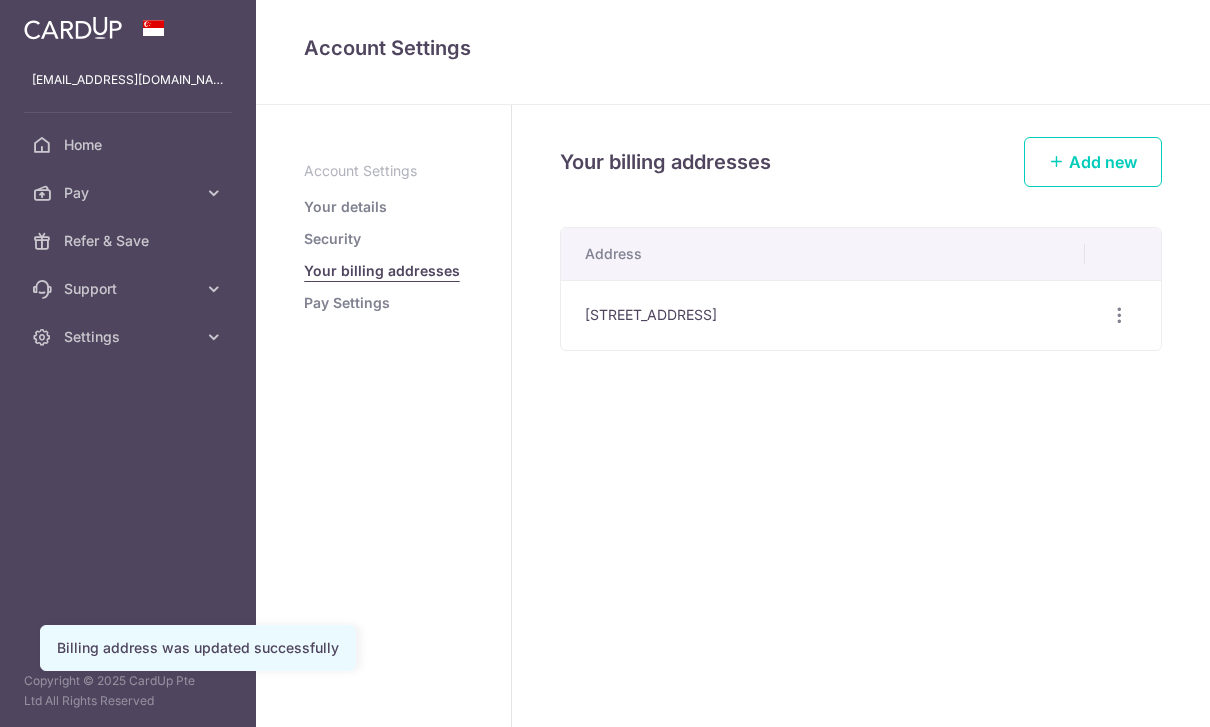 scroll, scrollTop: 0, scrollLeft: 0, axis: both 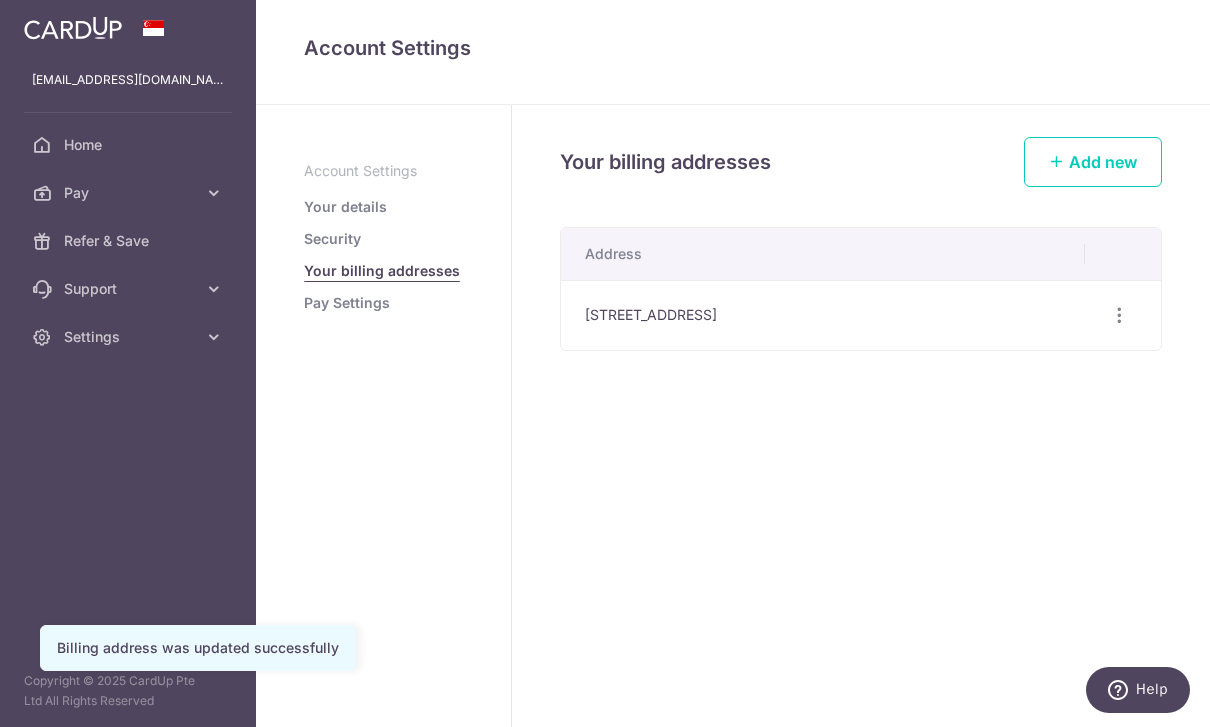 click on "Security" at bounding box center [332, 239] 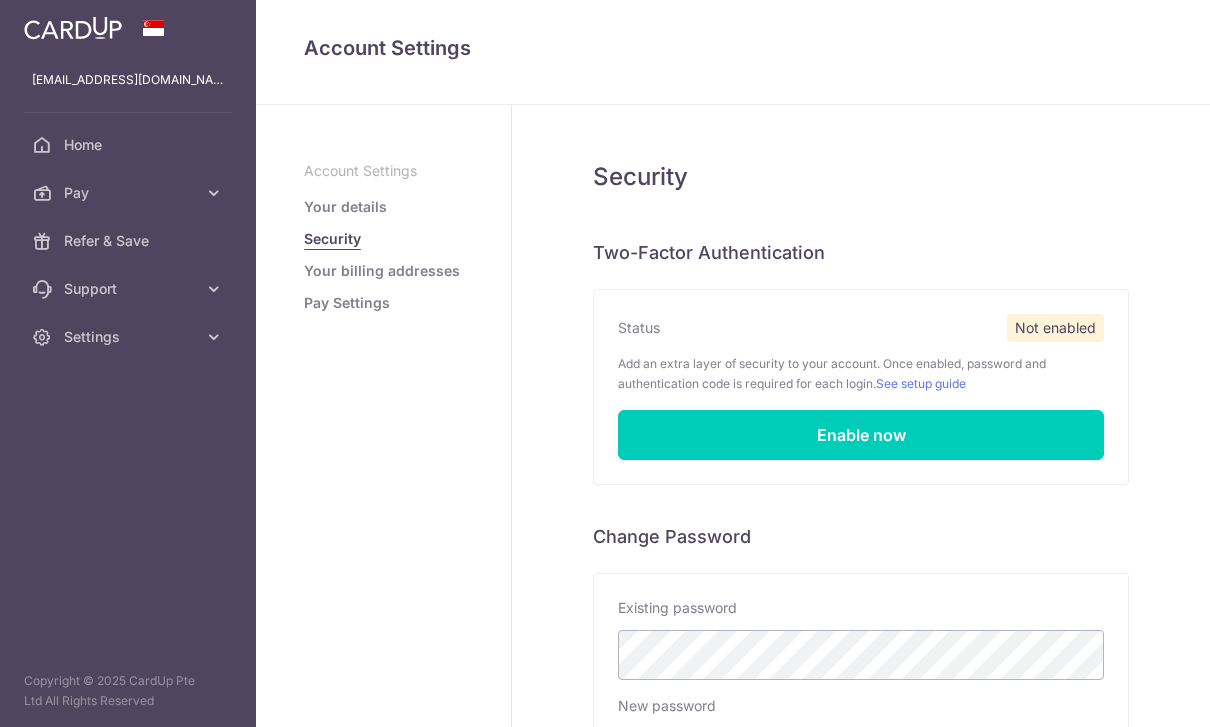scroll, scrollTop: 0, scrollLeft: 0, axis: both 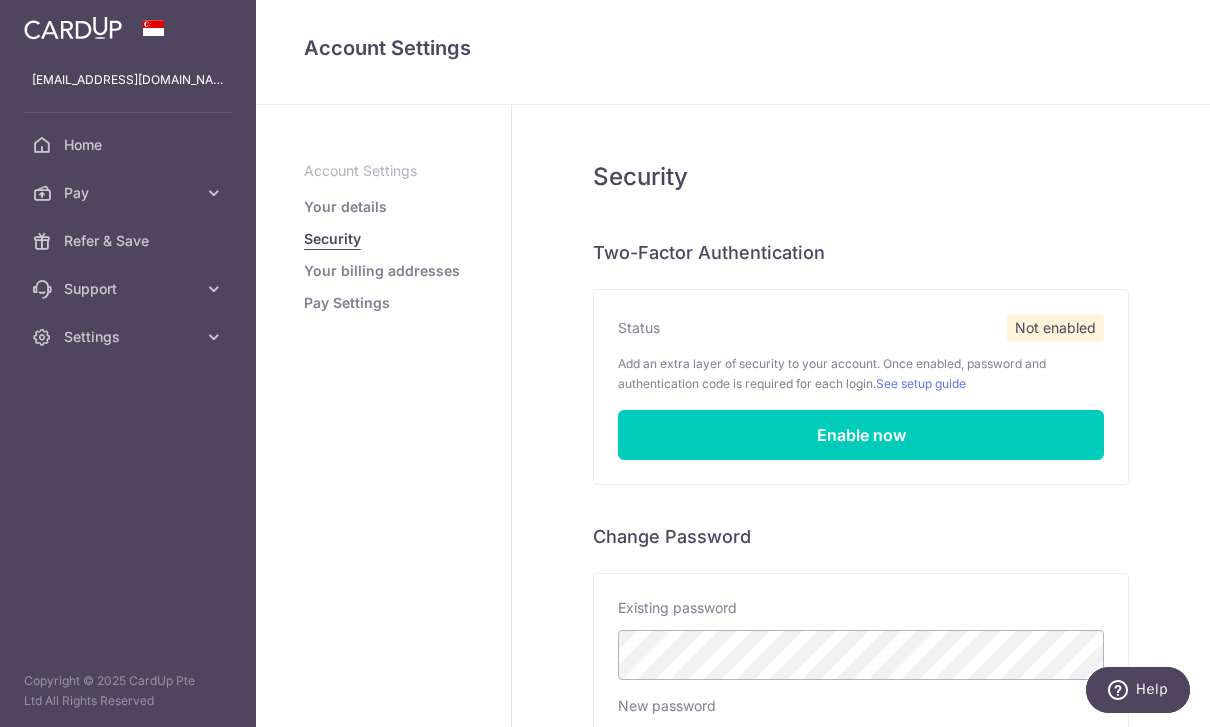 click on "Your details" at bounding box center [345, 207] 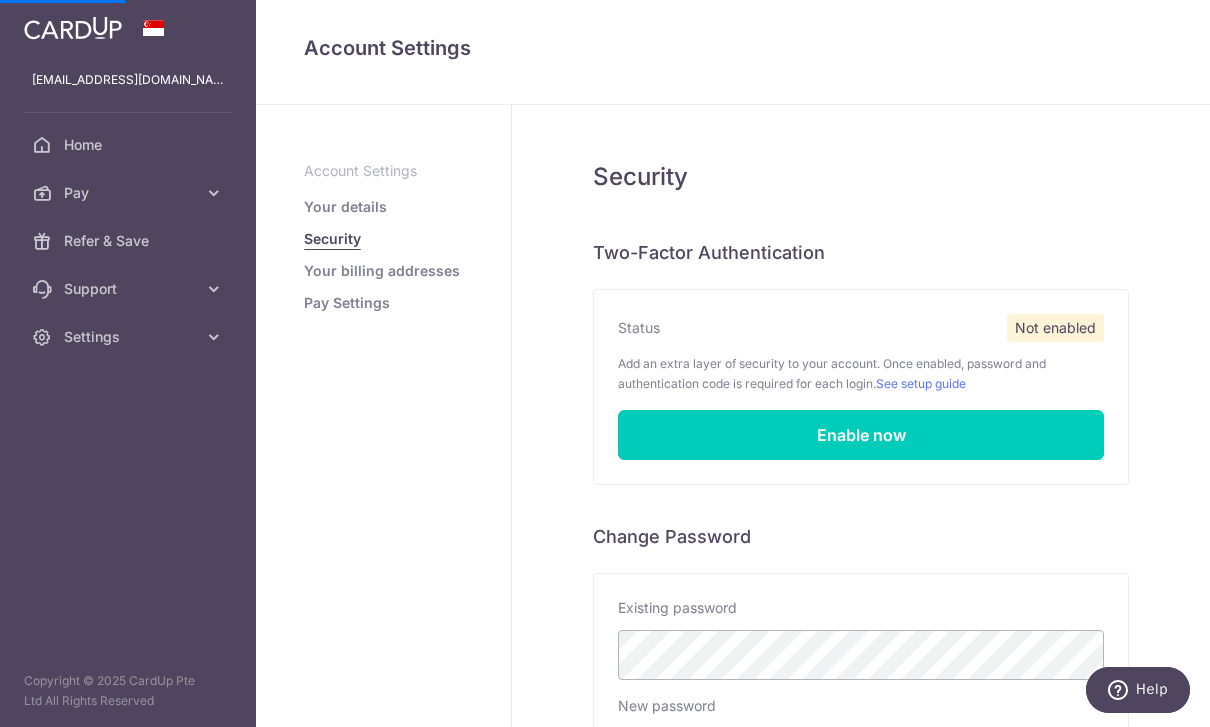 click on "Your details" at bounding box center [345, 207] 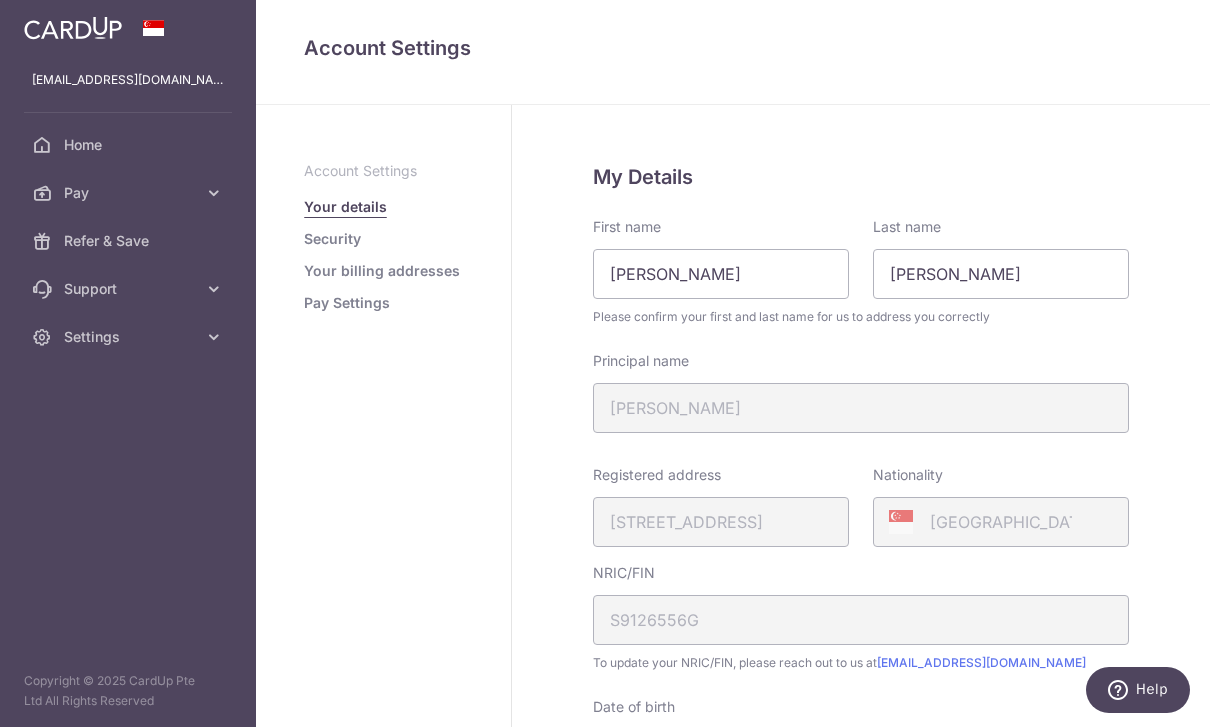 scroll, scrollTop: 0, scrollLeft: 0, axis: both 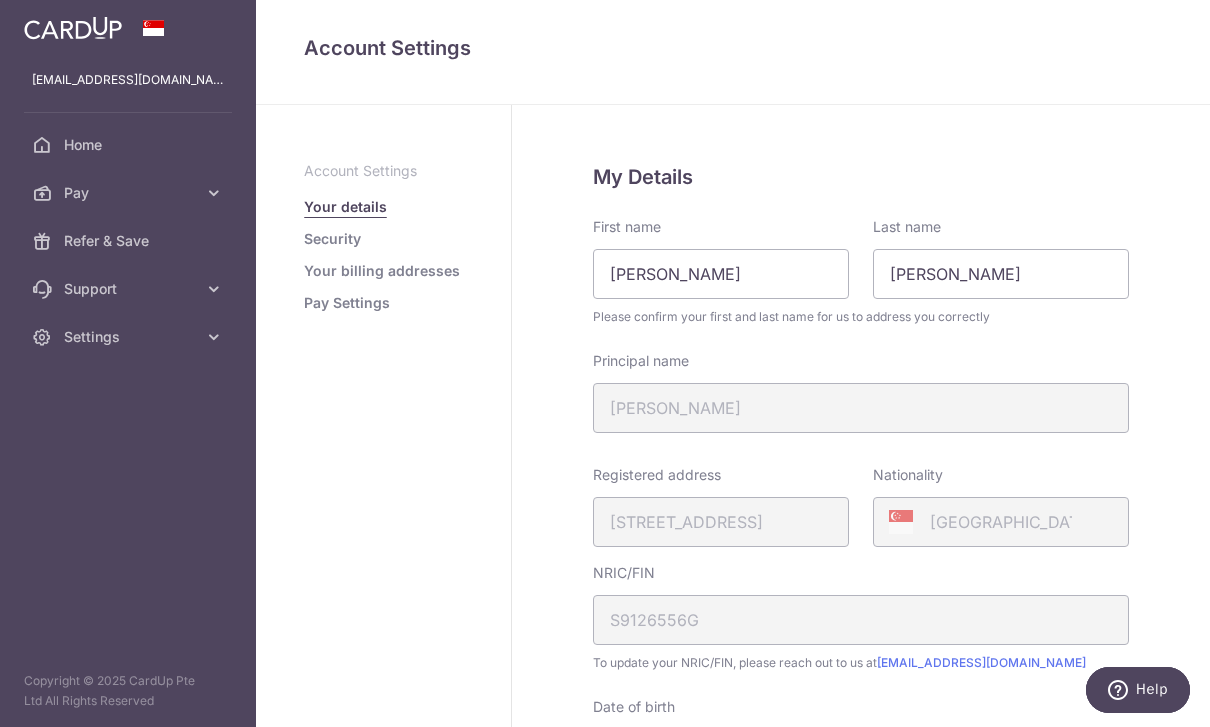 click at bounding box center [0, 0] 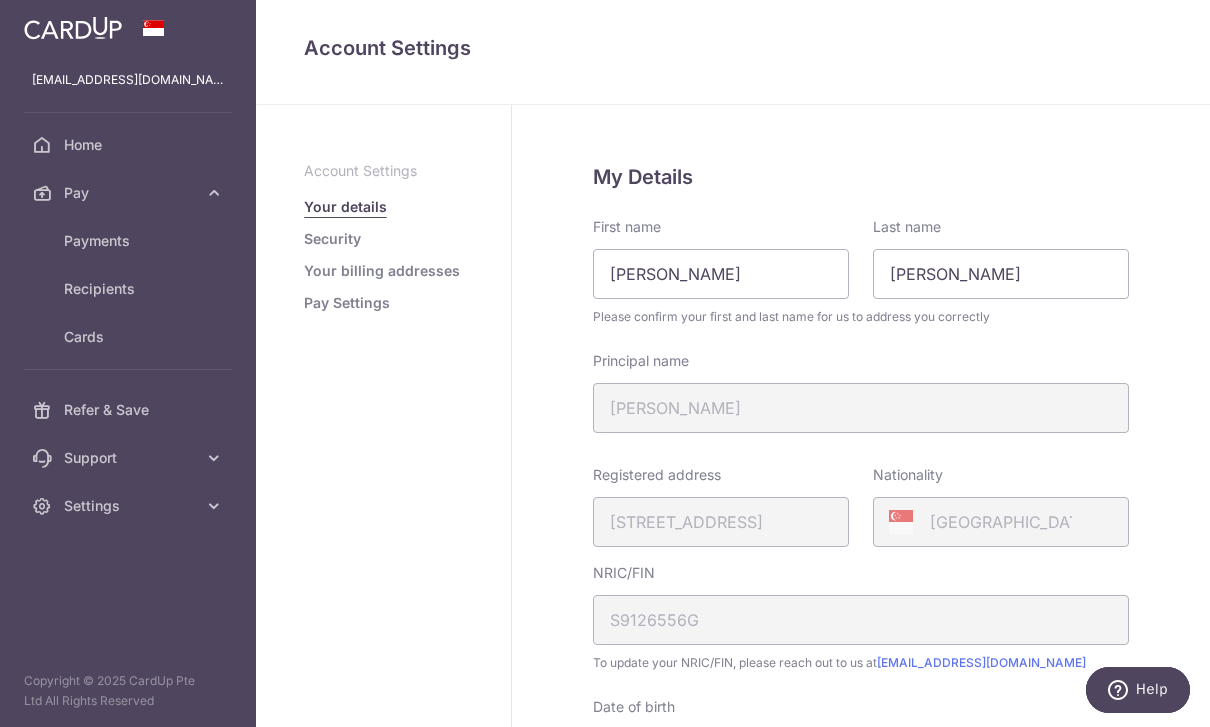 click on "Recipients" at bounding box center [130, 289] 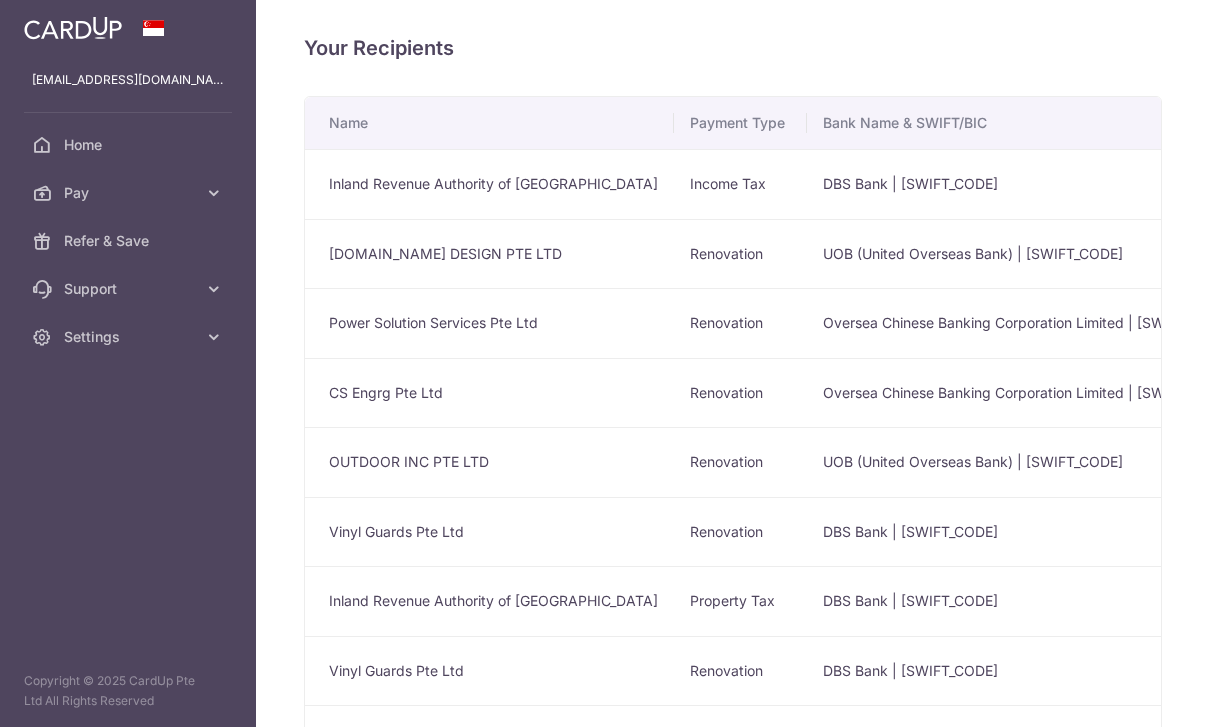 scroll, scrollTop: 0, scrollLeft: 0, axis: both 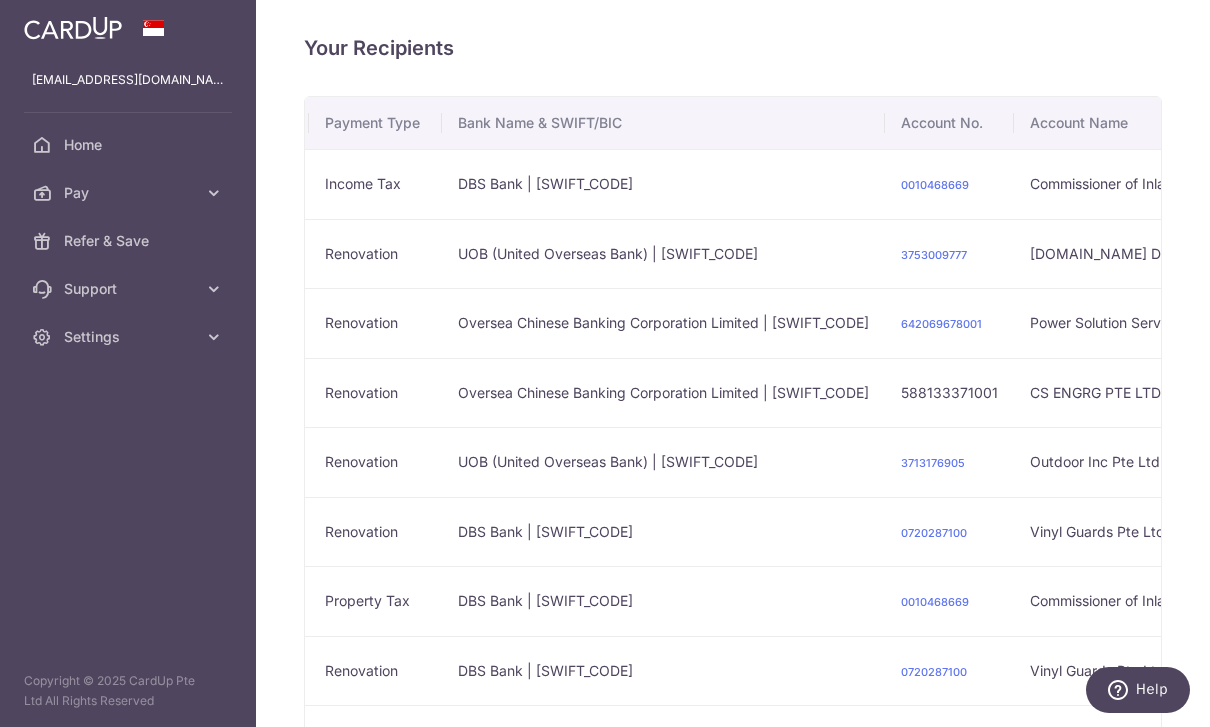 click at bounding box center (1454, 184) 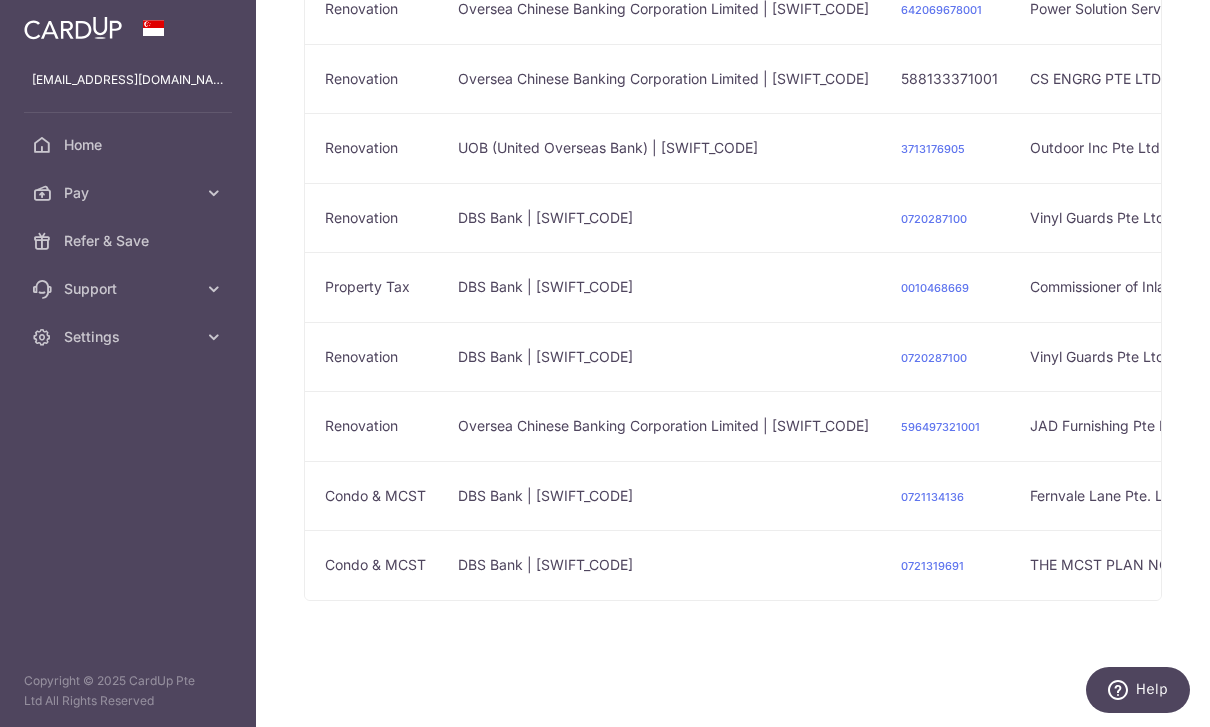 scroll, scrollTop: 323, scrollLeft: 0, axis: vertical 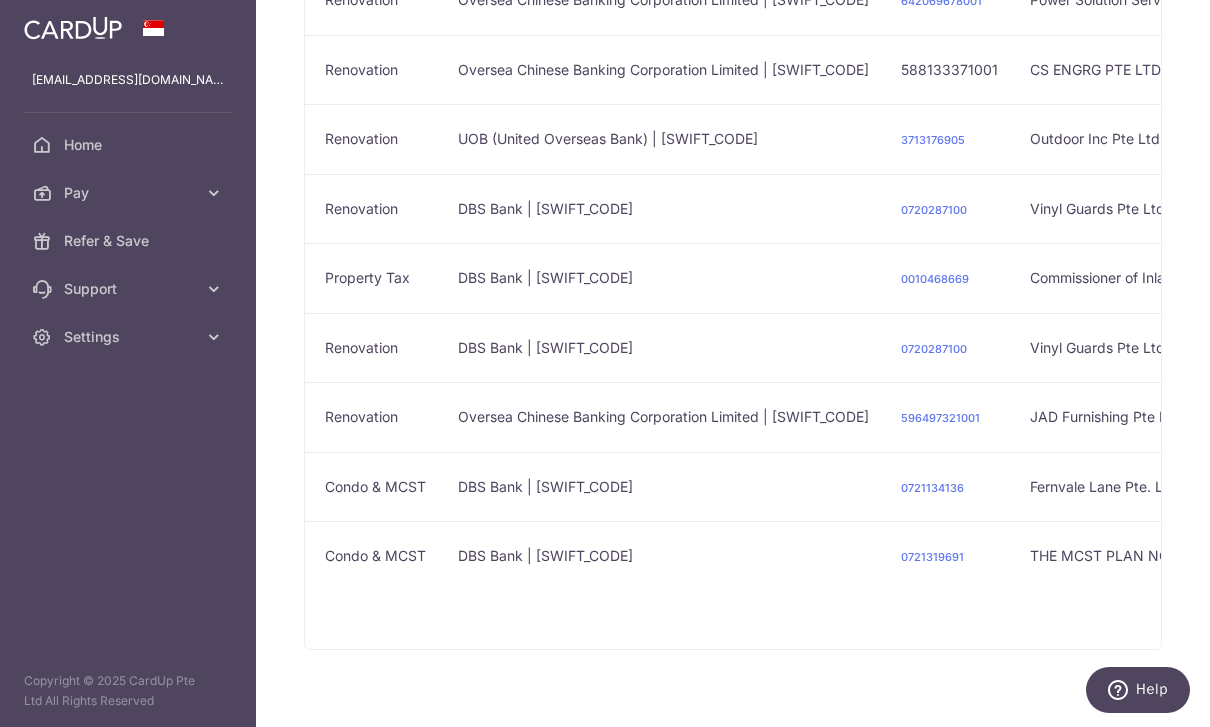 click on "View/Edit" at bounding box center [1388, 542] 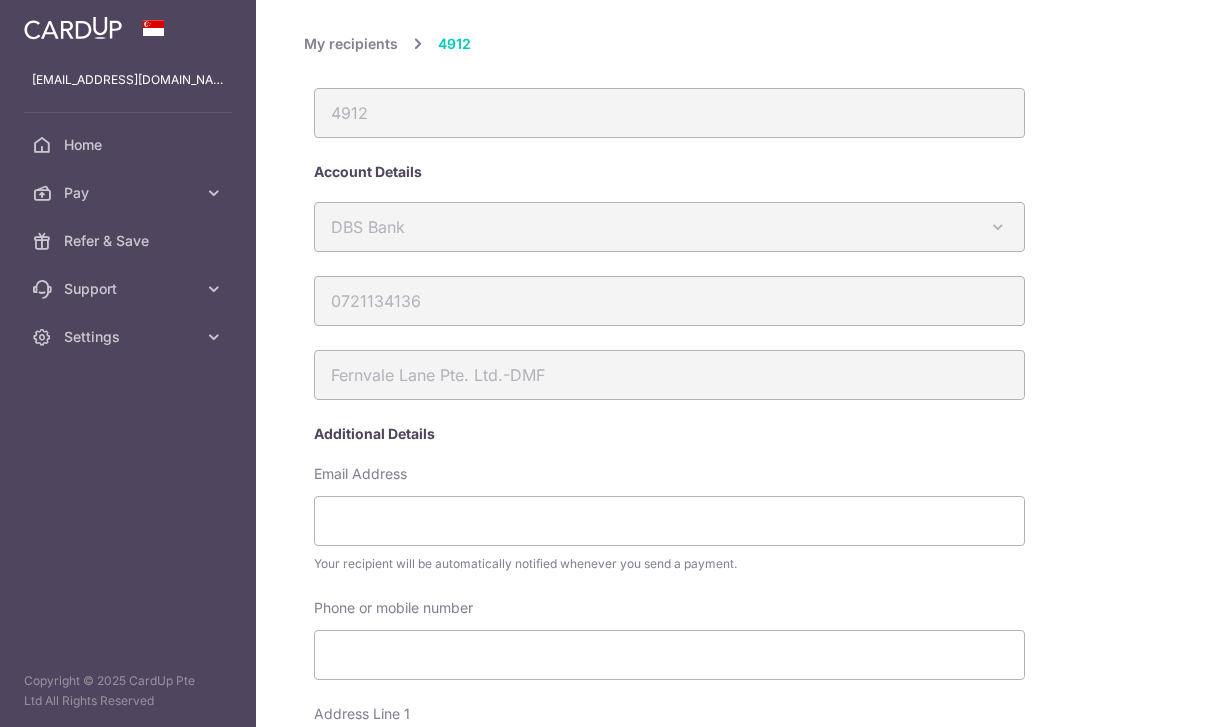 click on "My recipients
4912
4912
Account Details
DBS Bank
Australia & New Zealand Banking Group
Bank of China
BNP Paribas
CIMB
DBS Bank
Deutsche Bank
Far Eastern Bank" at bounding box center [889, 711] 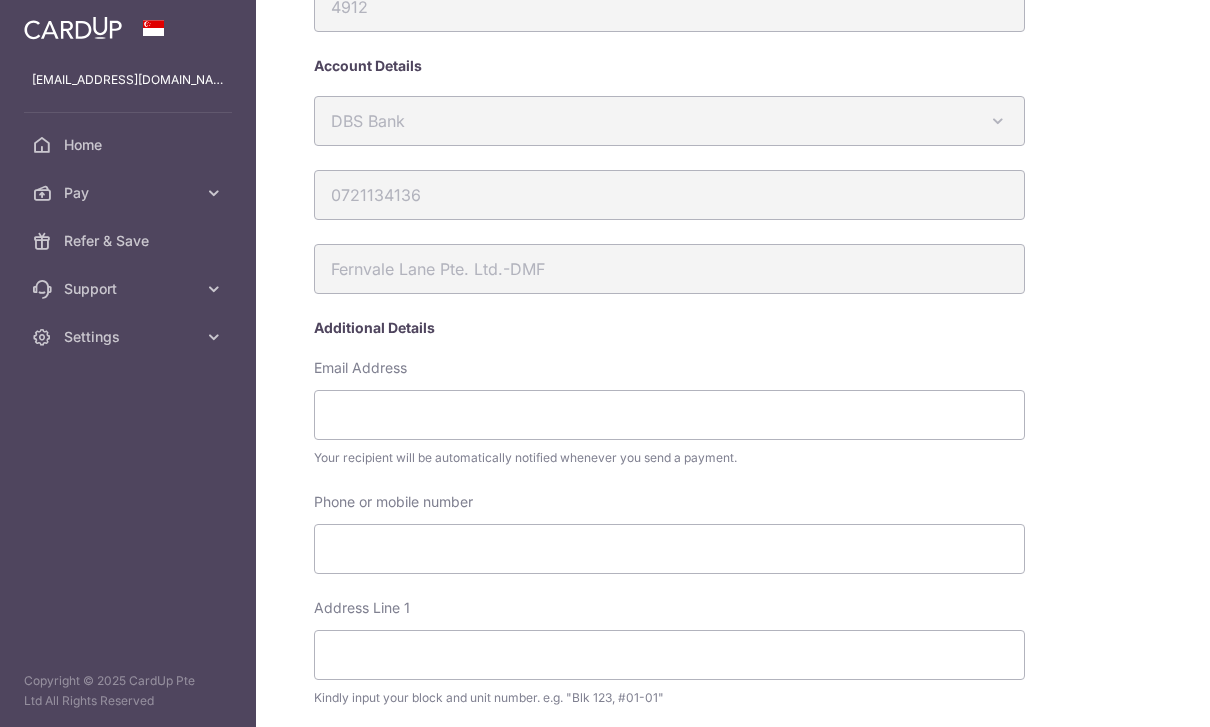 scroll, scrollTop: 0, scrollLeft: 0, axis: both 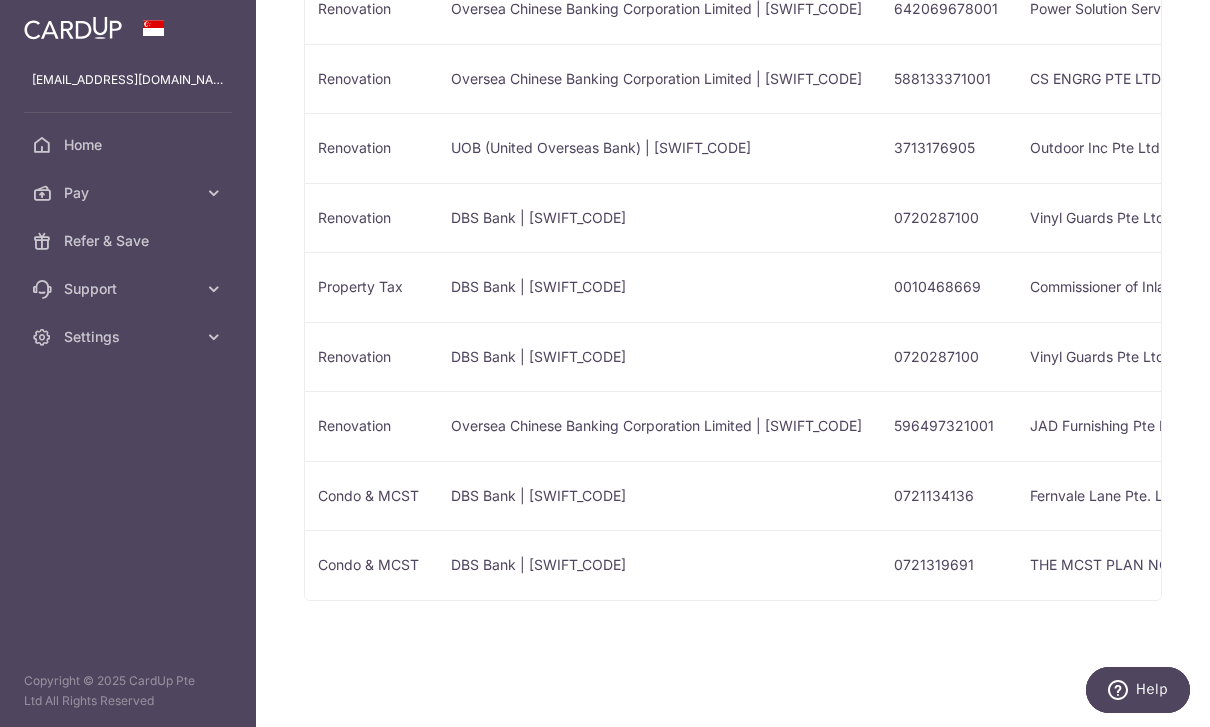 click at bounding box center [1454, -130] 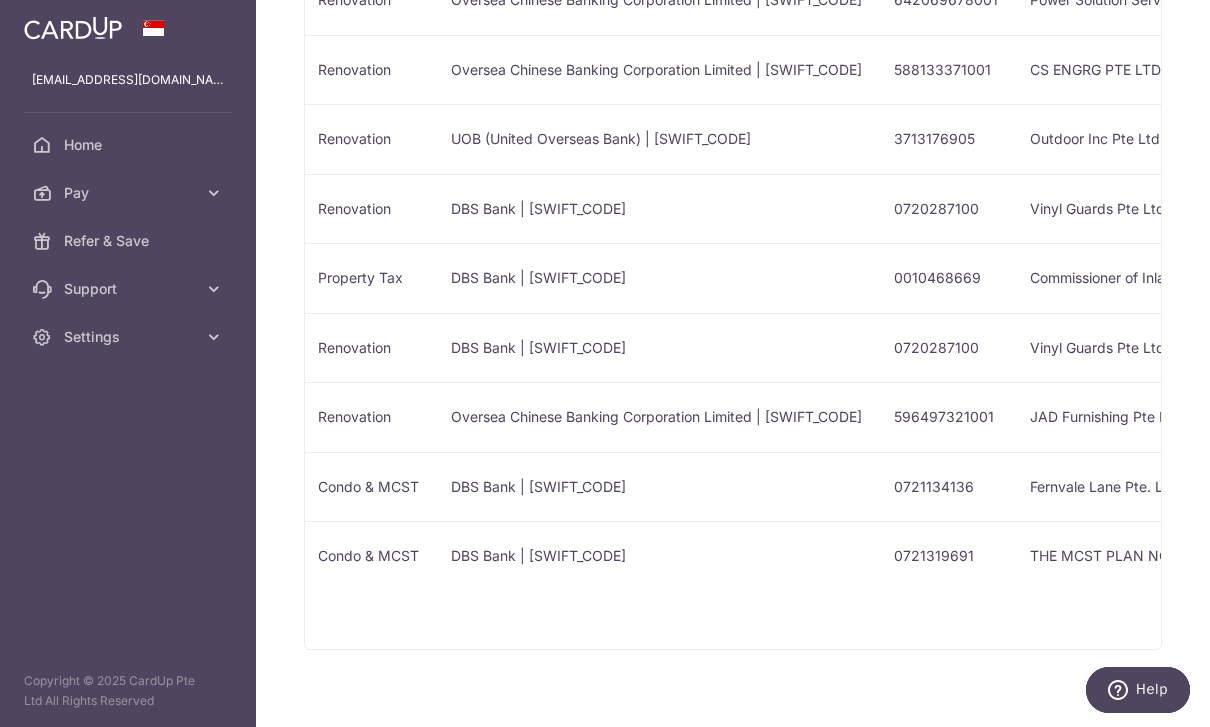 click on "Linked Payments" at bounding box center (1384, 590) 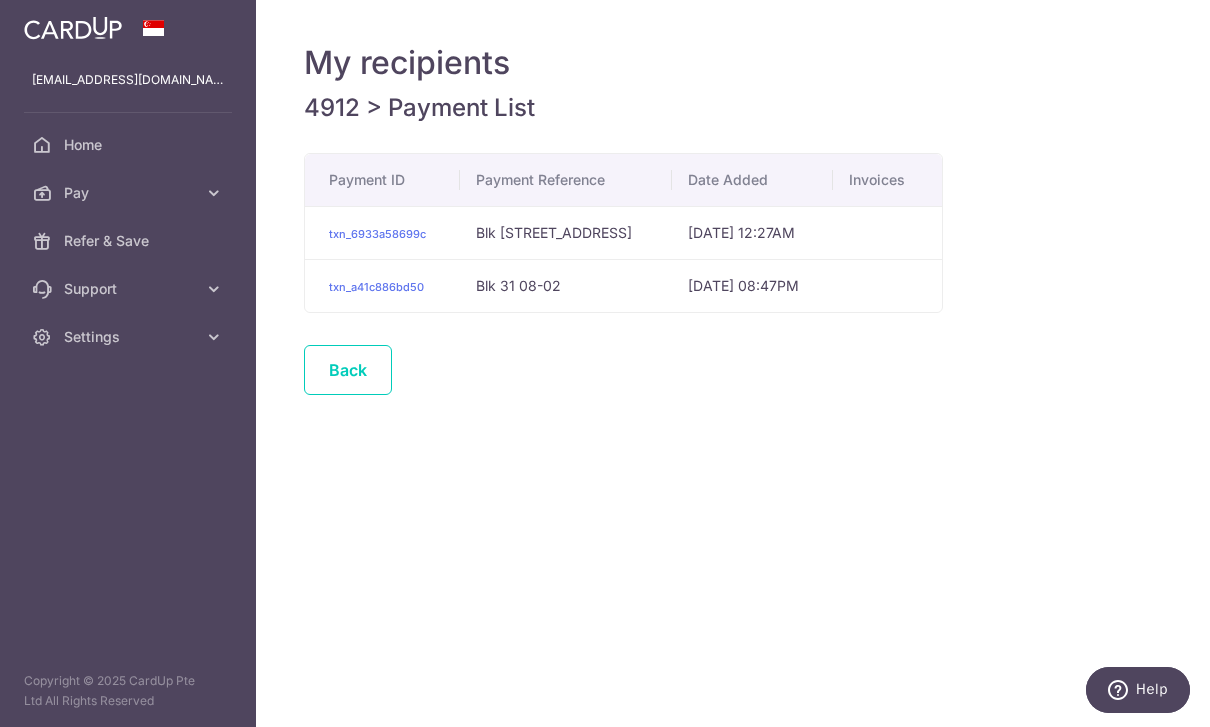 scroll, scrollTop: 0, scrollLeft: 0, axis: both 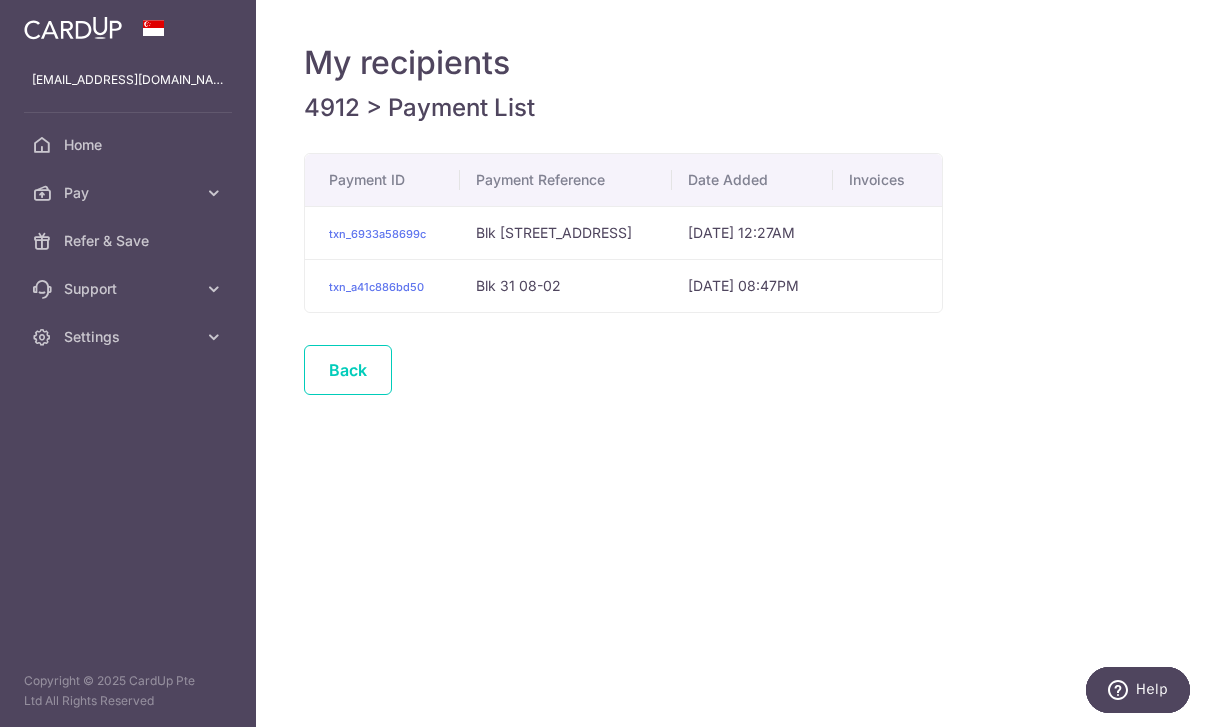 click on "Back" at bounding box center (348, 370) 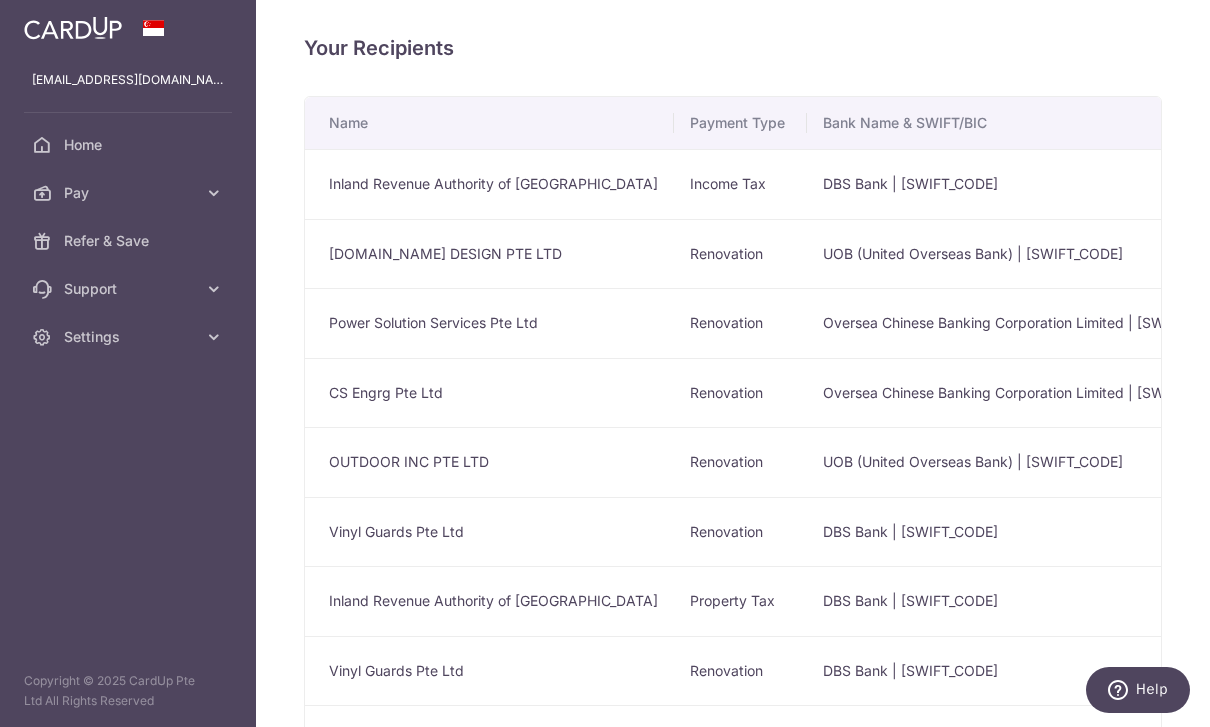 scroll, scrollTop: 0, scrollLeft: 0, axis: both 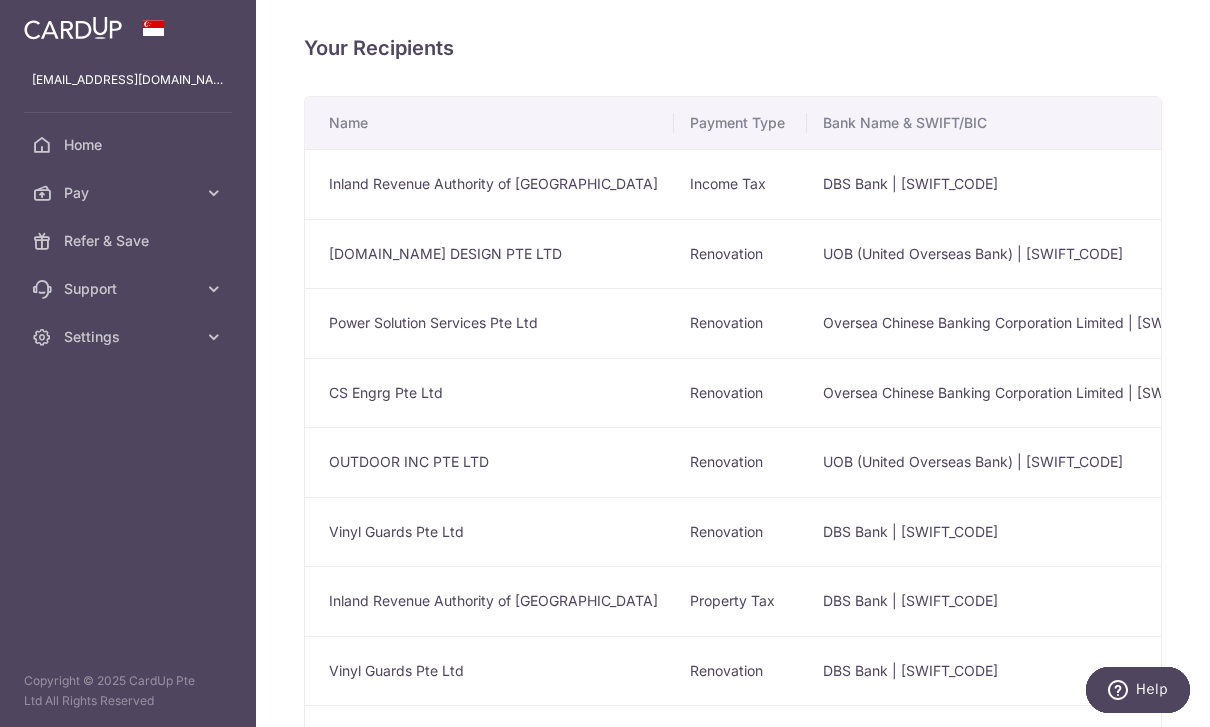 click at bounding box center [0, 0] 